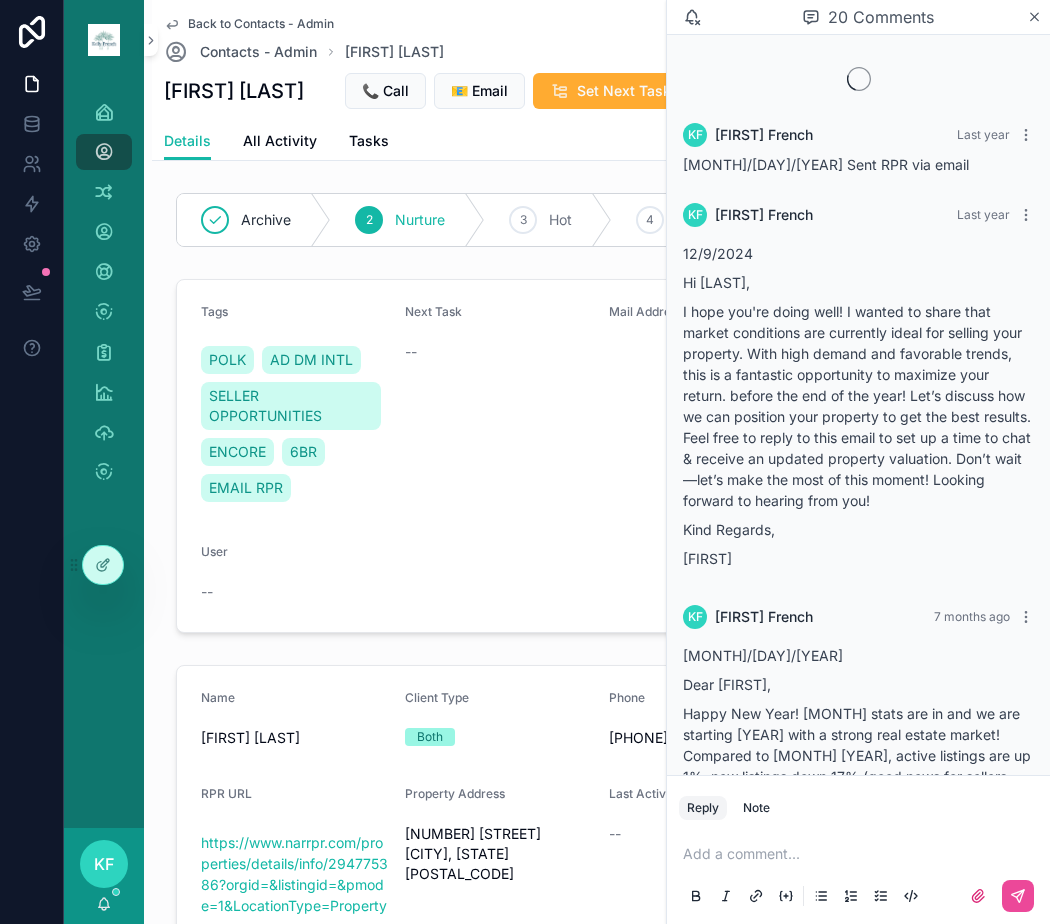 scroll, scrollTop: 0, scrollLeft: 0, axis: both 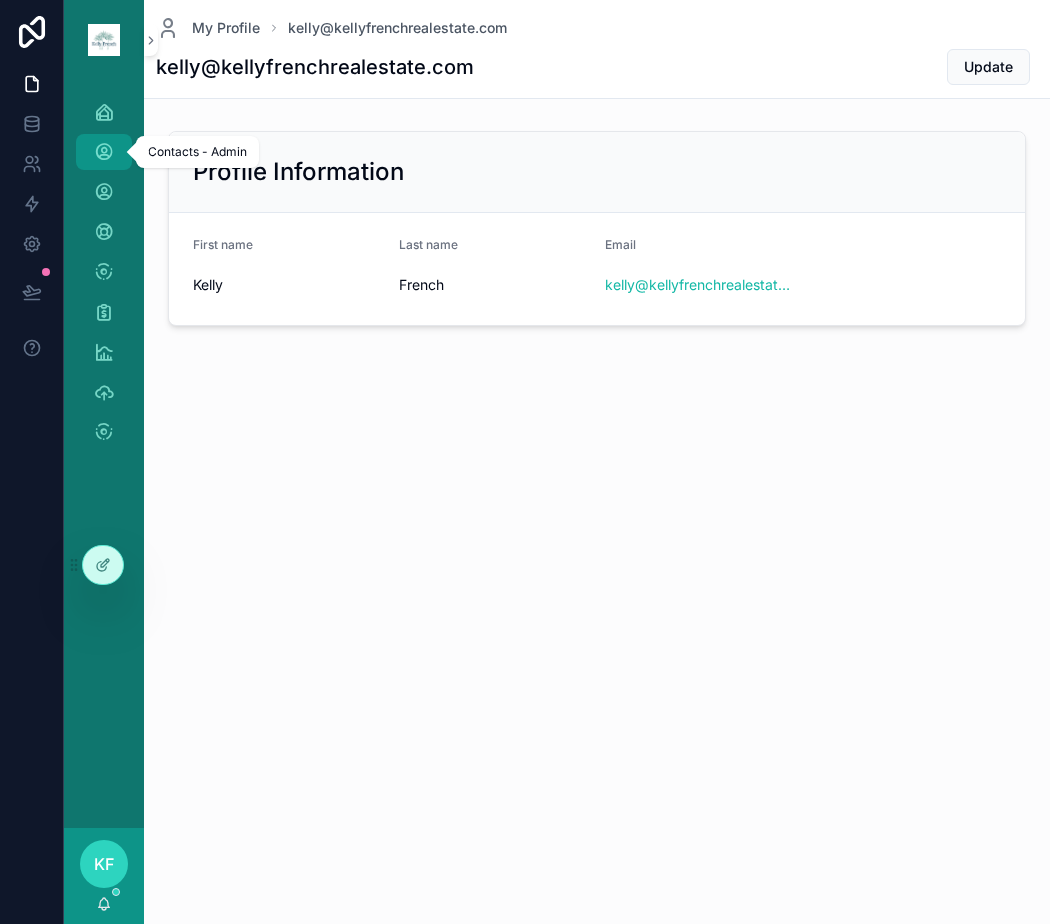 click at bounding box center [104, 152] 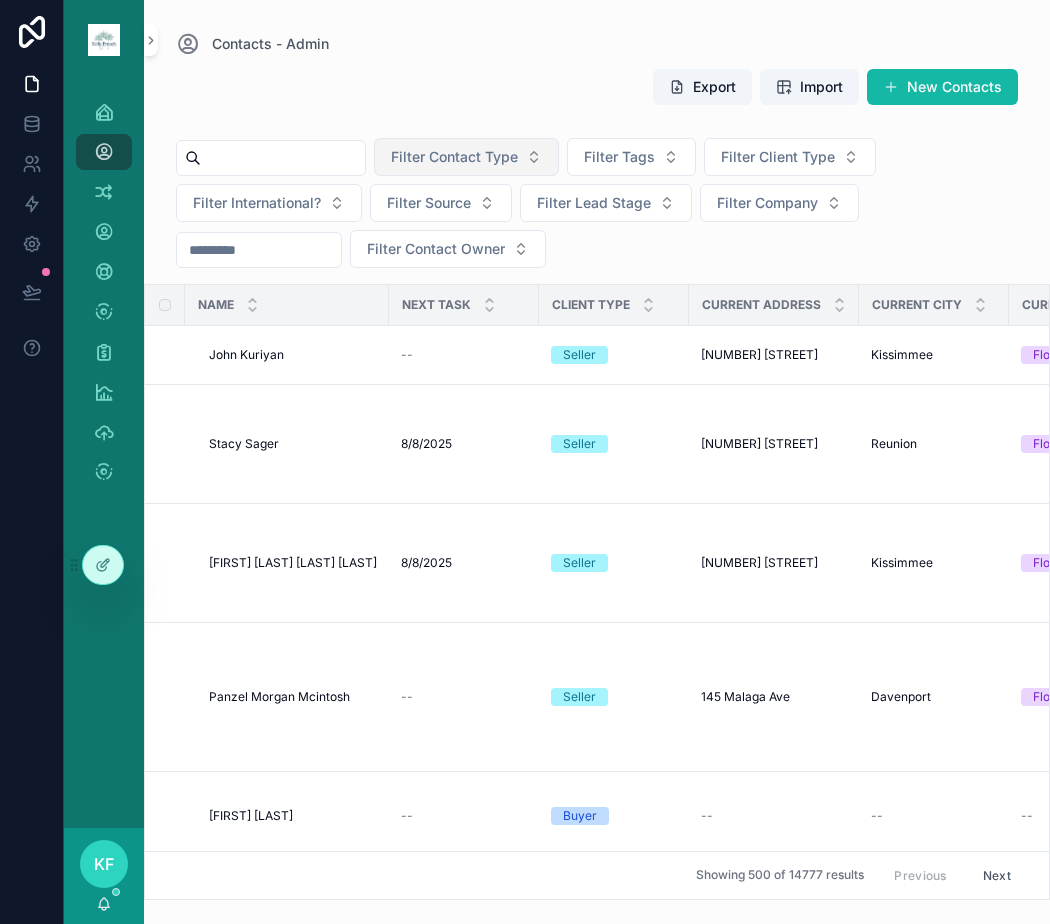 click on "Filter Contact Type" at bounding box center [466, 157] 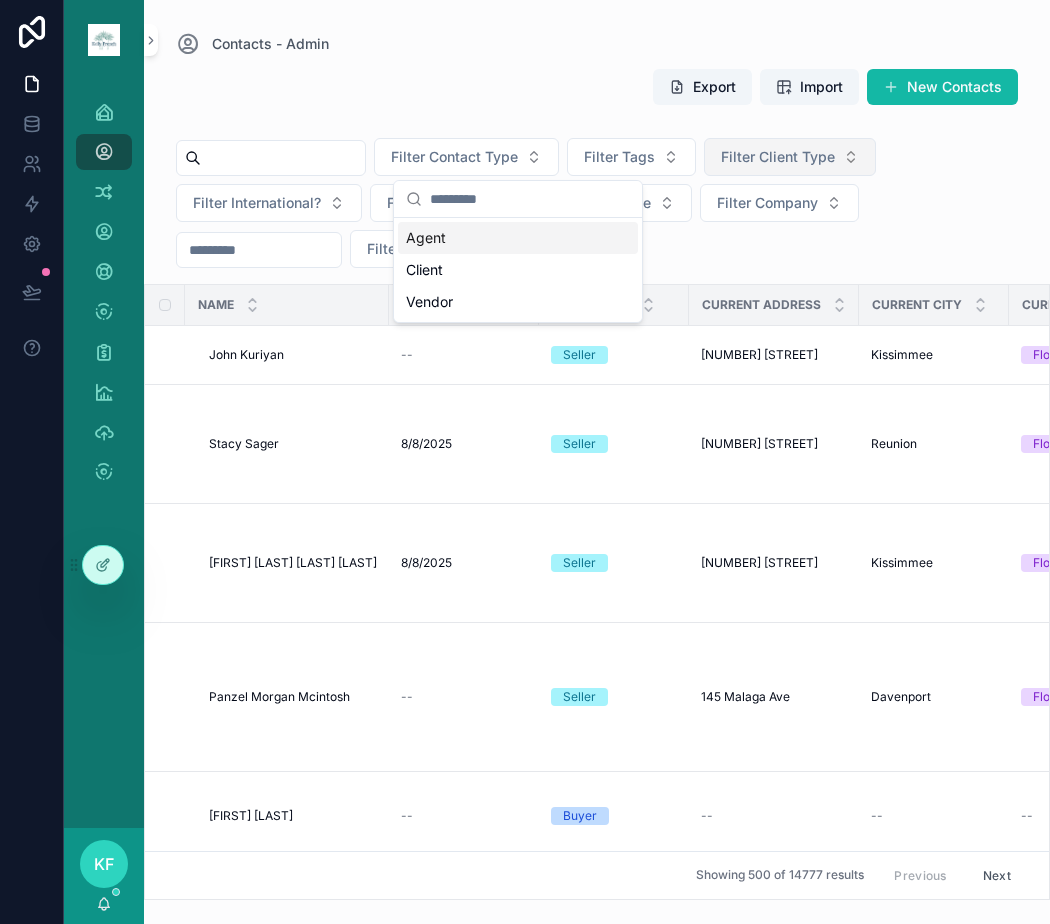 click on "Filter Client Type" at bounding box center (778, 157) 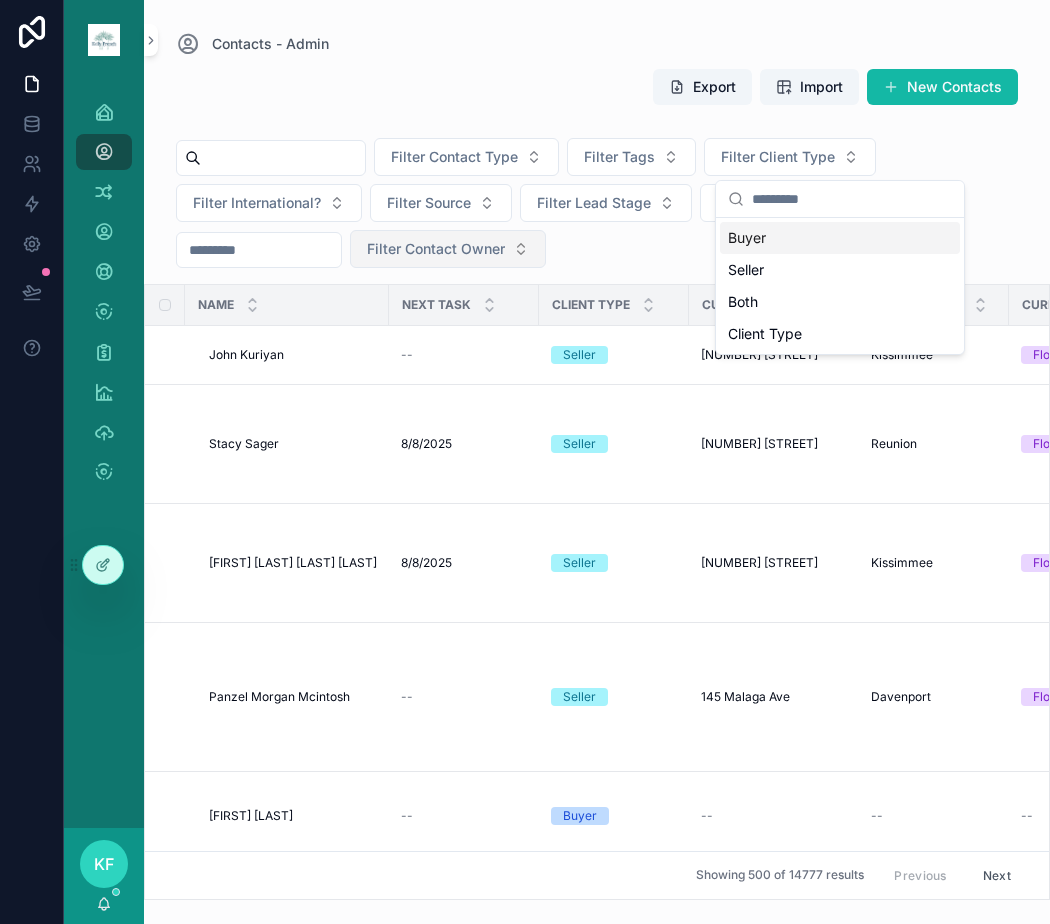 click on "Filter Contact Owner" at bounding box center [436, 249] 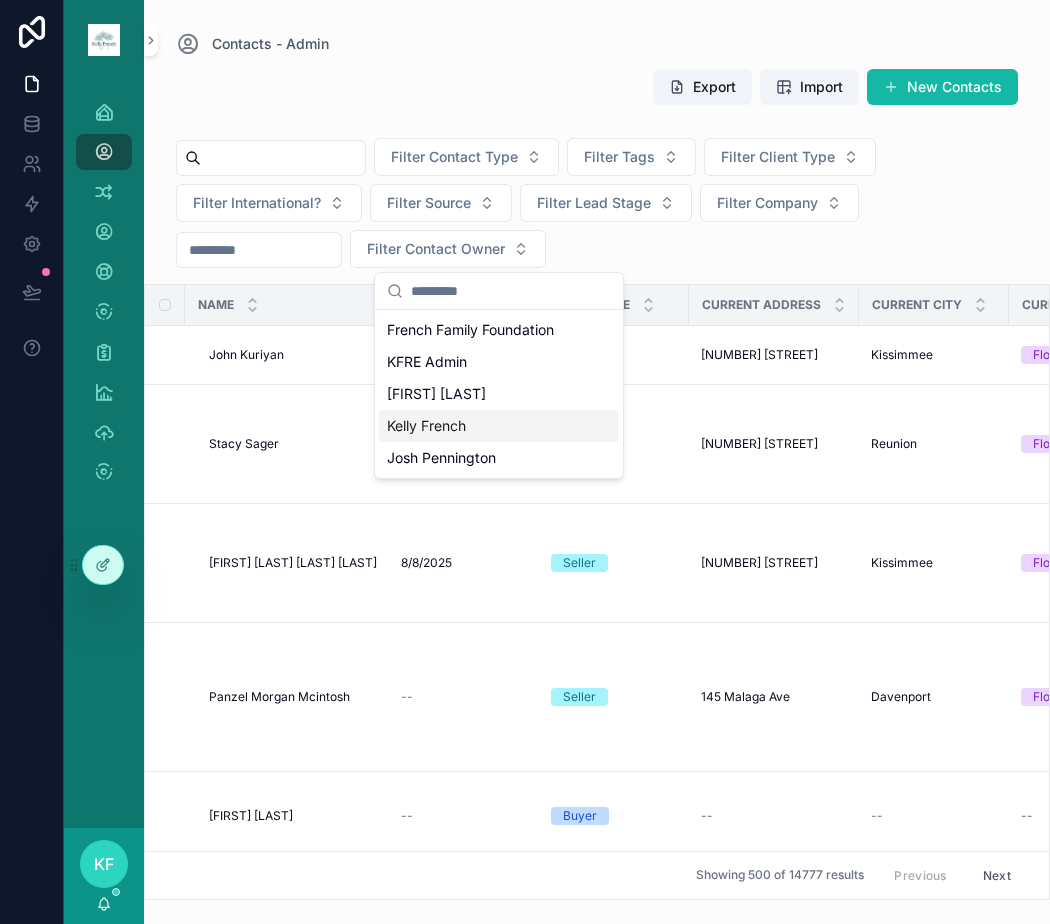 click on "Kelly French" at bounding box center [499, 426] 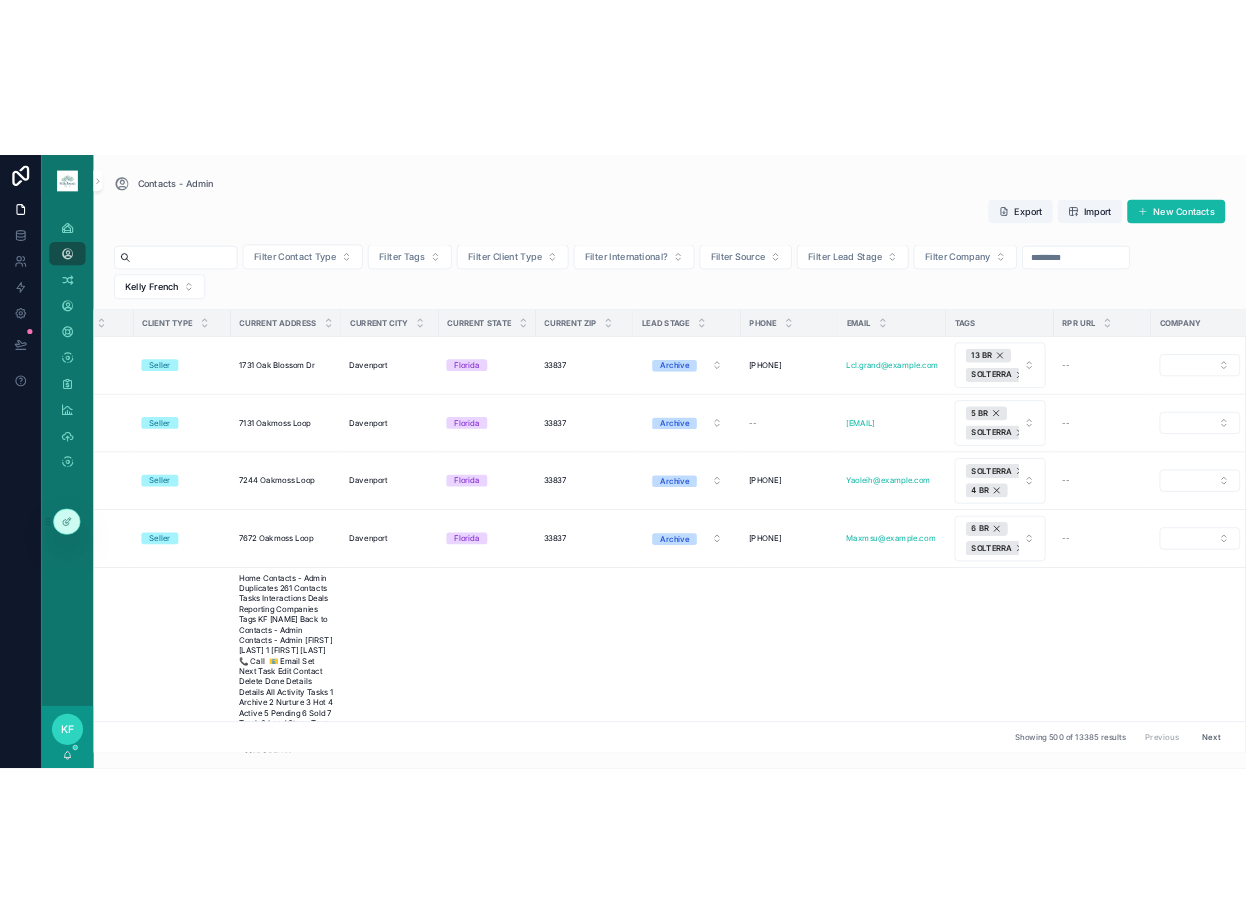 scroll, scrollTop: 0, scrollLeft: 325, axis: horizontal 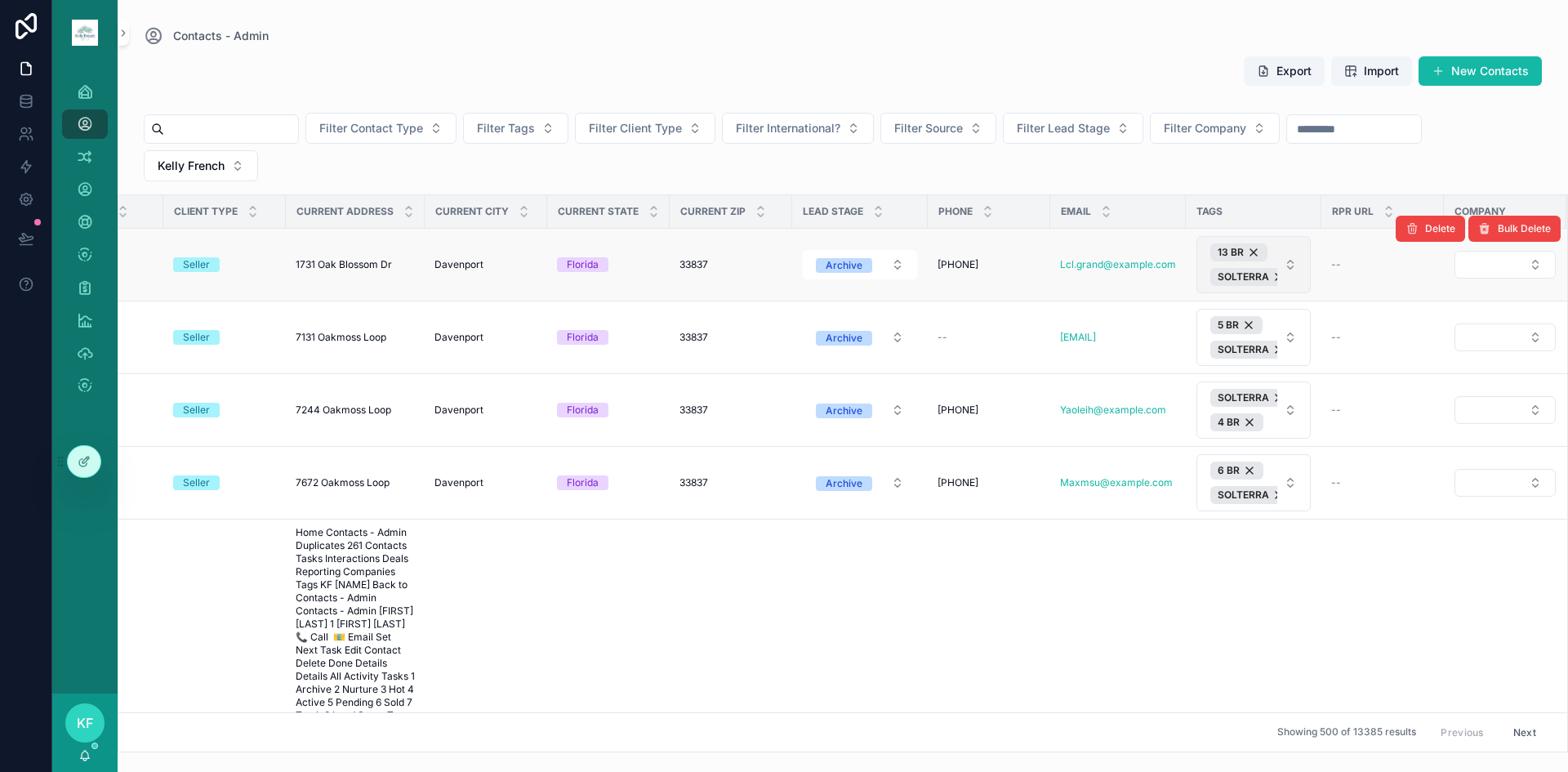 click on "[NUMBER] BR SOLTERRA" at bounding box center [1244, 265] 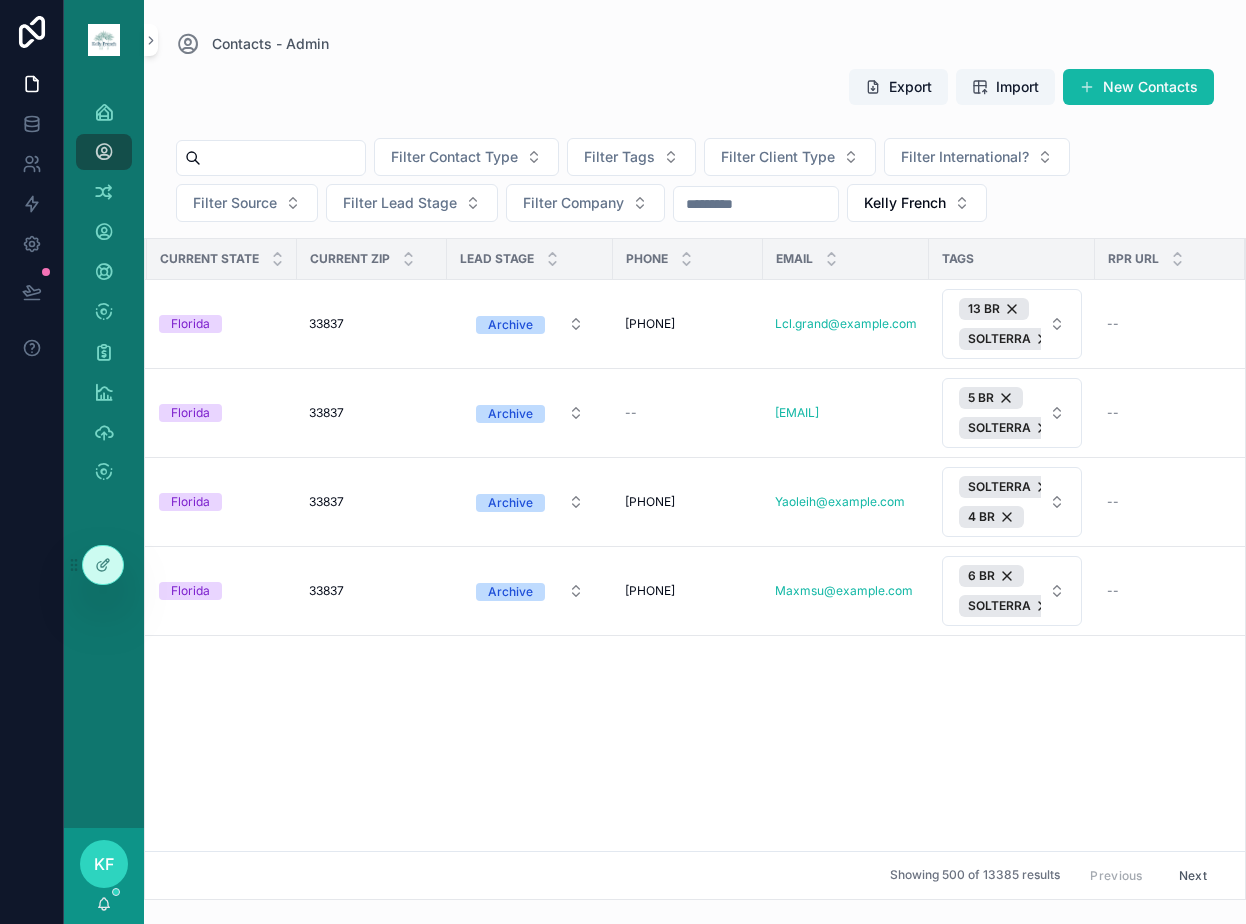 scroll, scrollTop: 0, scrollLeft: 851, axis: horizontal 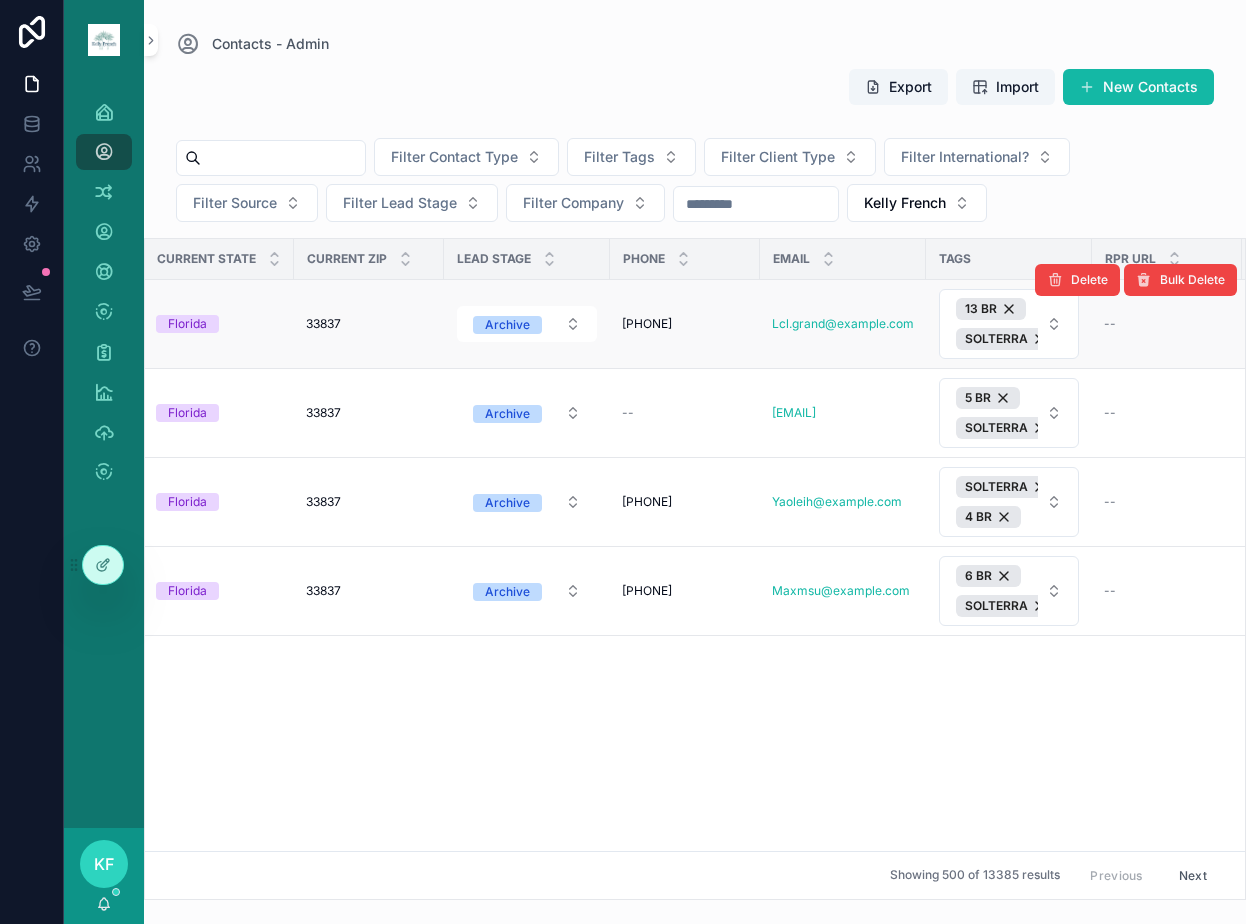 click on "Delete Bulk Delete" at bounding box center [1136, 280] 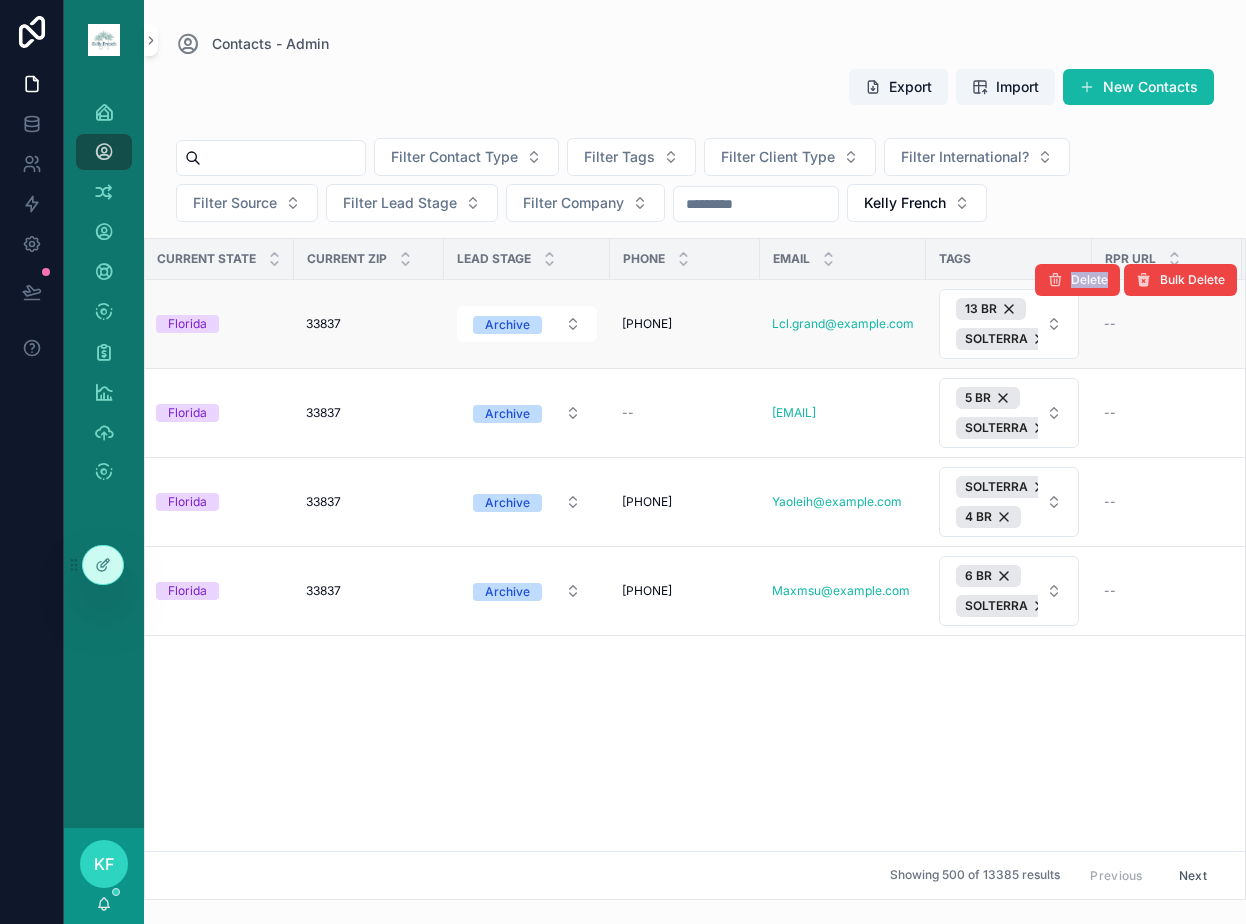 click on "Delete Bulk Delete" at bounding box center [1136, 280] 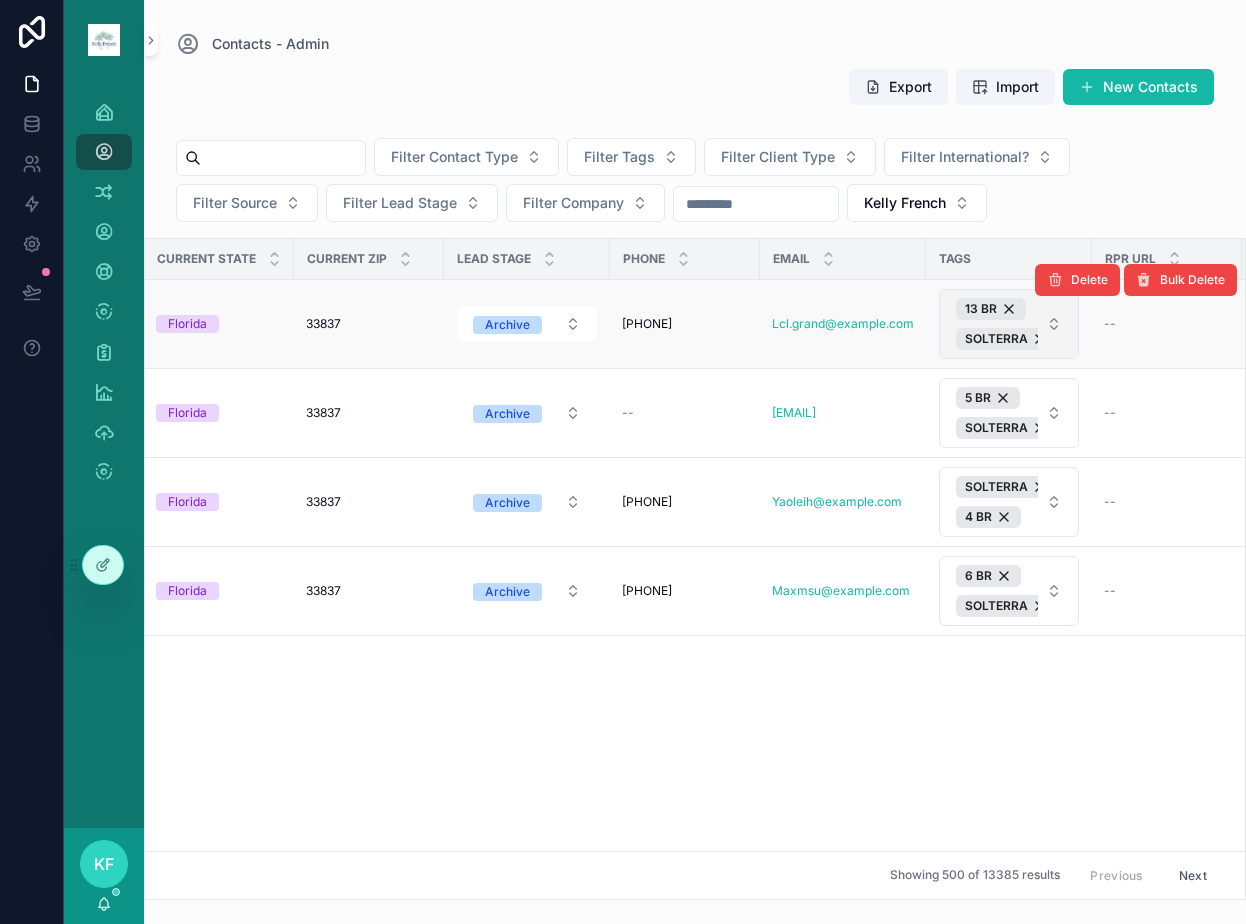 click on "[NUMBER] BR SOLTERRA" at bounding box center [997, 324] 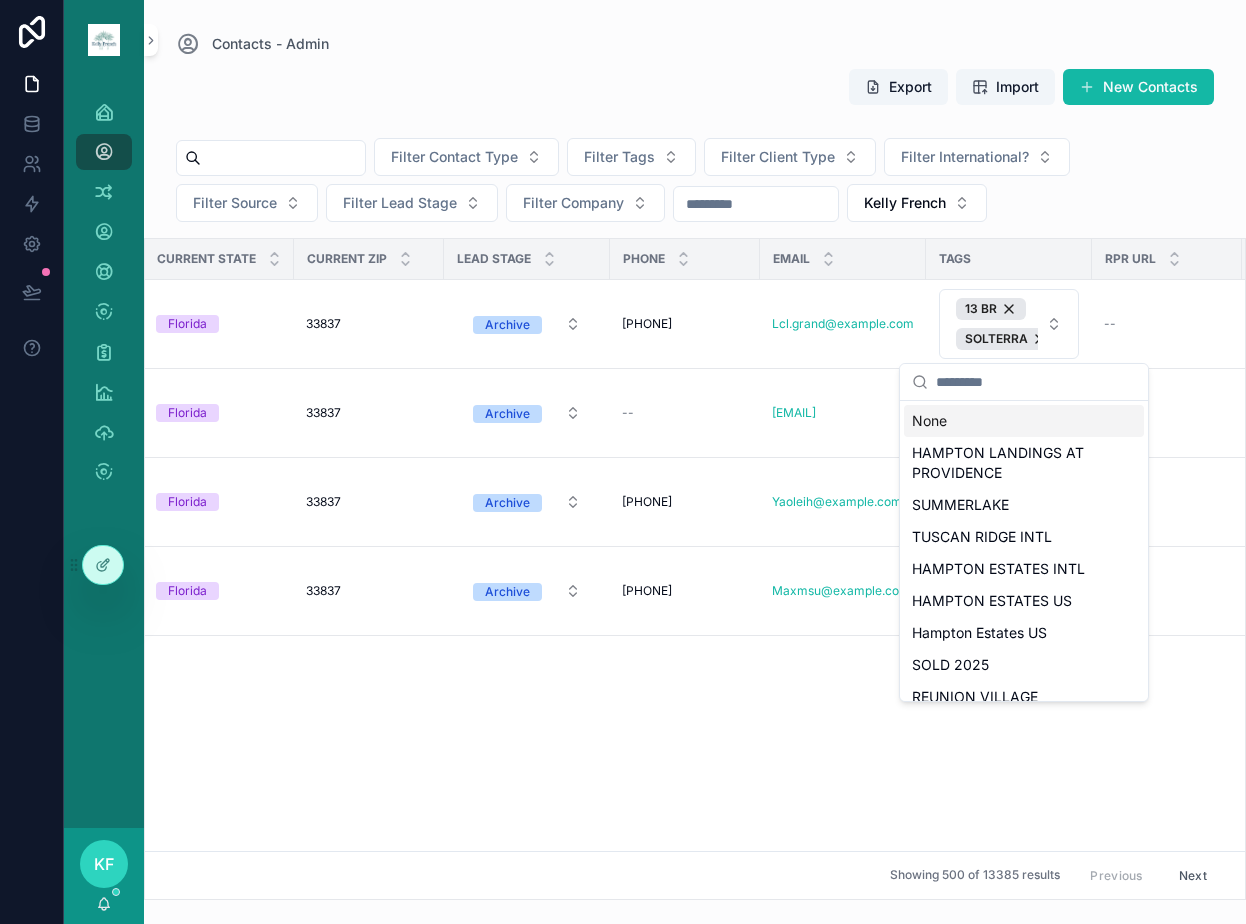 click at bounding box center [1036, 382] 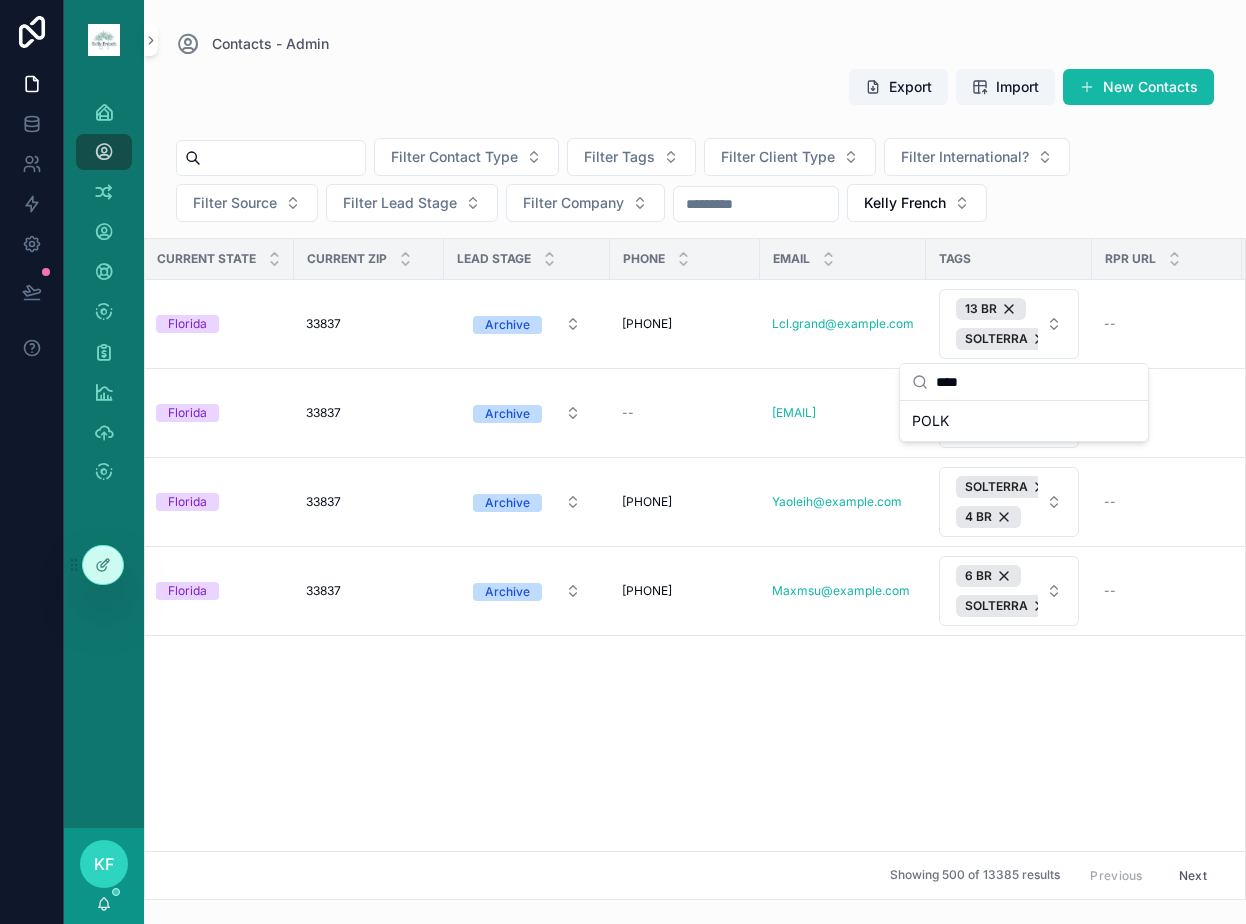 type on "****" 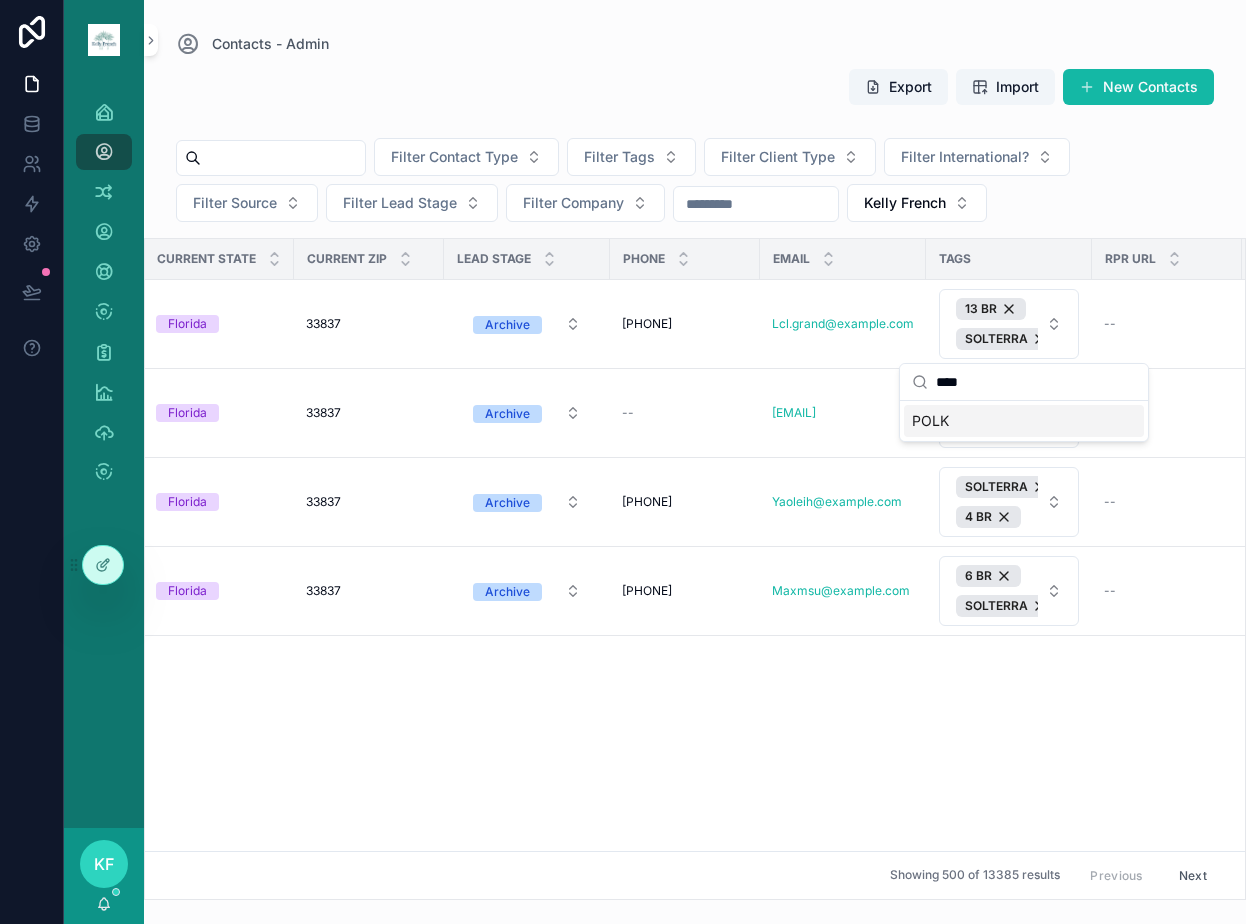 click on "POLK" at bounding box center (1024, 421) 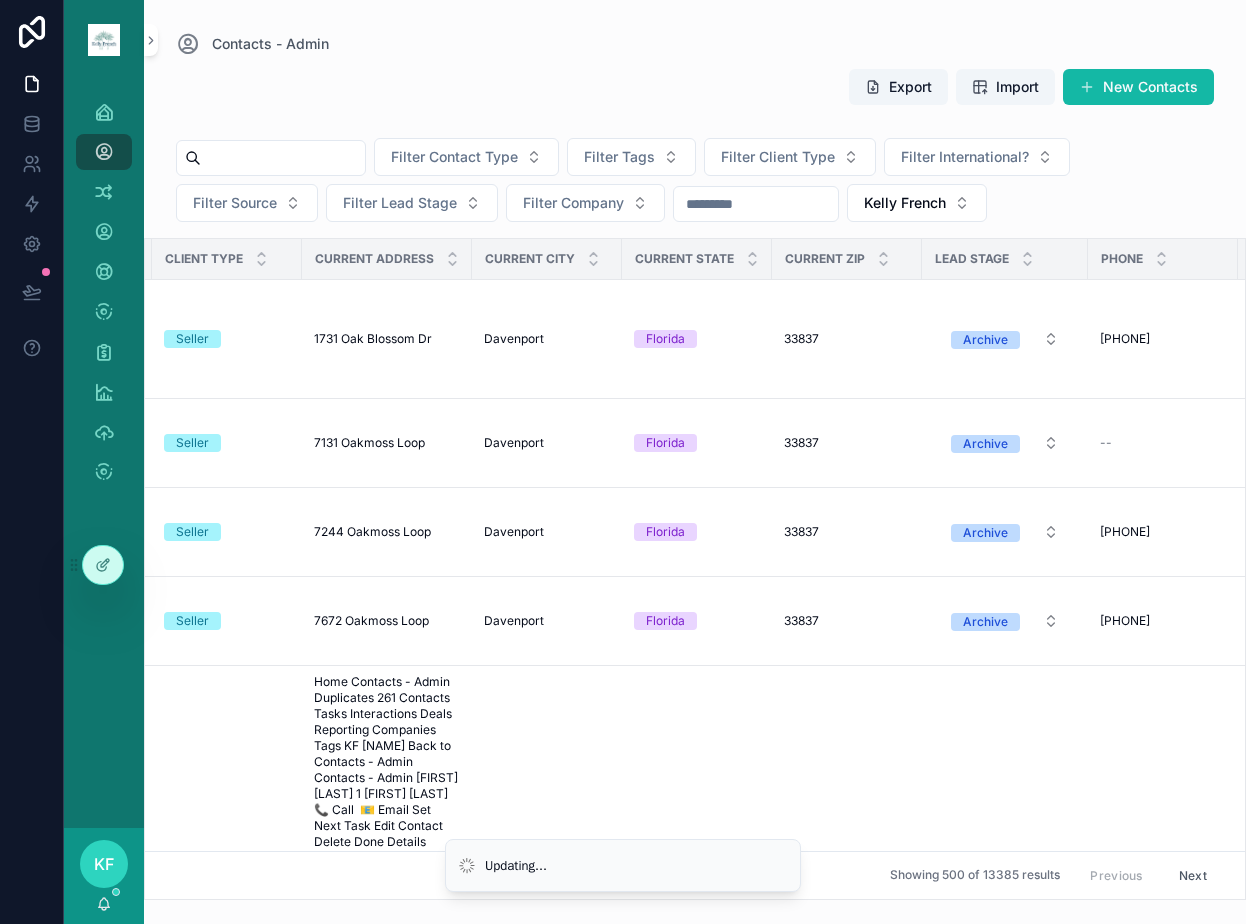 scroll, scrollTop: 0, scrollLeft: 376, axis: horizontal 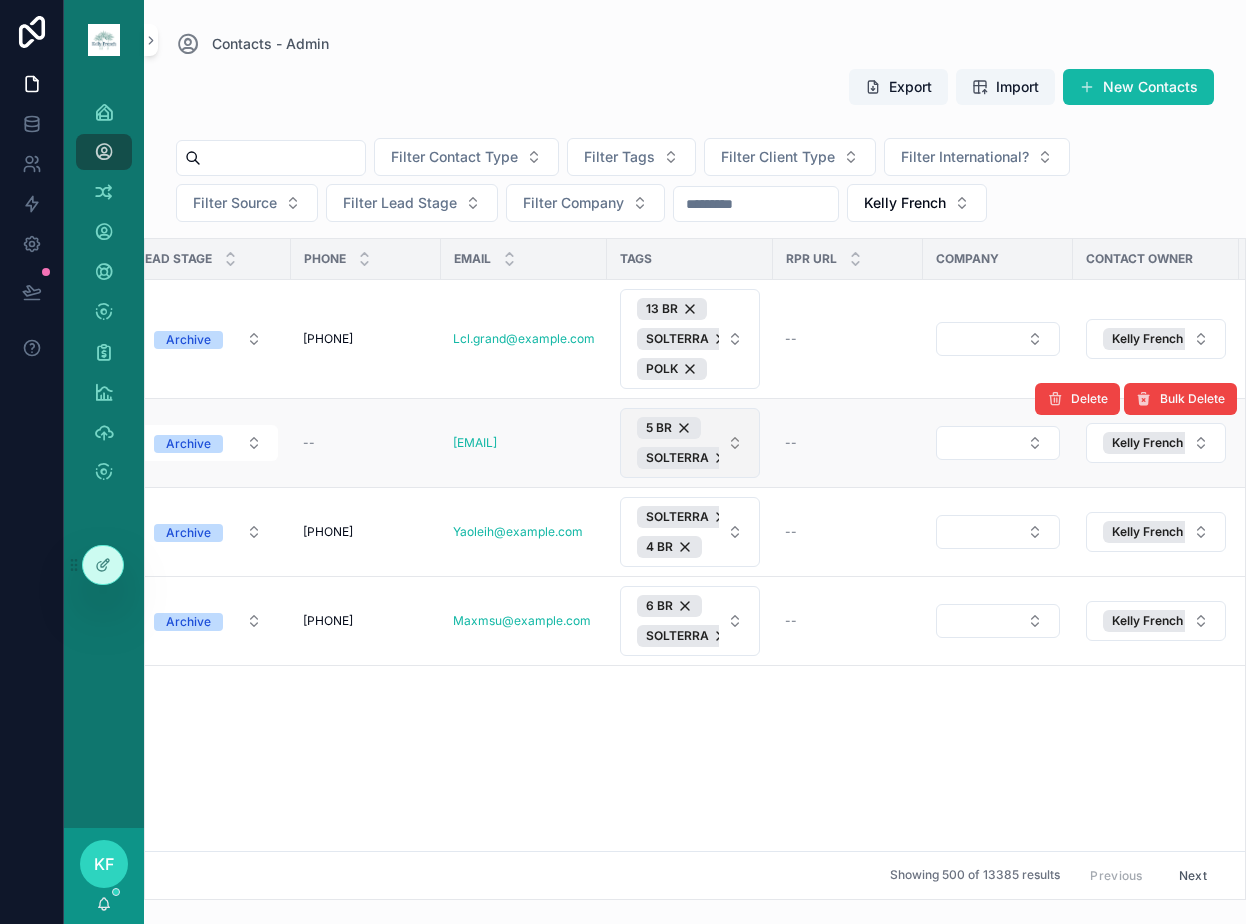click on "[NUMBER] BR SOLTERRA" at bounding box center [690, 443] 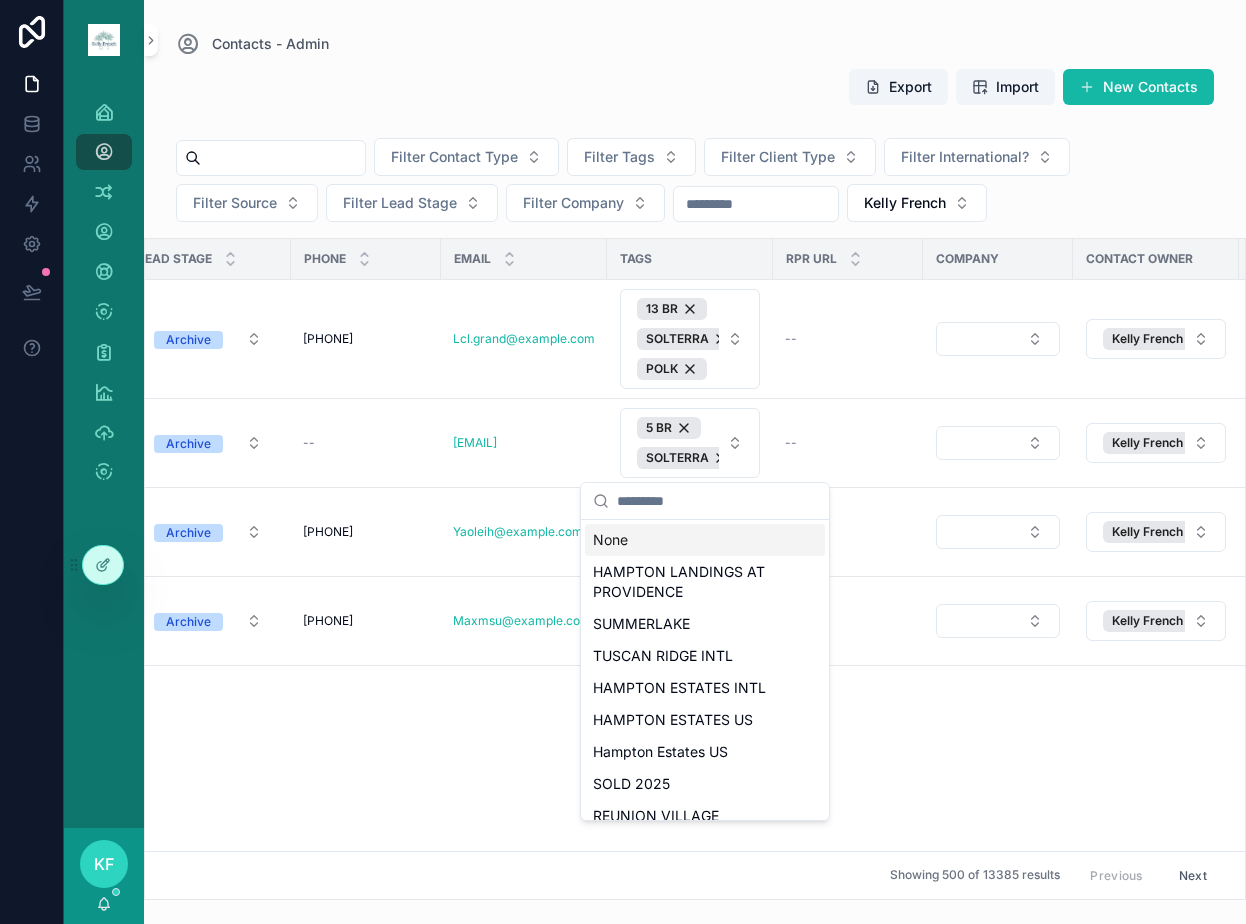 click at bounding box center [717, 501] 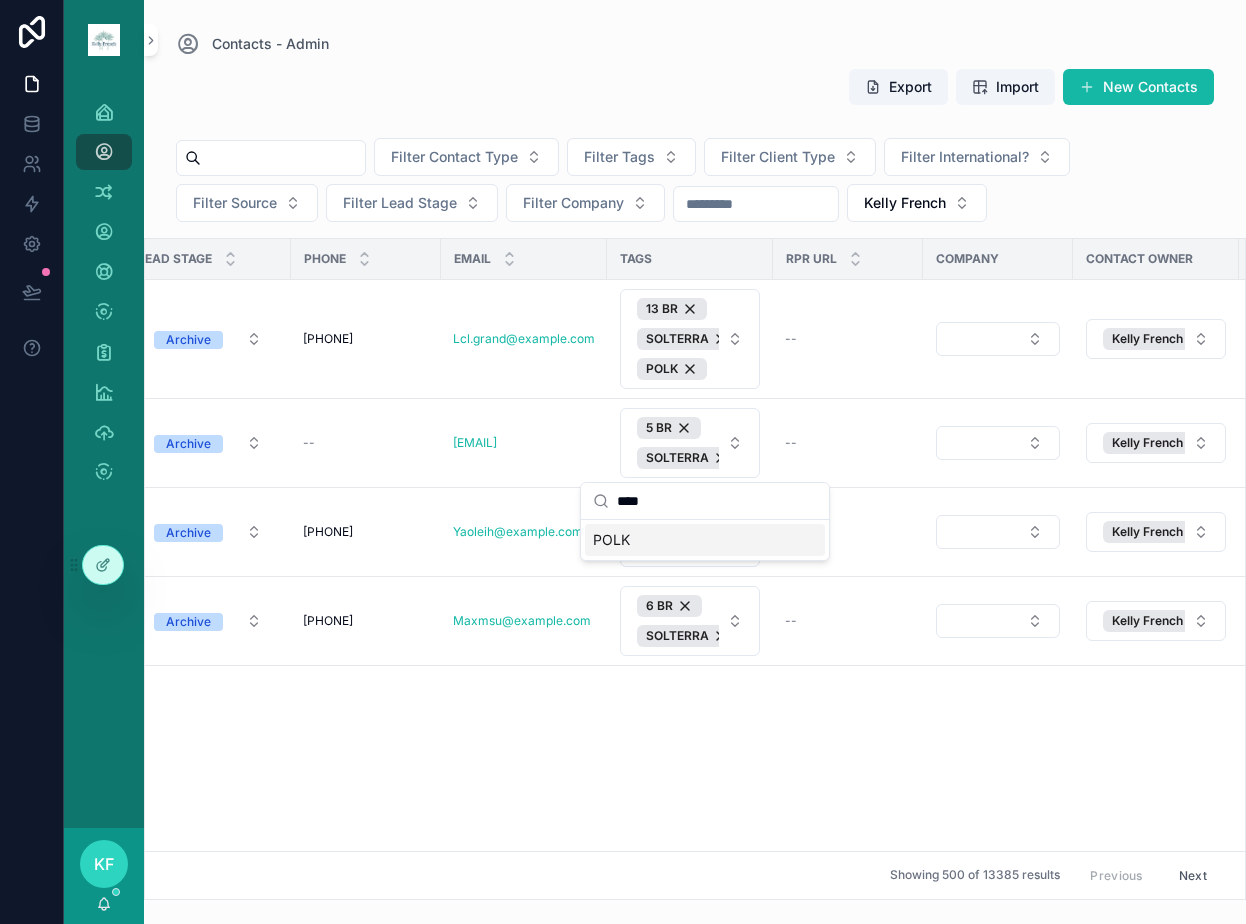 type on "****" 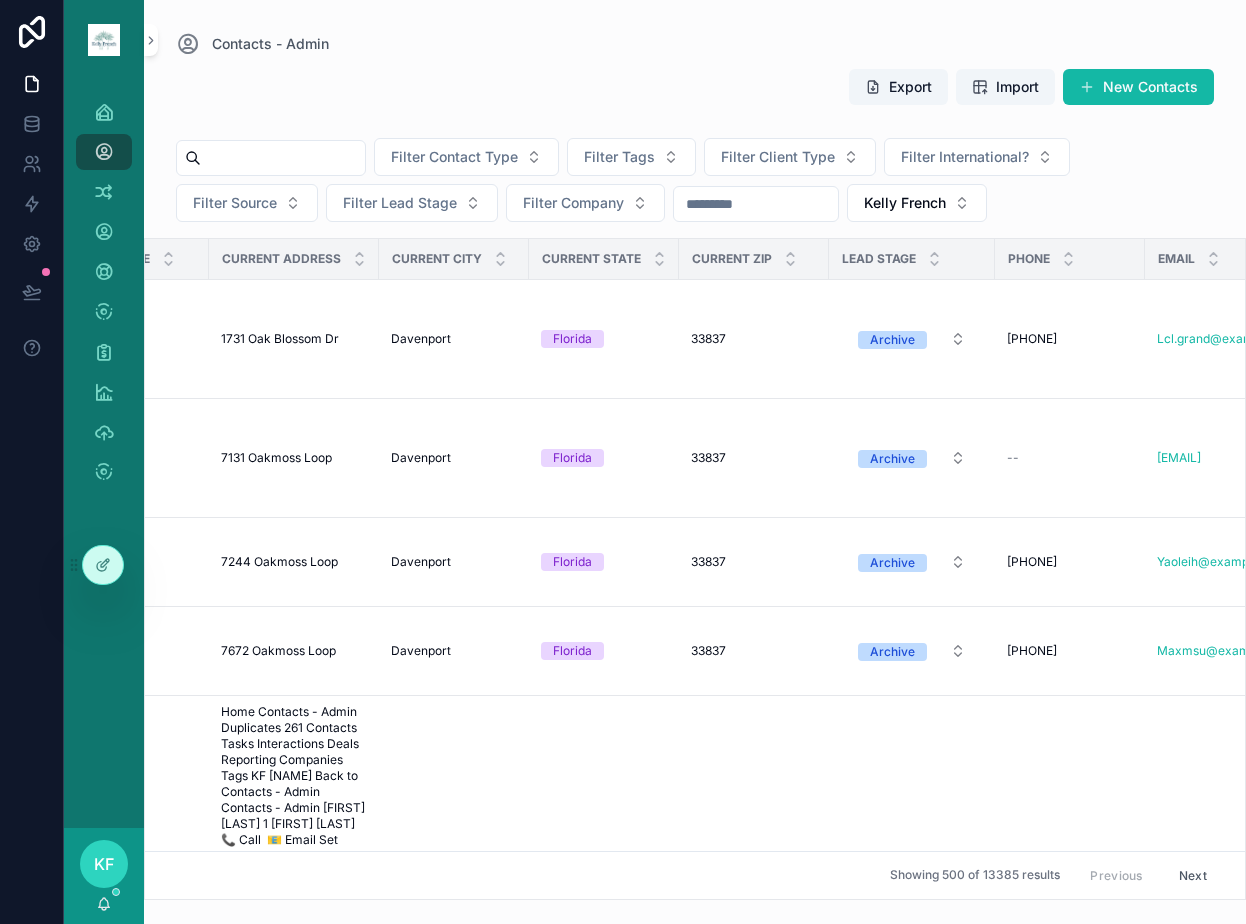 scroll, scrollTop: 0, scrollLeft: 454, axis: horizontal 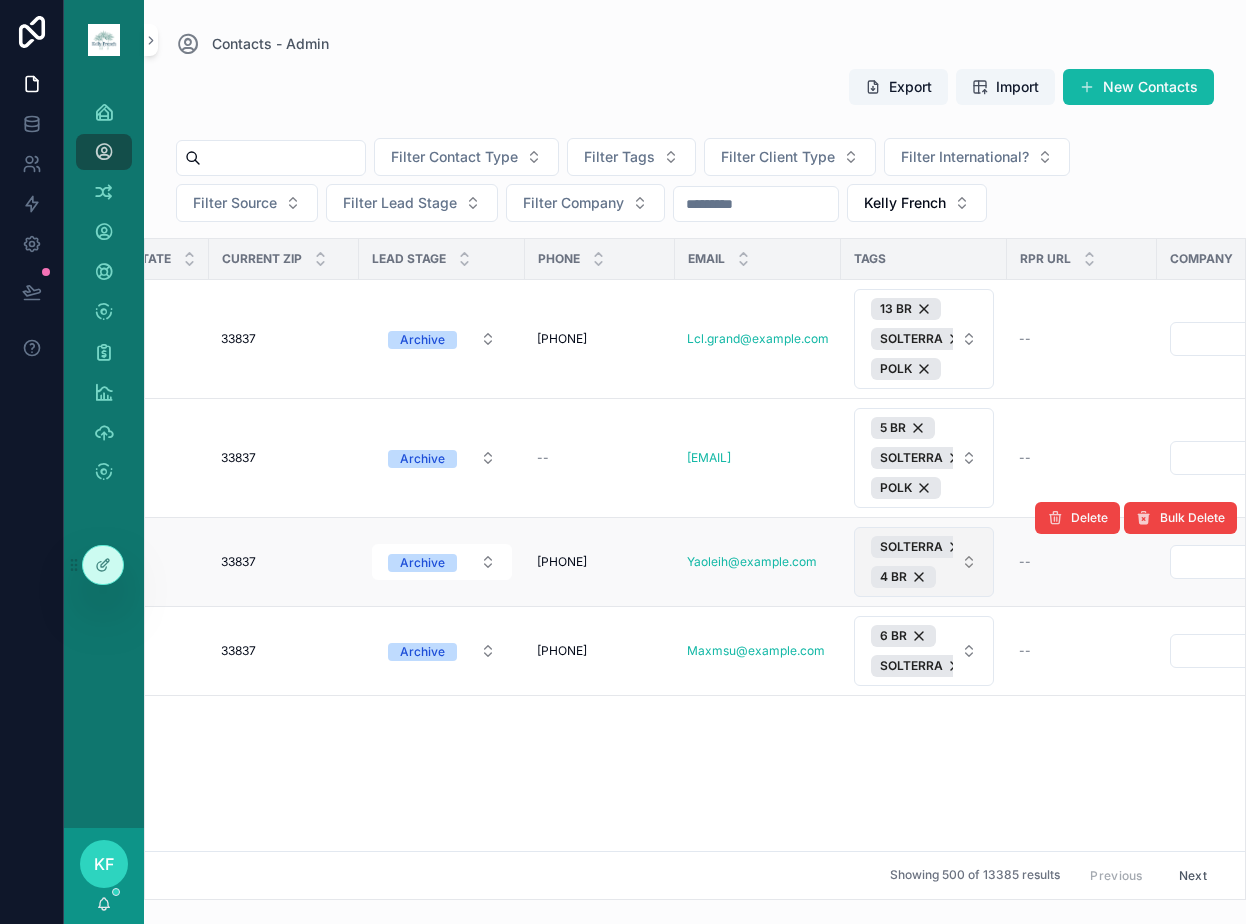 click on "SOLTERRA 4 BR" at bounding box center (912, 562) 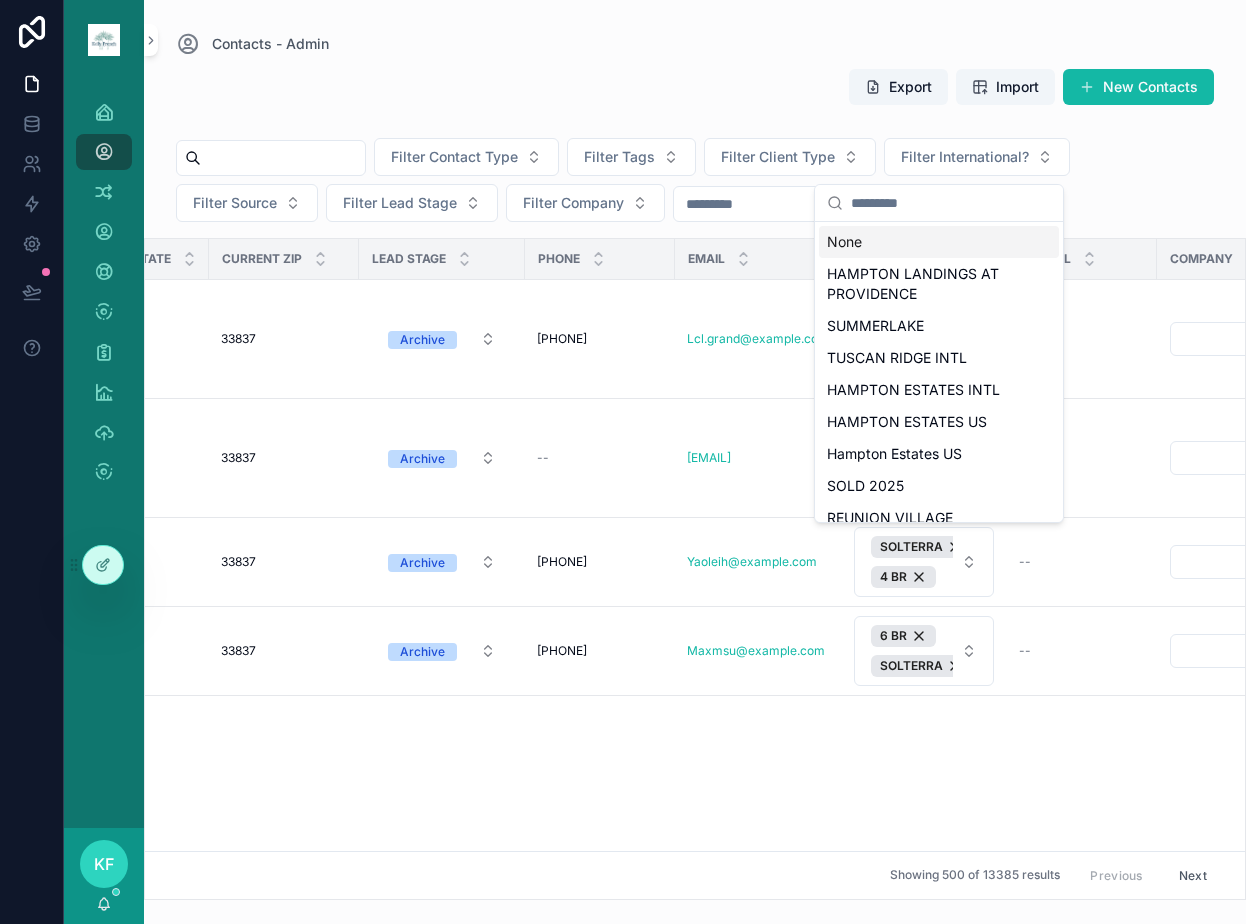 click at bounding box center (951, 203) 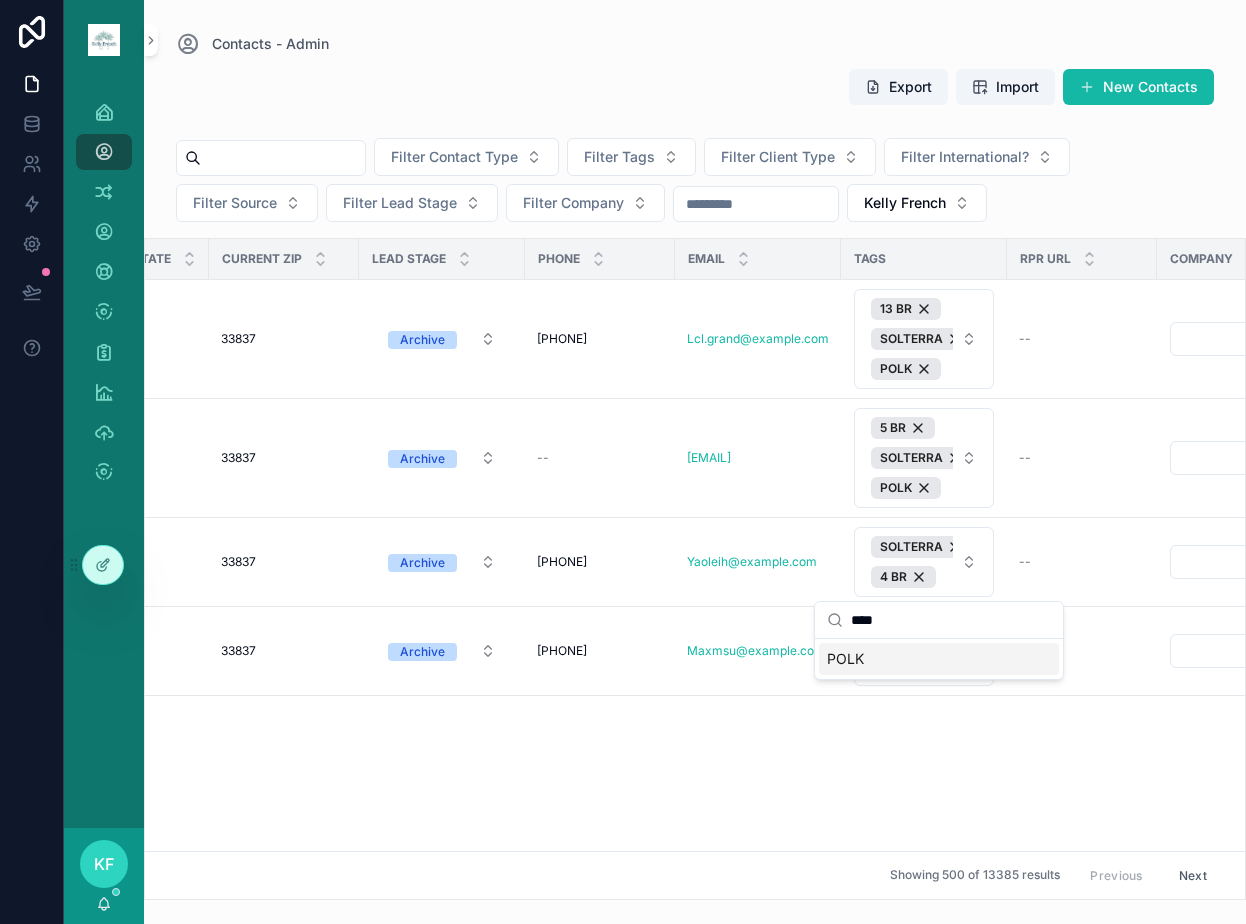 type on "****" 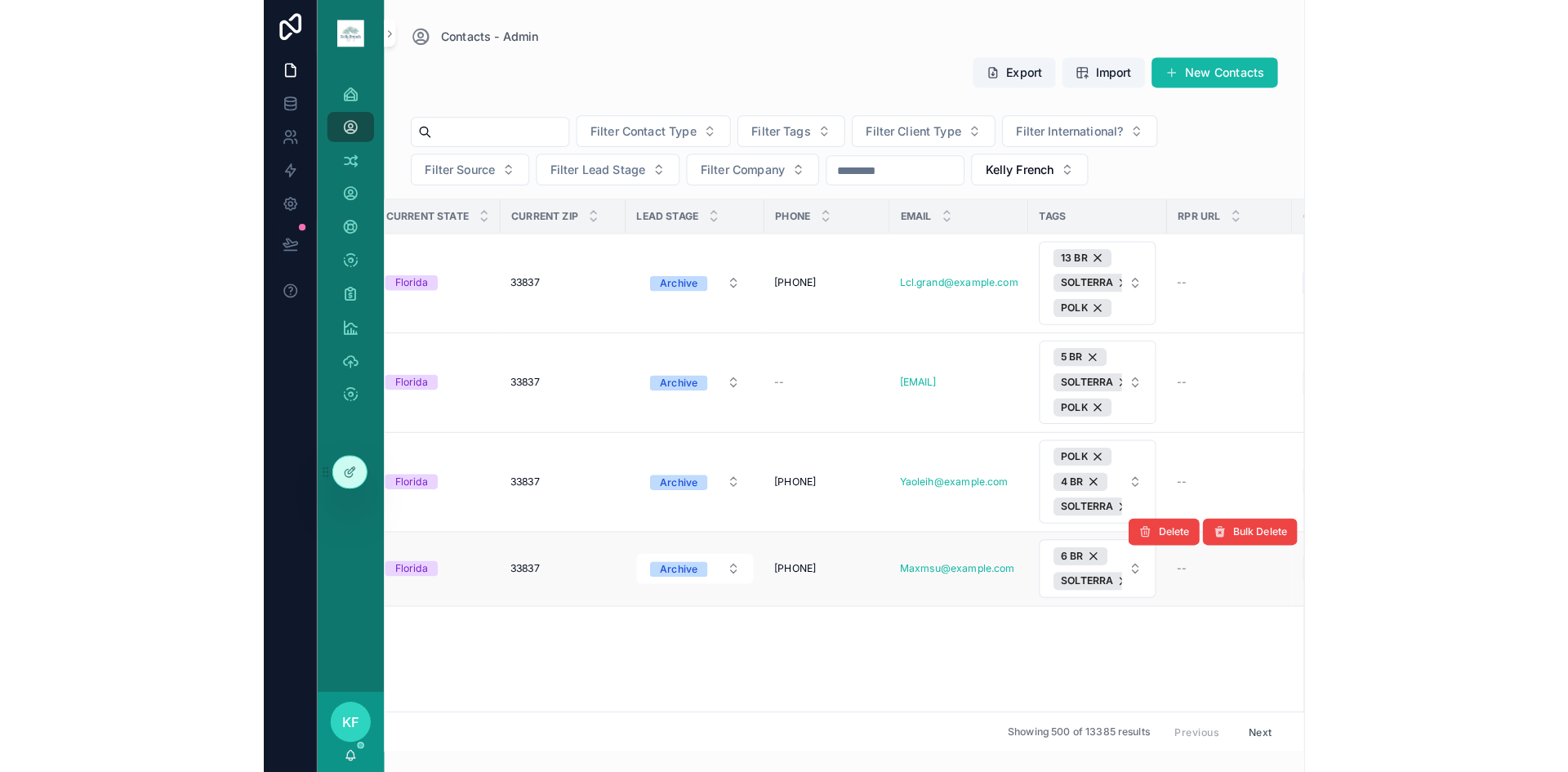 scroll, scrollTop: 136, scrollLeft: 704, axis: both 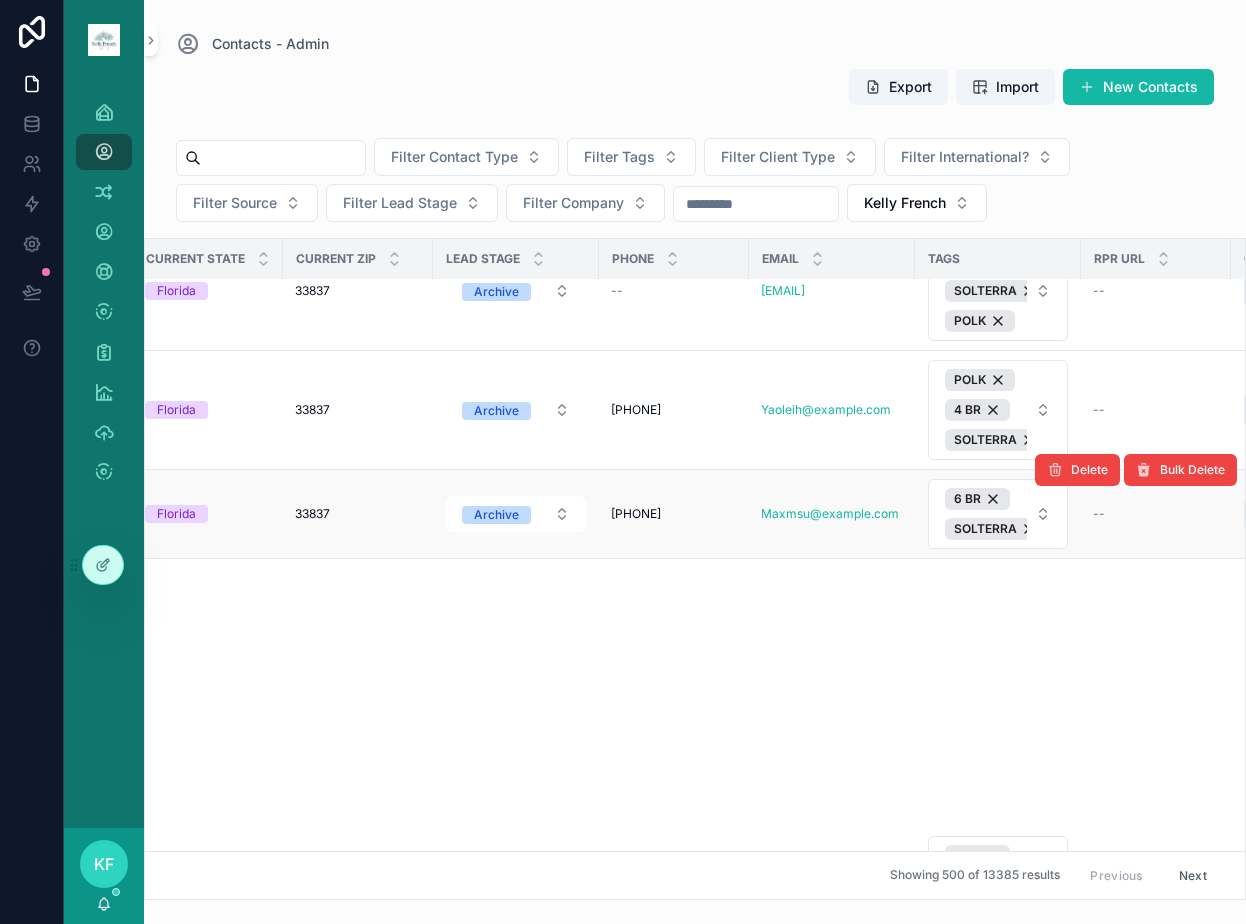 click on "Delete Bulk Delete" at bounding box center [1136, 470] 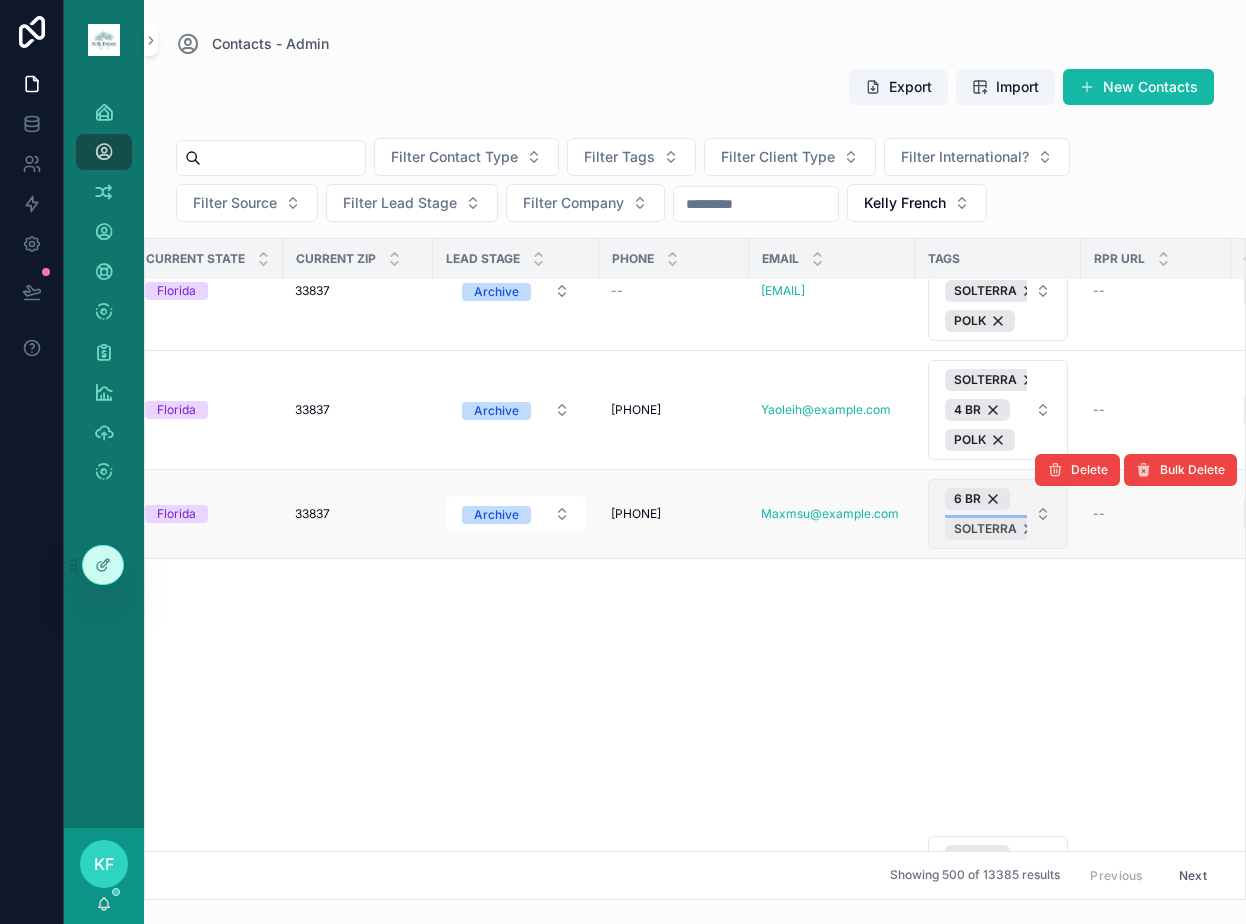 click on "SOLTERRA" at bounding box center (995, 529) 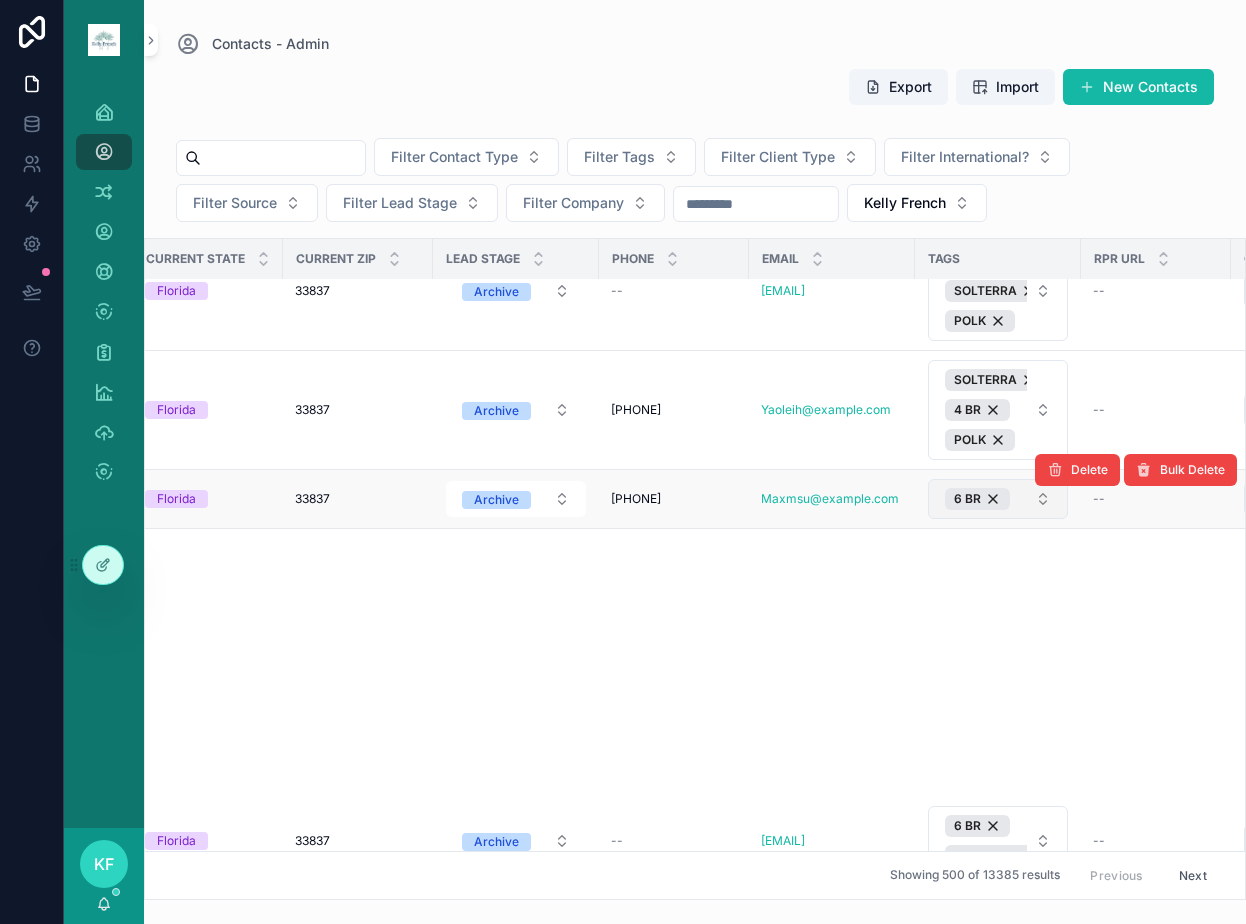 click on "6 BR" at bounding box center (998, 499) 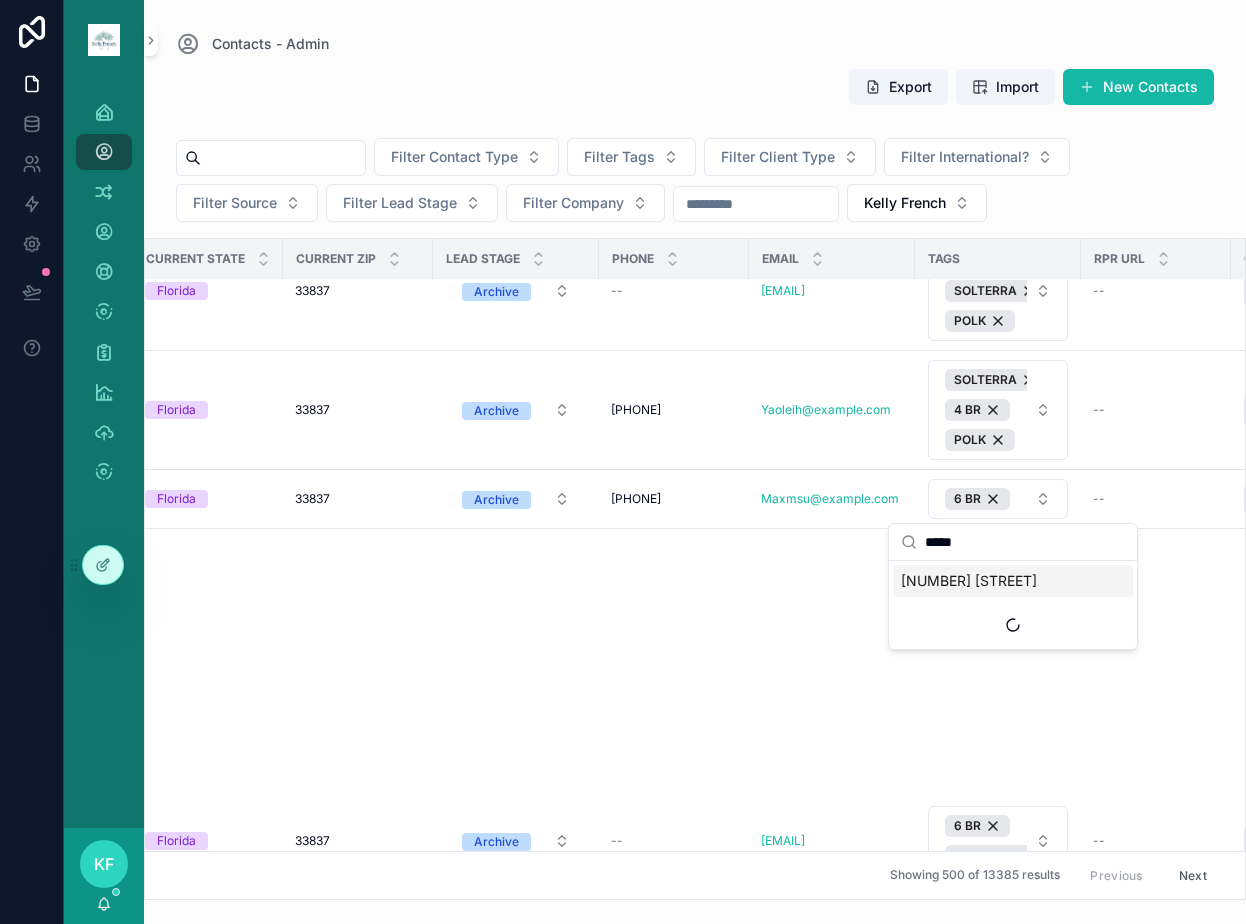 type on "******" 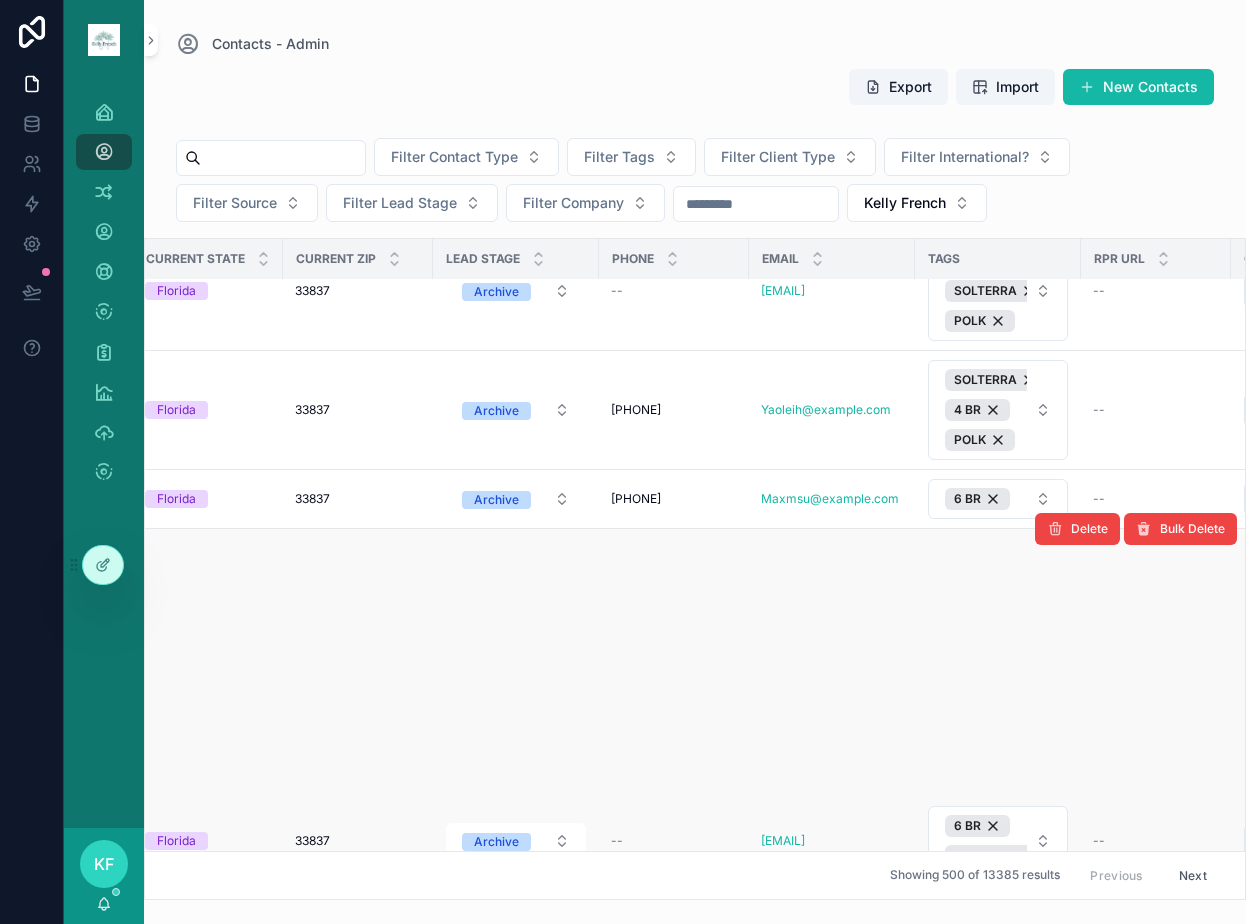 click on "6 BR SOLTERRA" at bounding box center (998, 841) 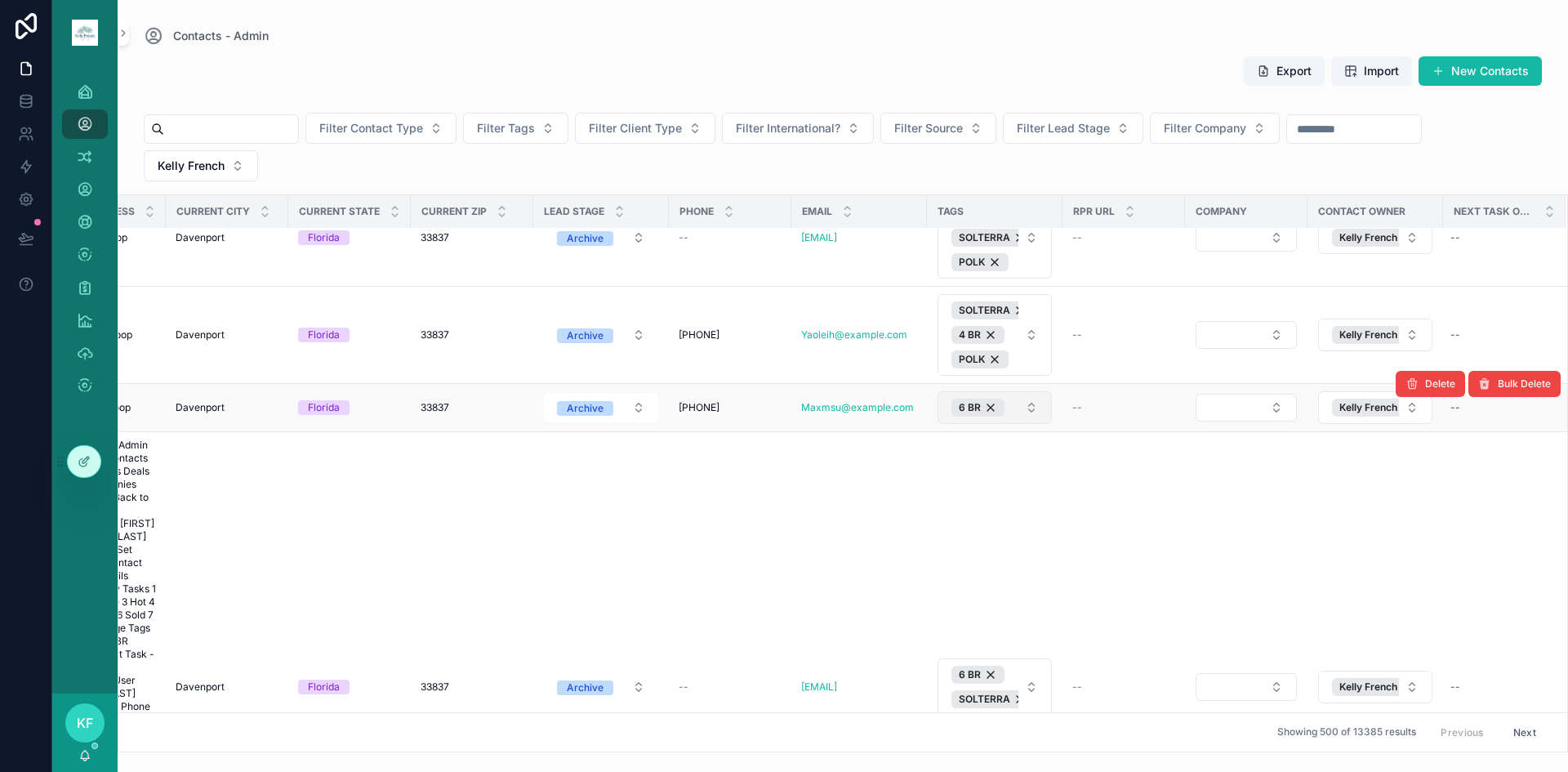 scroll, scrollTop: 136, scrollLeft: 549, axis: both 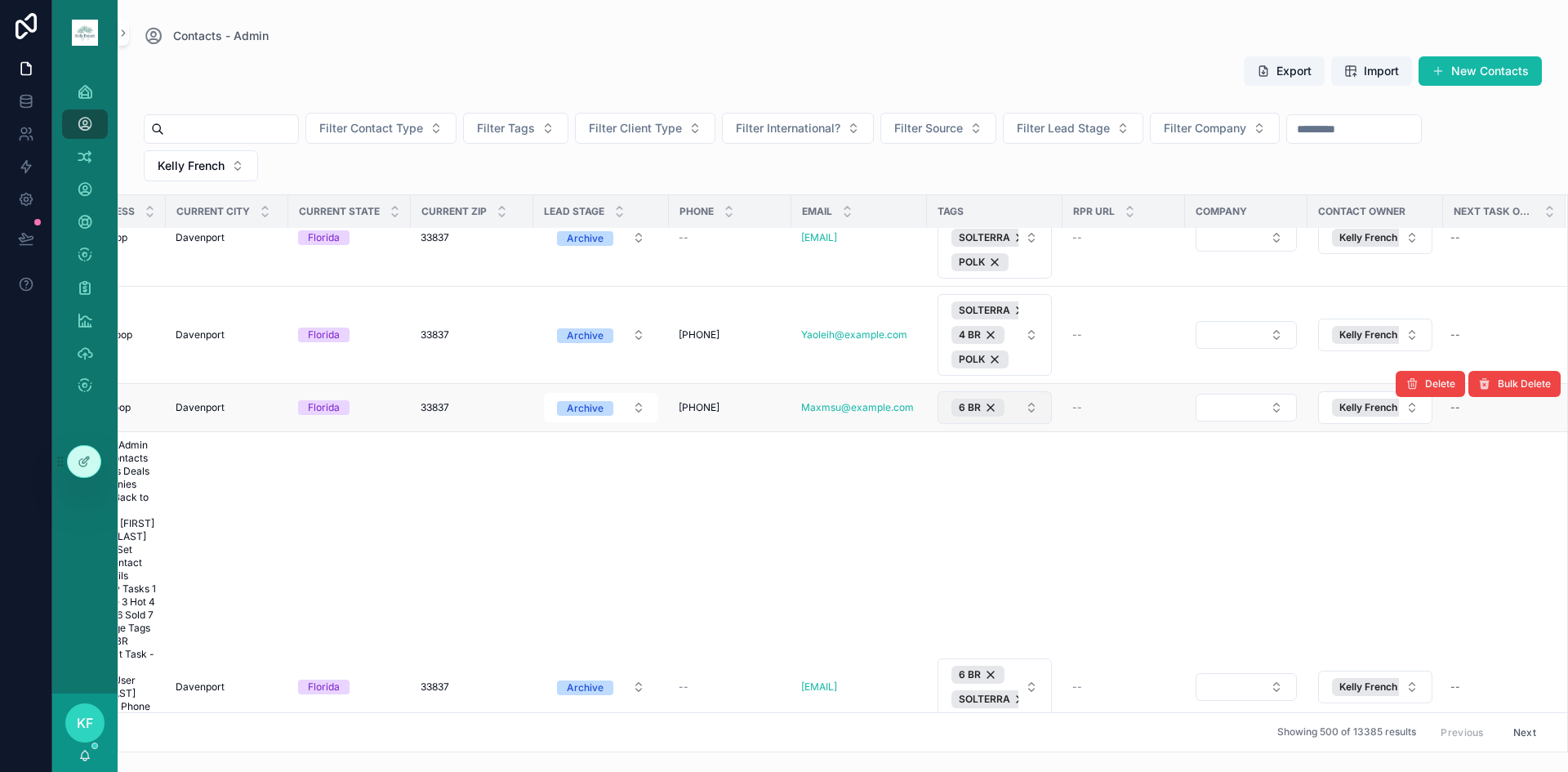 click on "6 BR" at bounding box center (995, 408) 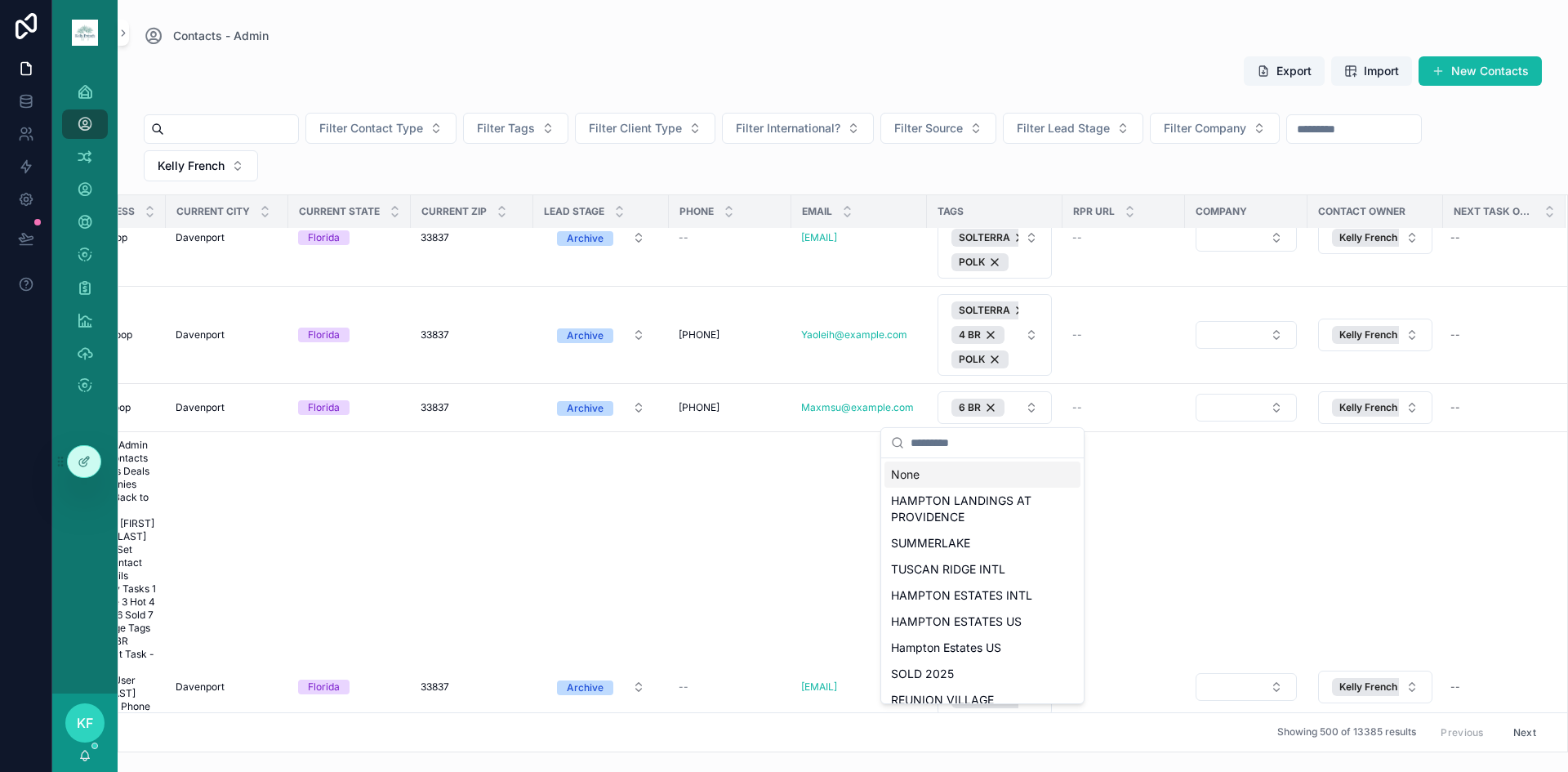 click on "None" at bounding box center (982, 475) 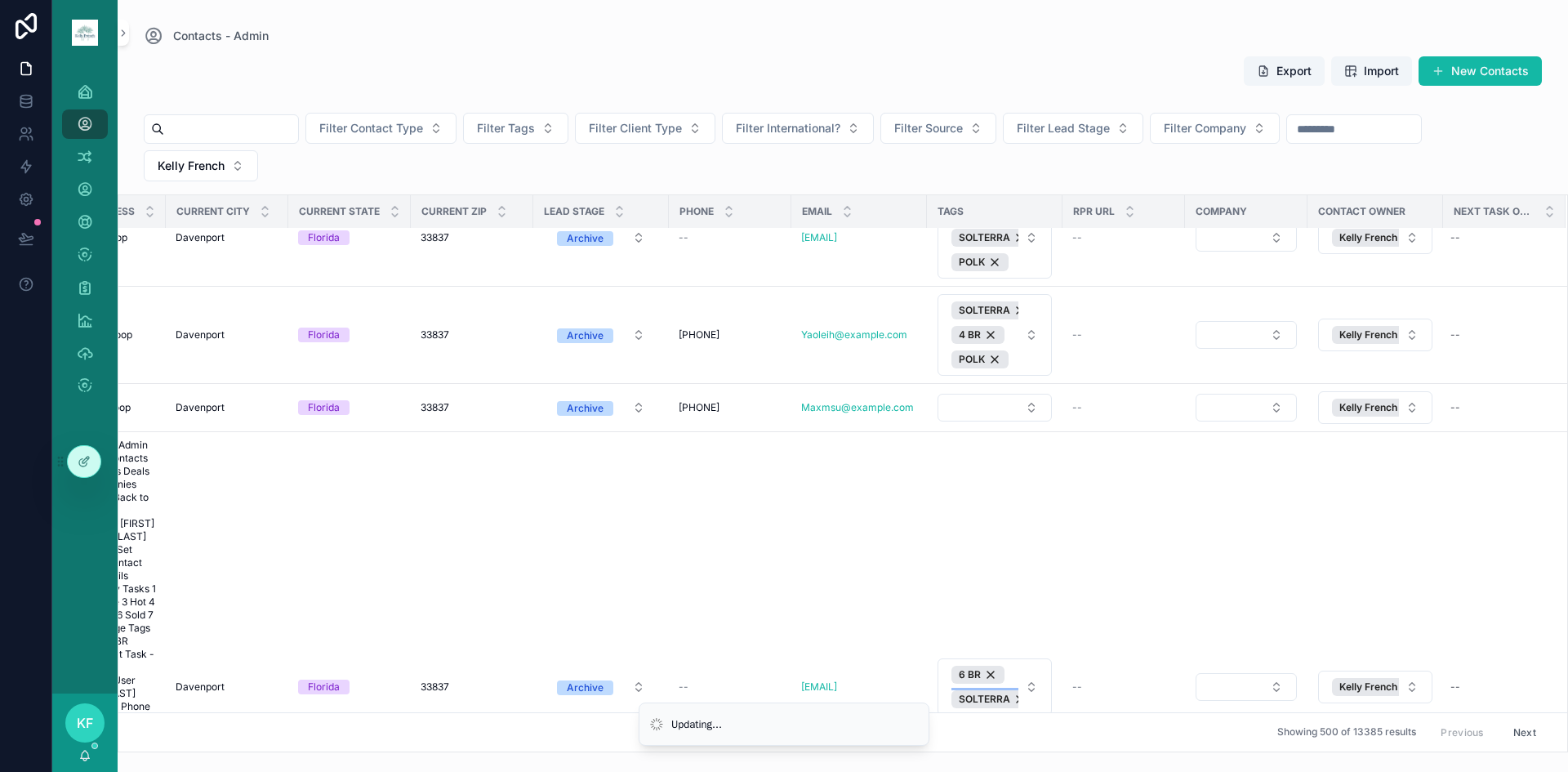 click on "SOLTERRA" at bounding box center [984, 699] 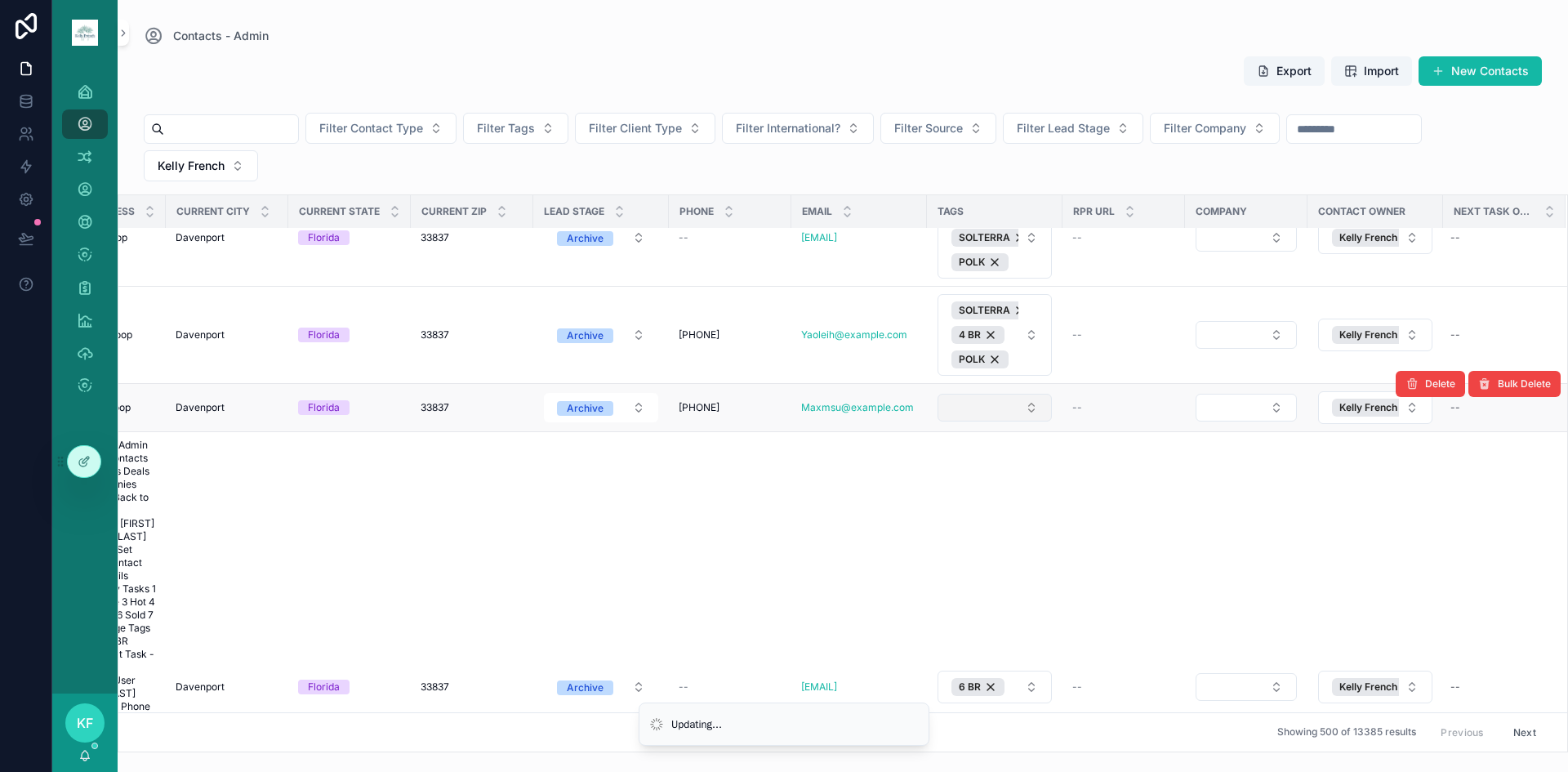 click at bounding box center [995, 408] 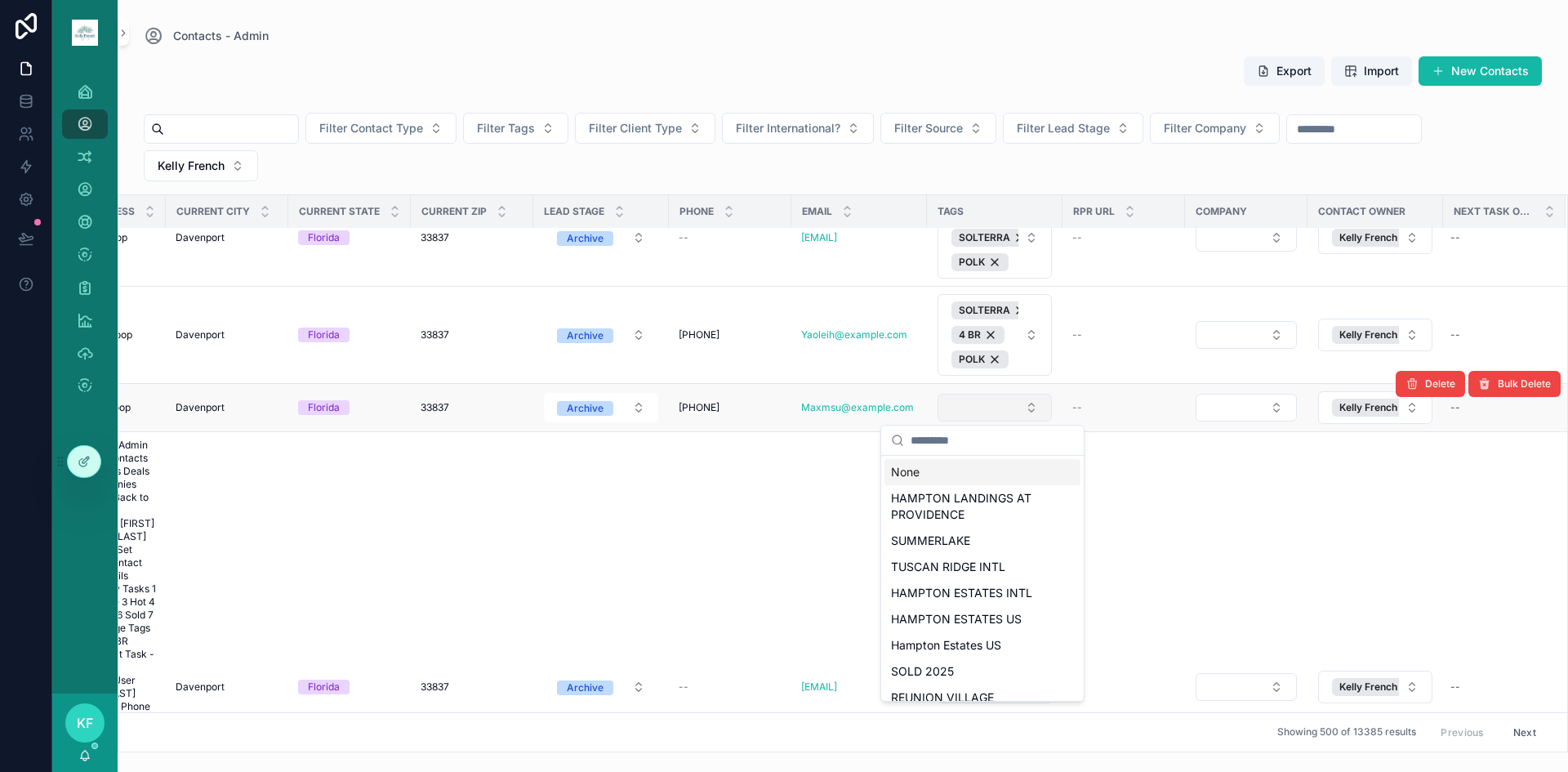 type on "*" 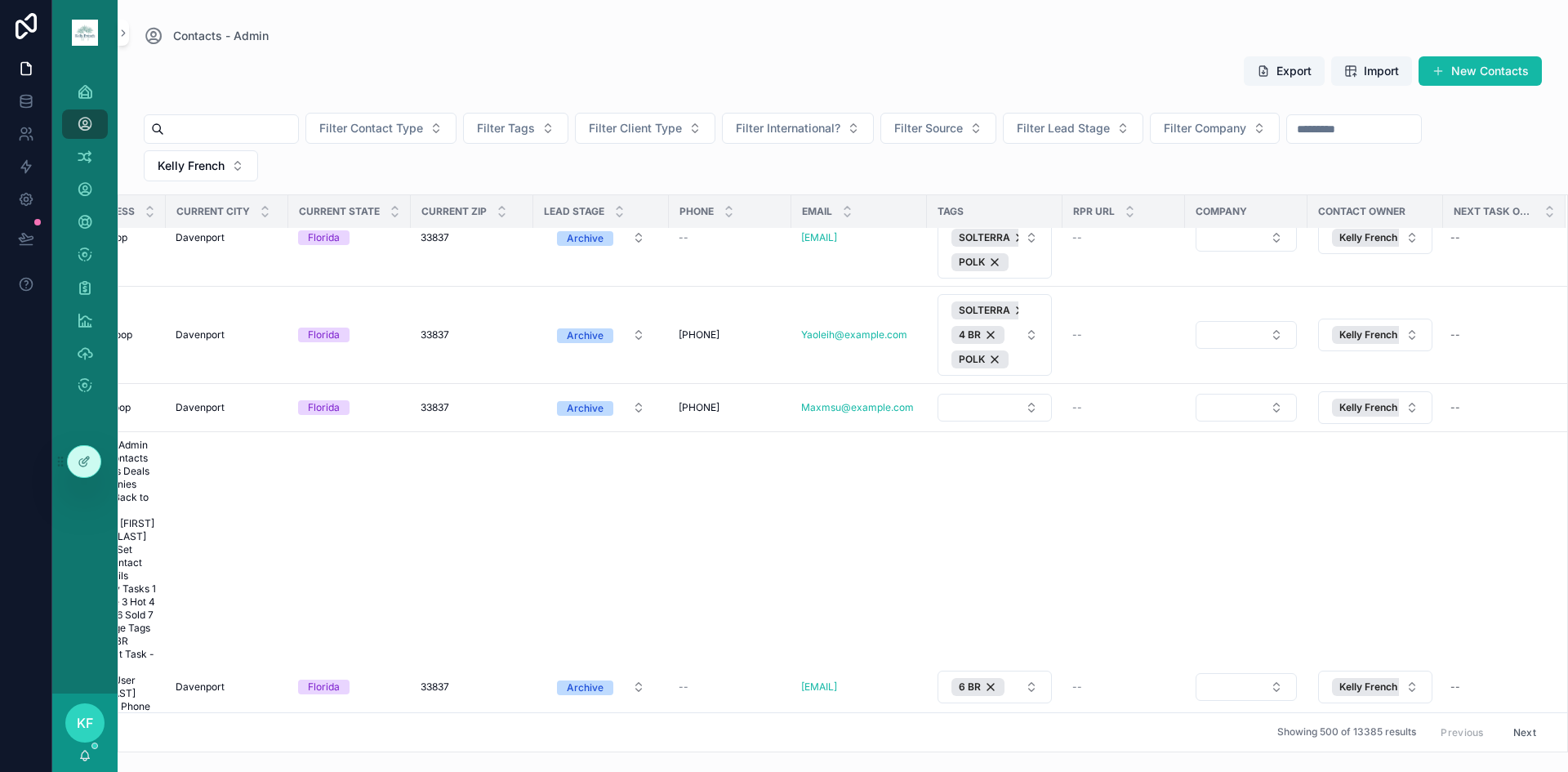 click at bounding box center [995, 408] 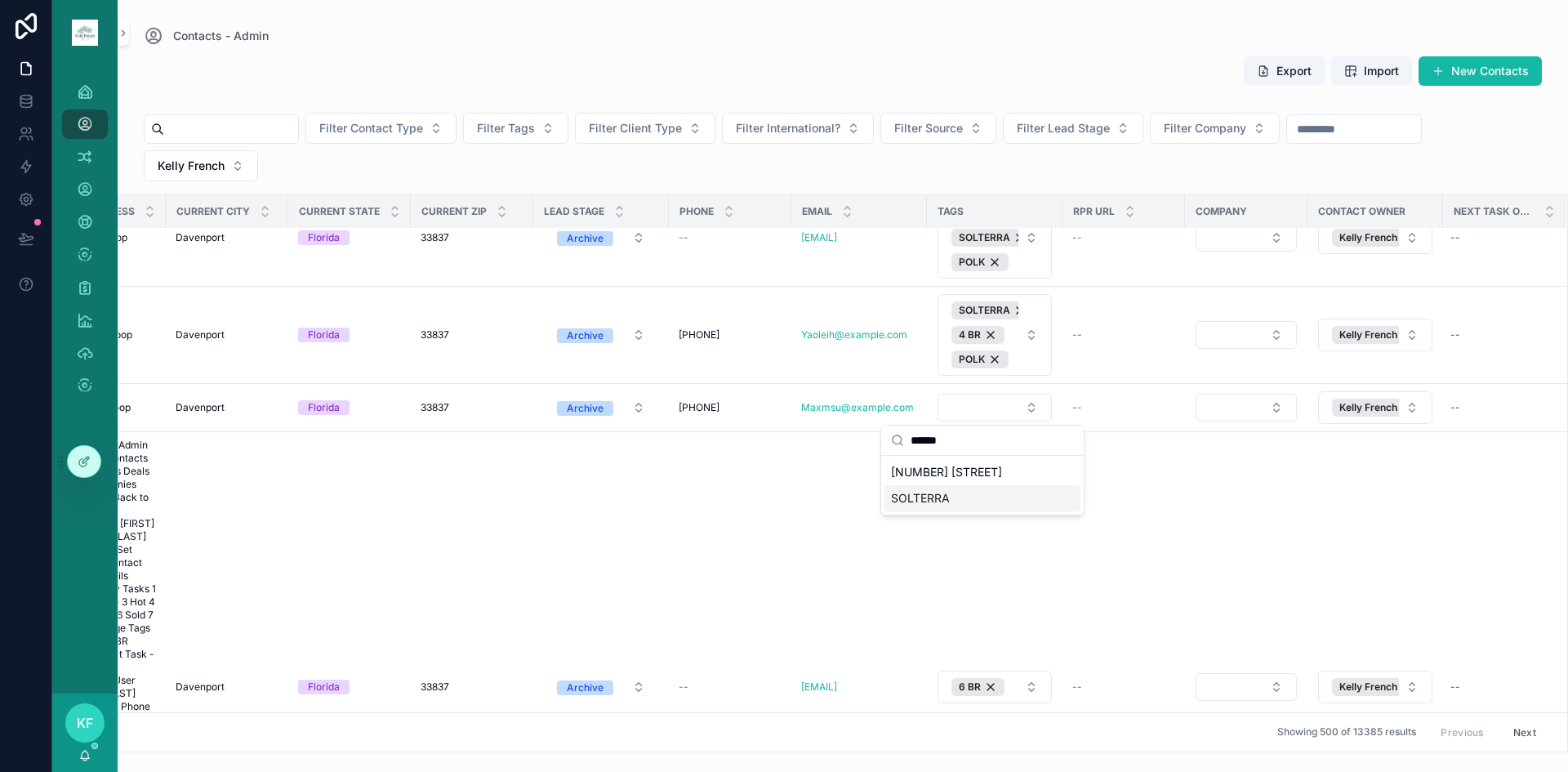 type on "******" 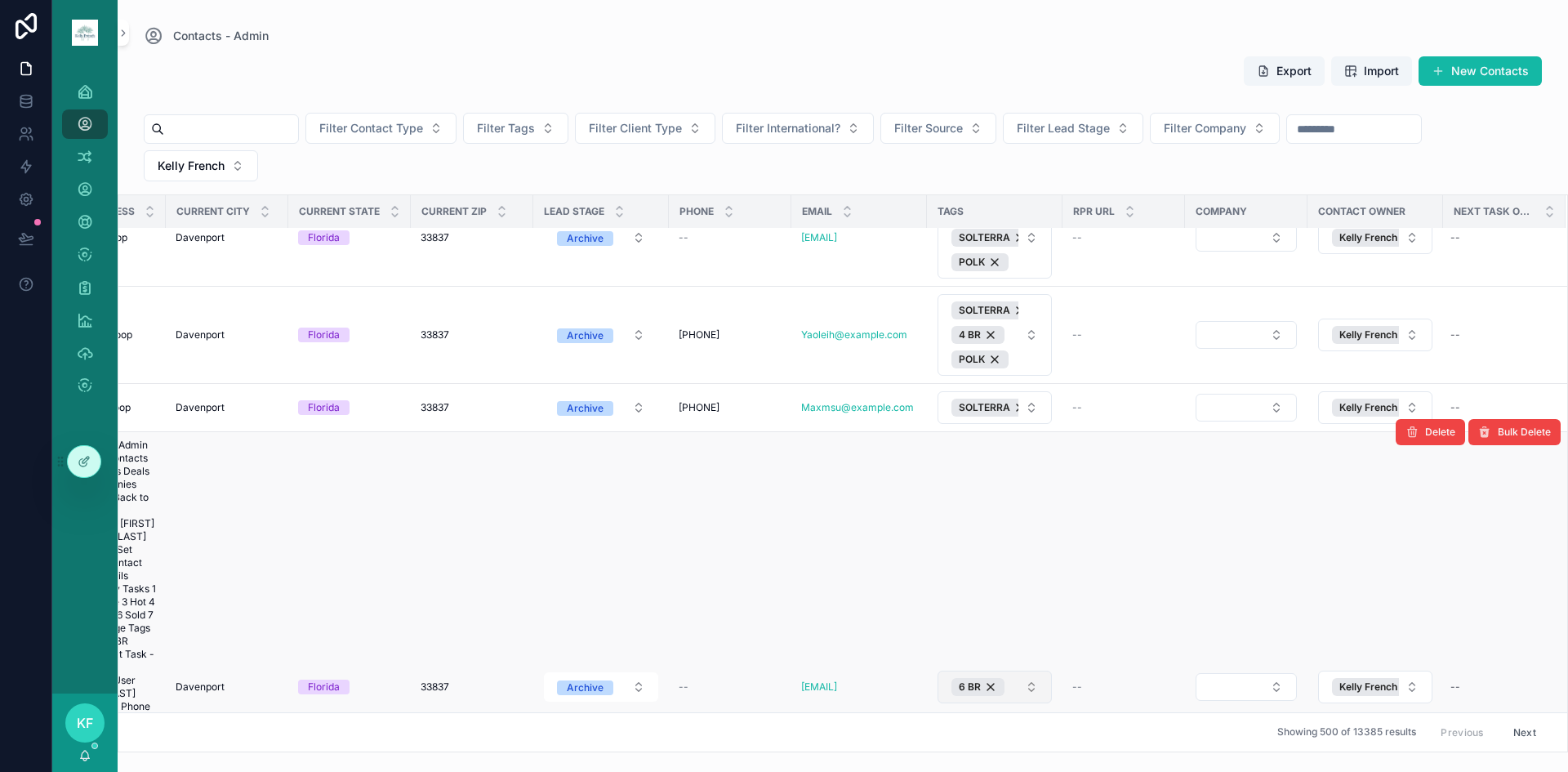 click on "6 BR" at bounding box center [995, 687] 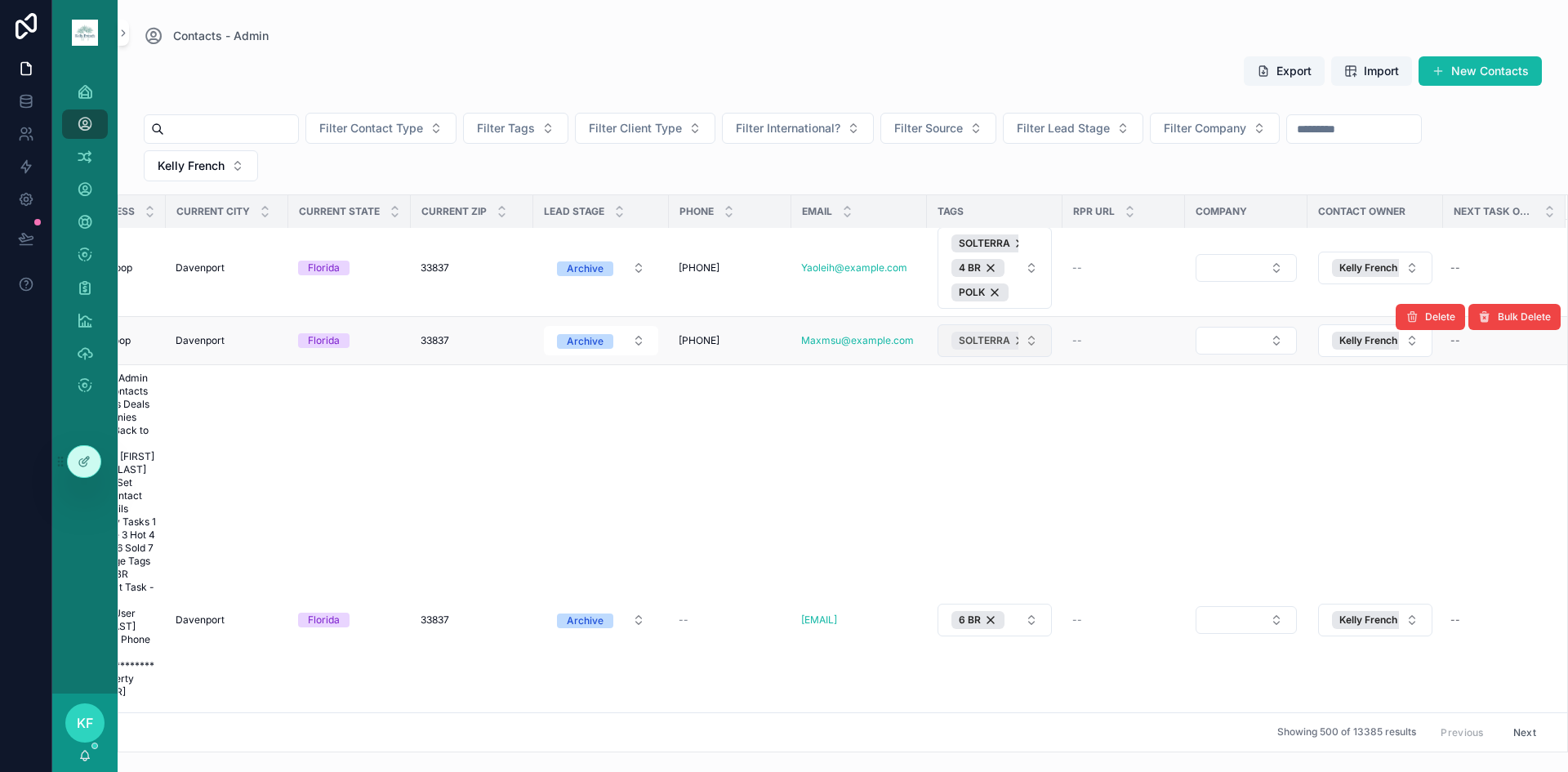 scroll, scrollTop: 67, scrollLeft: 549, axis: both 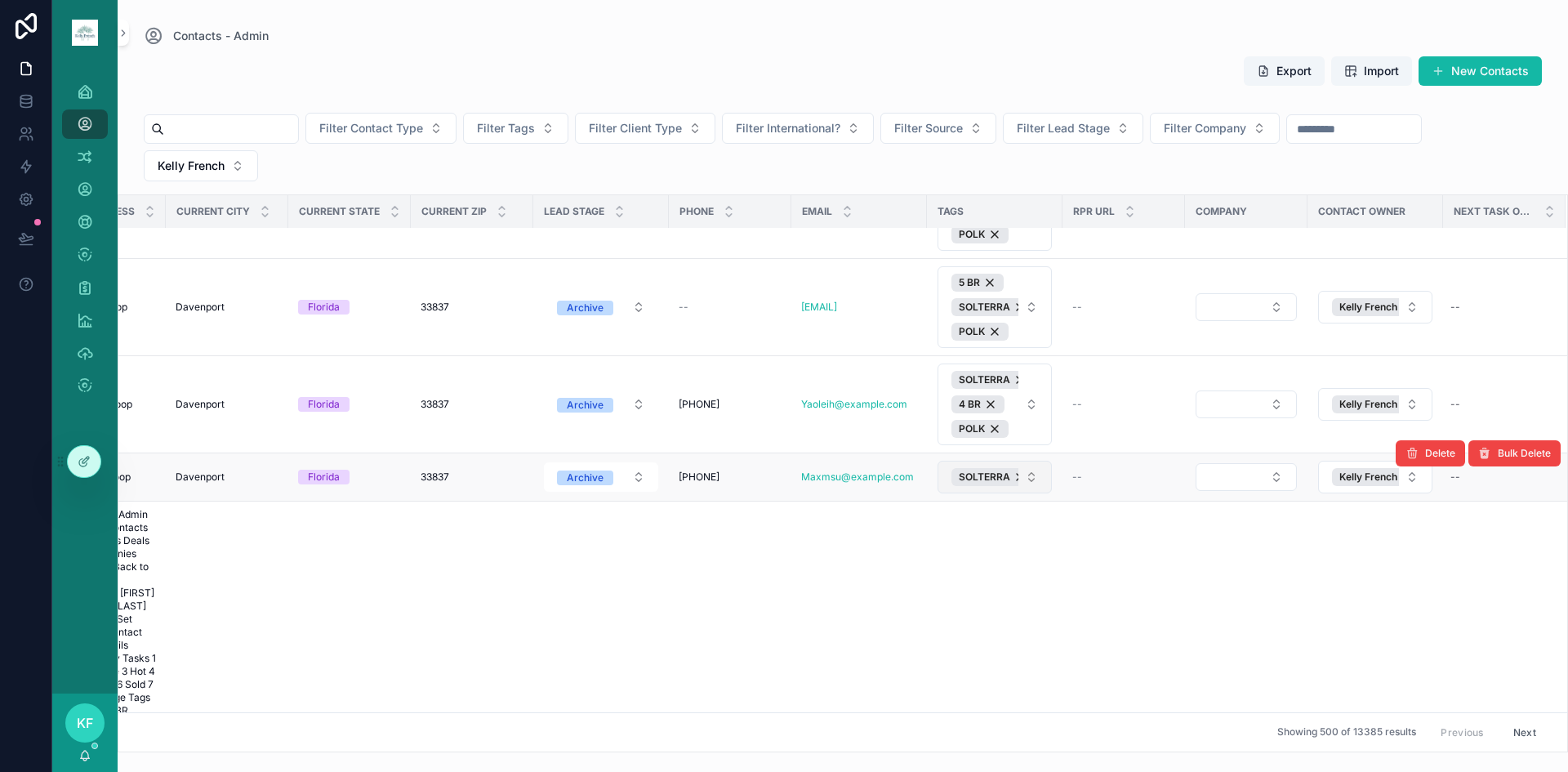 click on "SOLTERRA" at bounding box center (995, 477) 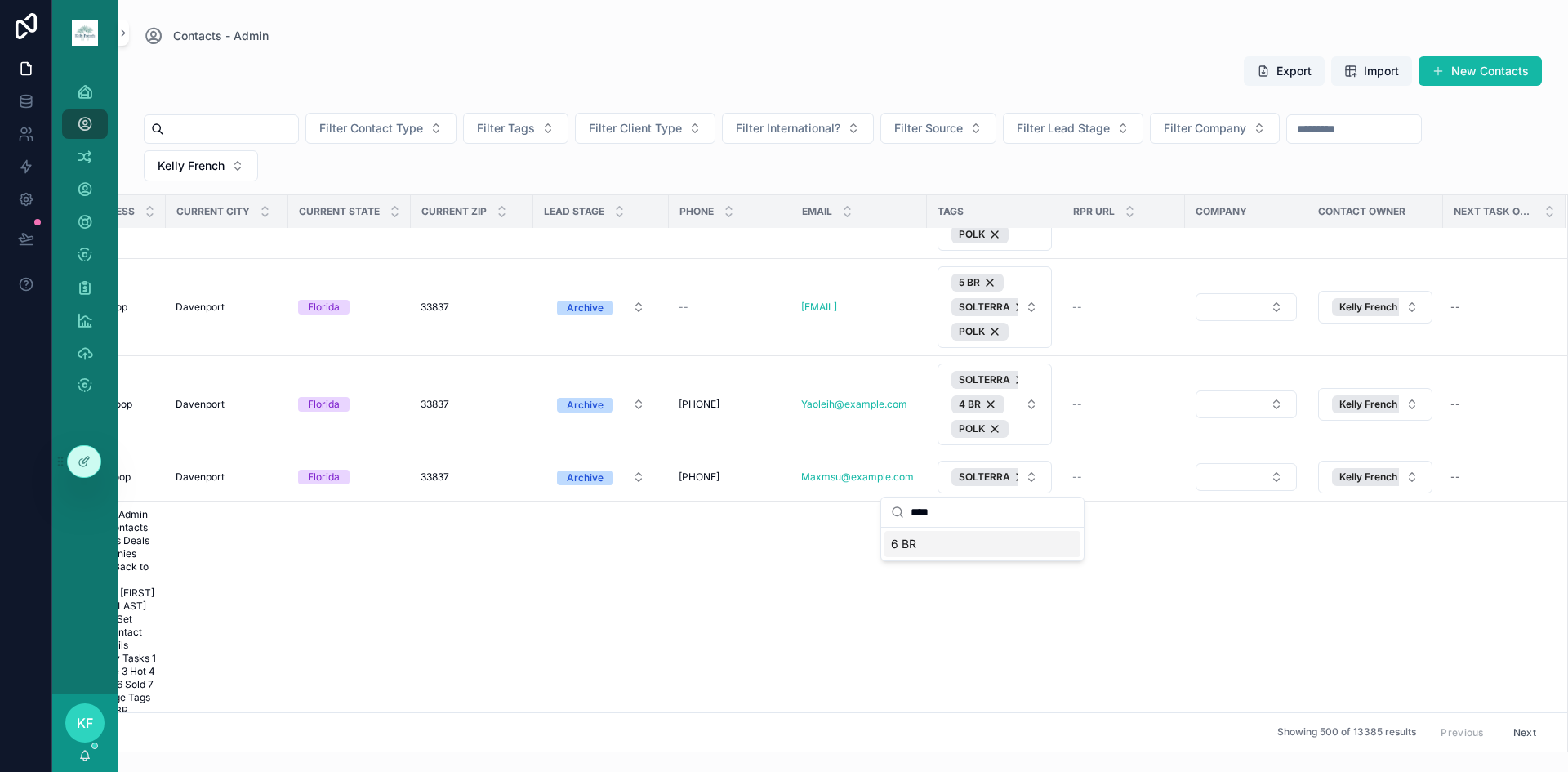 type on "****" 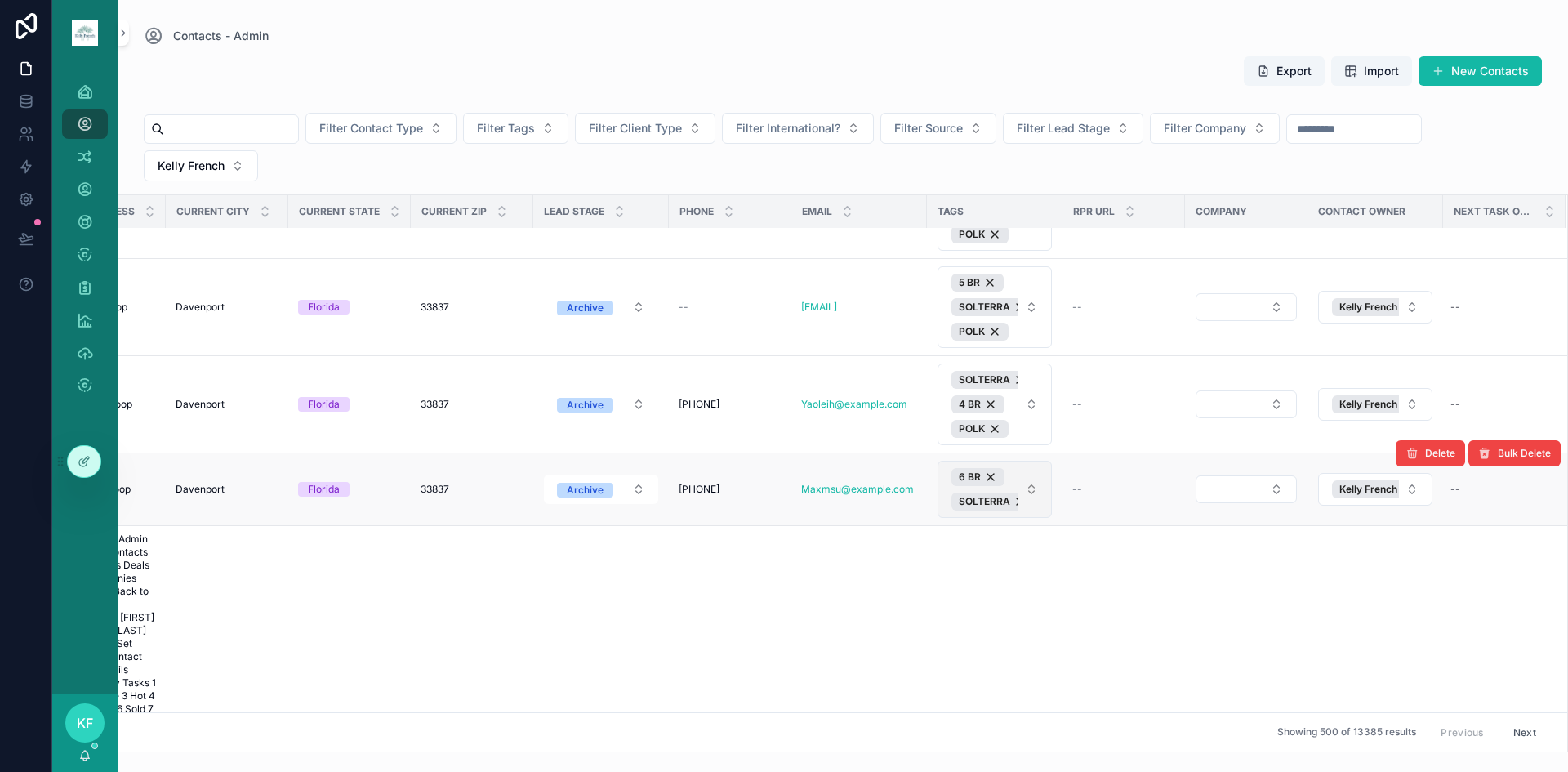 click on "6 BR SOLTERRA" at bounding box center (995, 489) 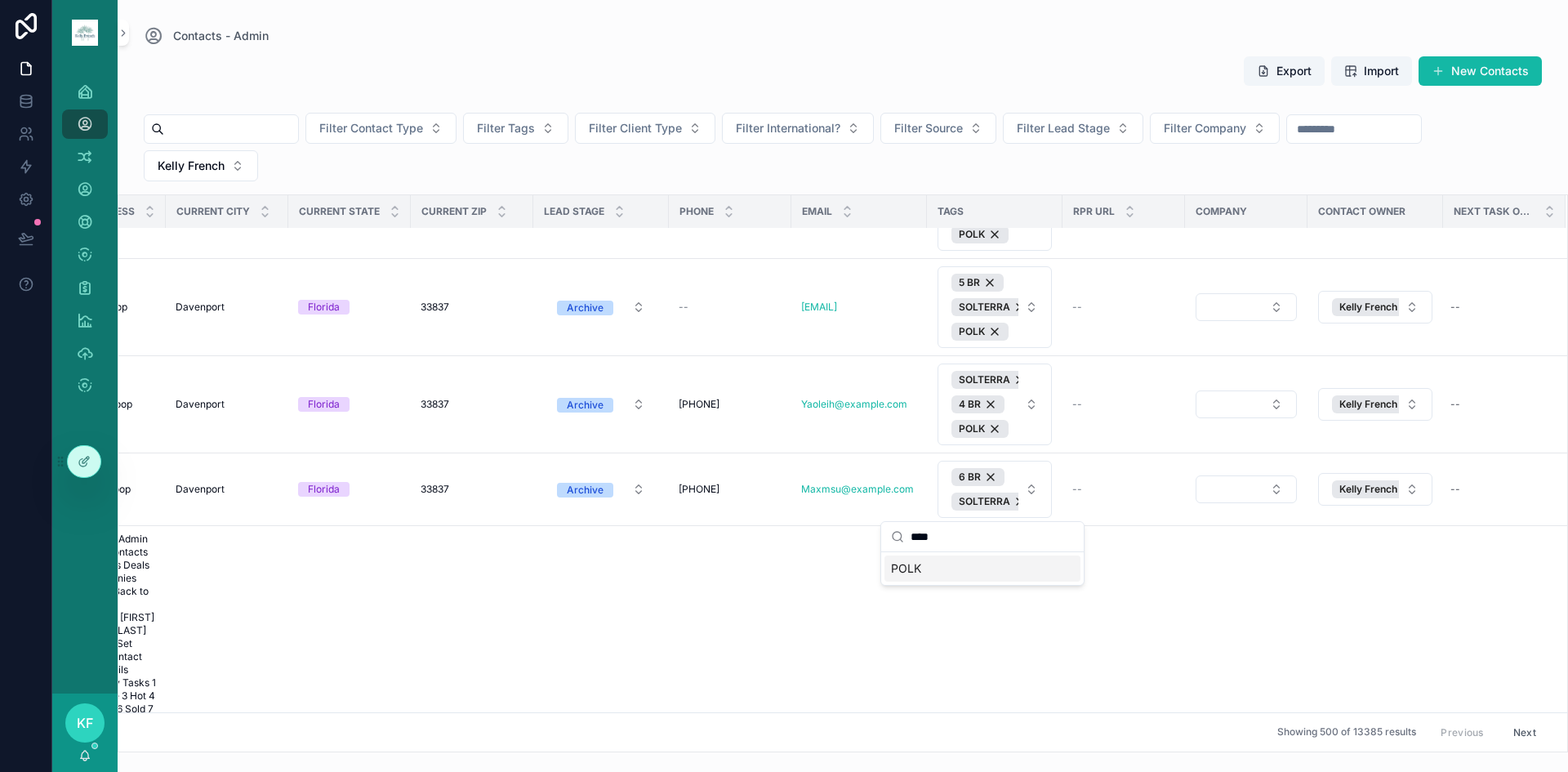 type on "****" 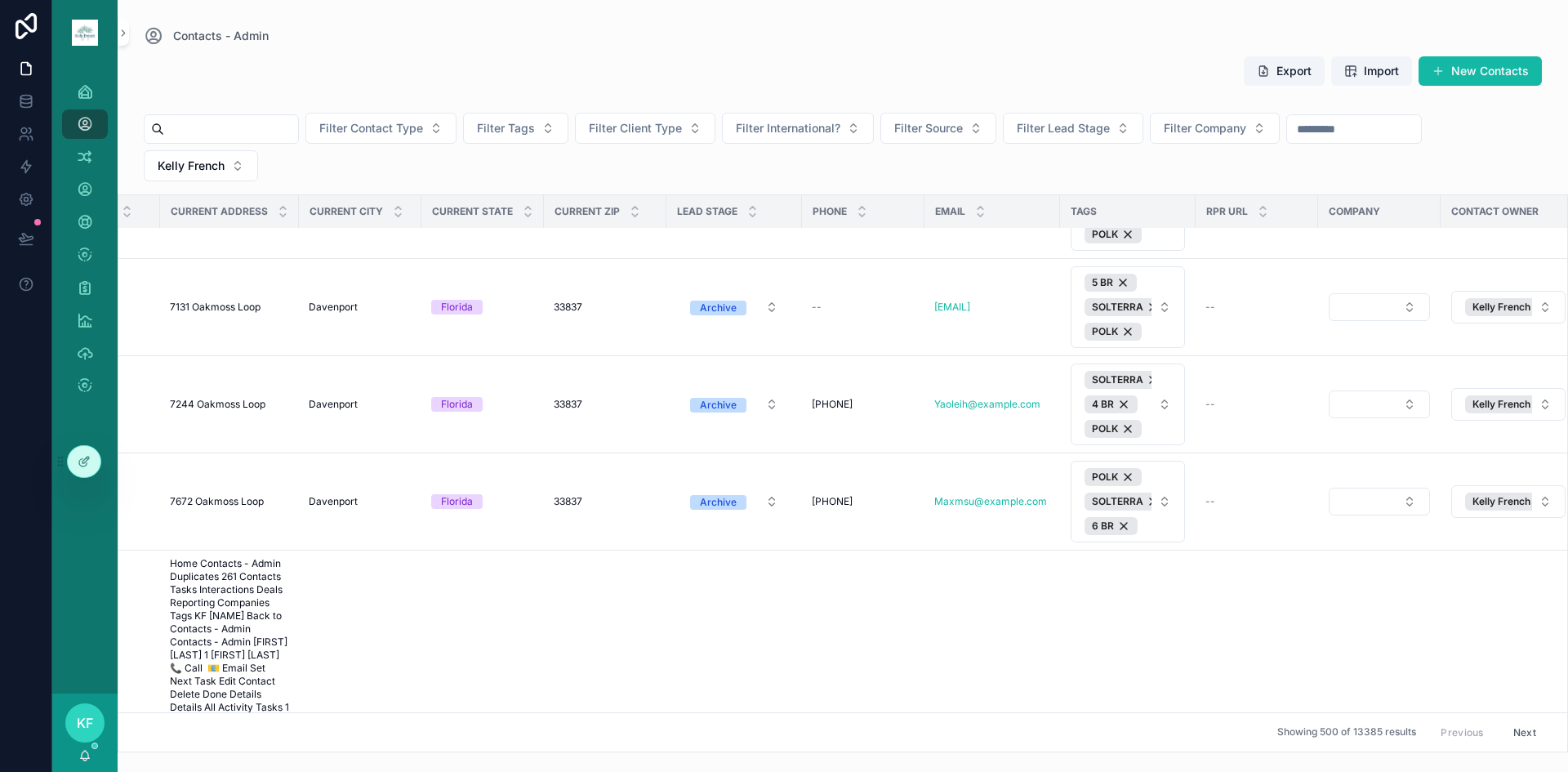 scroll, scrollTop: 67, scrollLeft: 392, axis: both 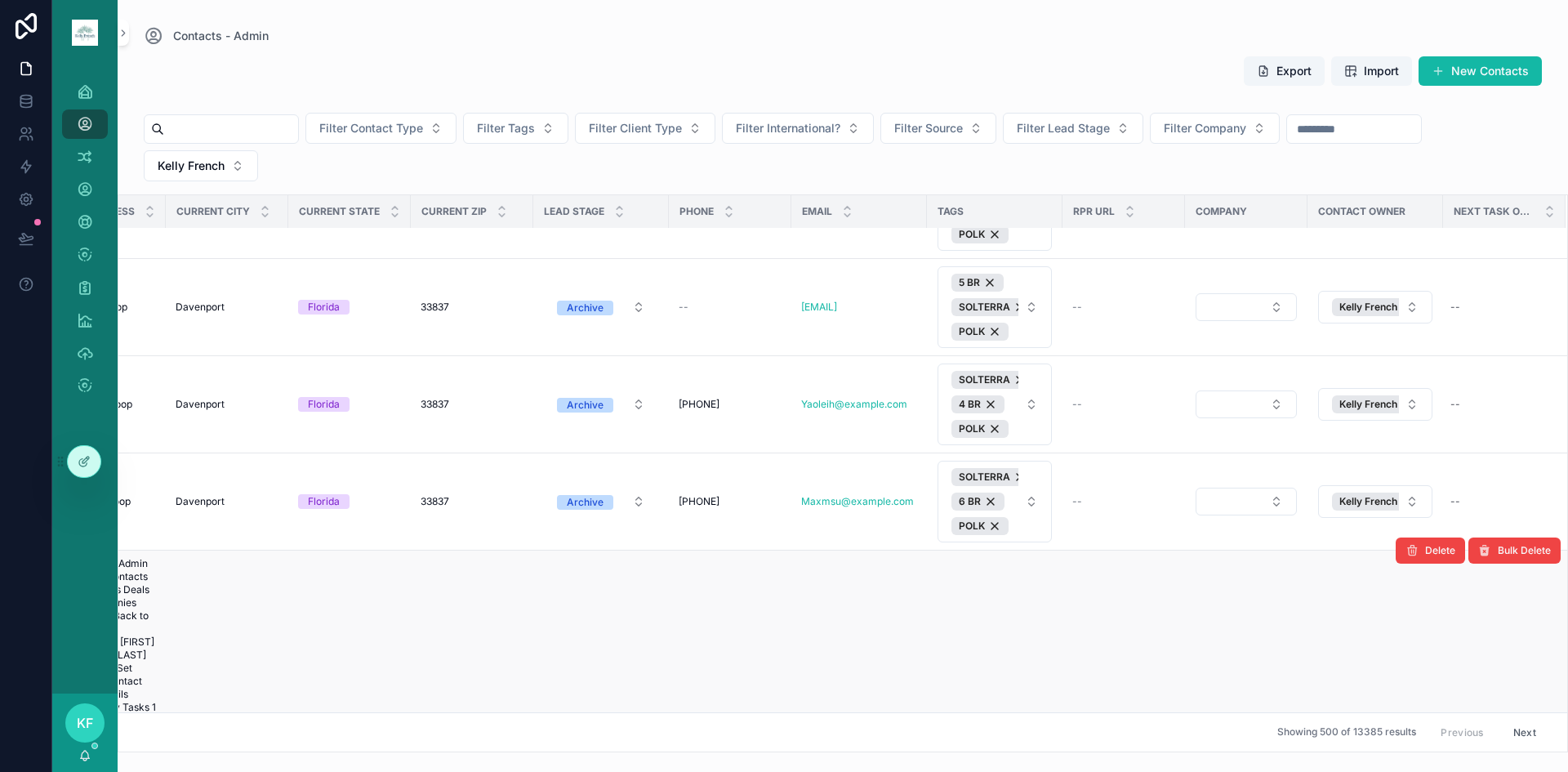 click on "6 BR" at bounding box center (995, 805) 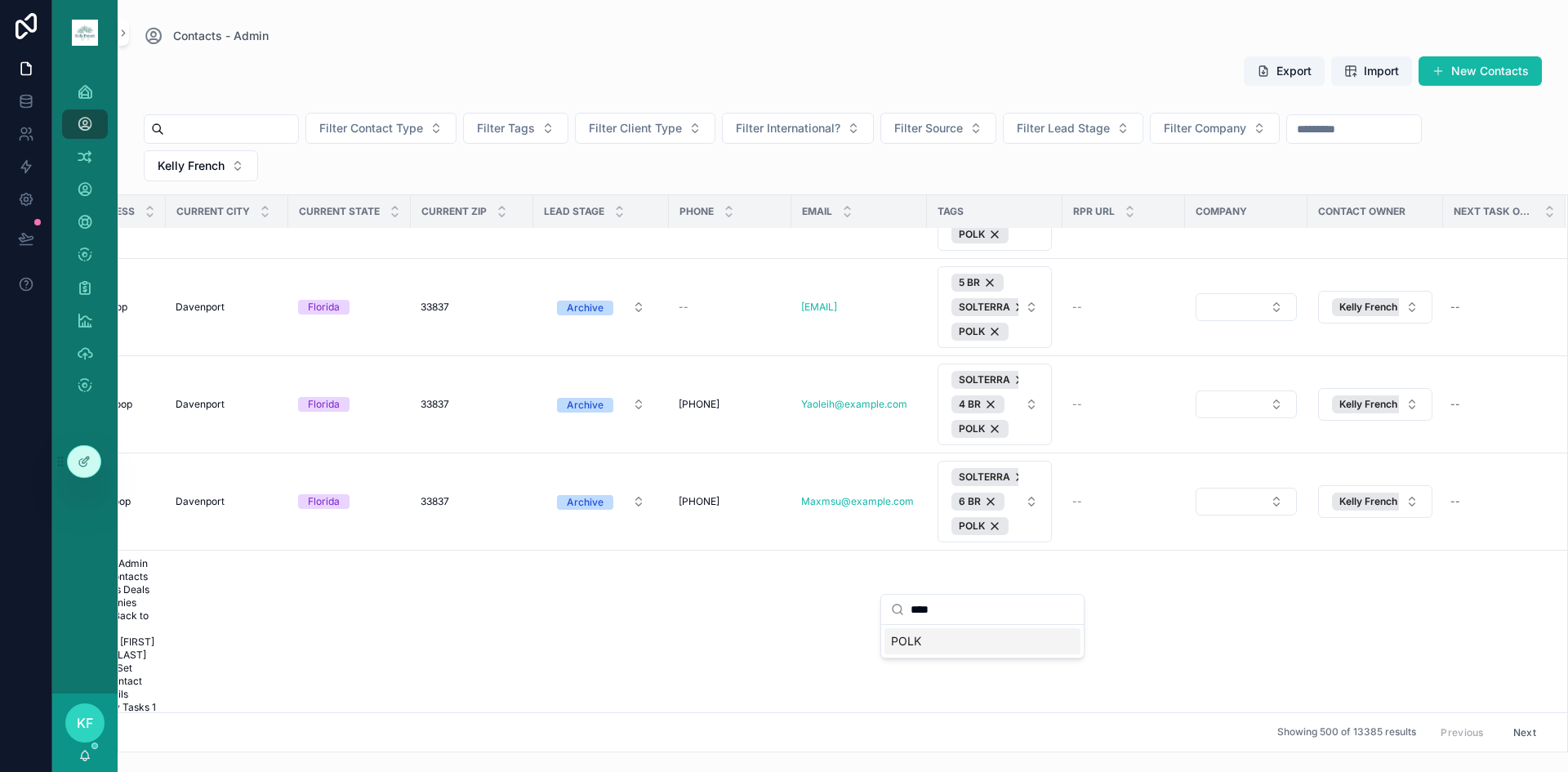type on "****" 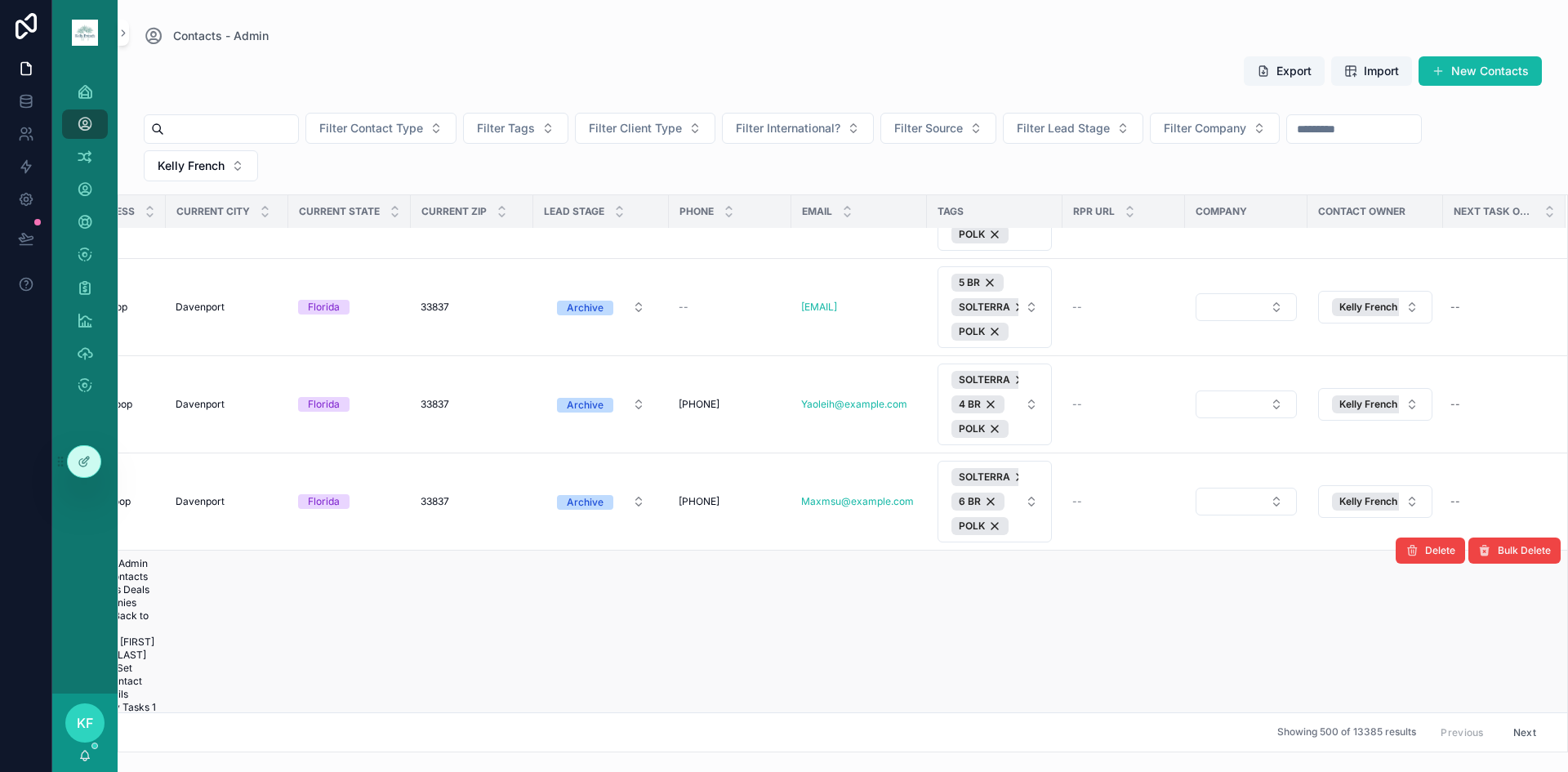 click on "6 BR POLK" at bounding box center (995, 805) 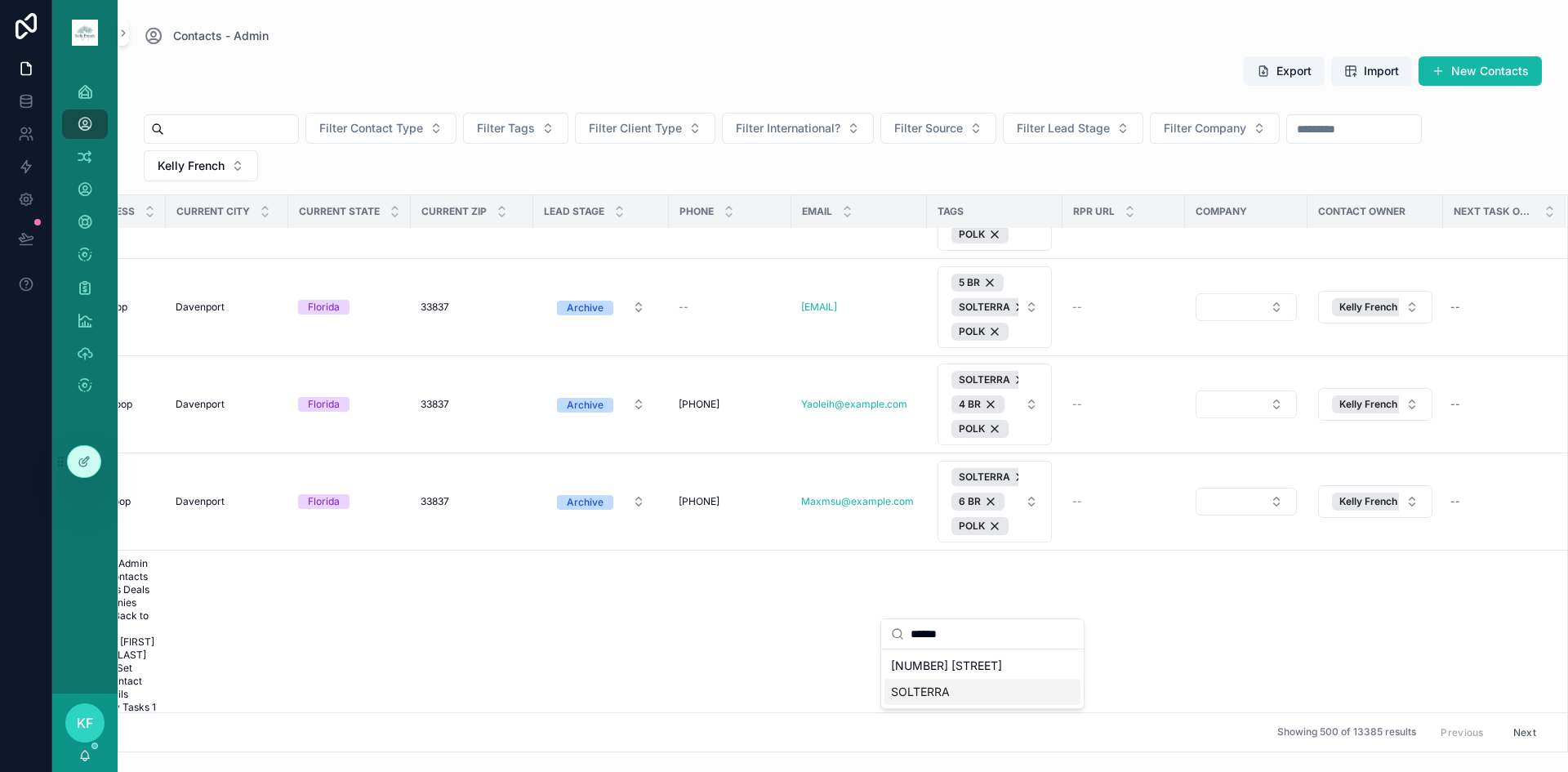 type on "******" 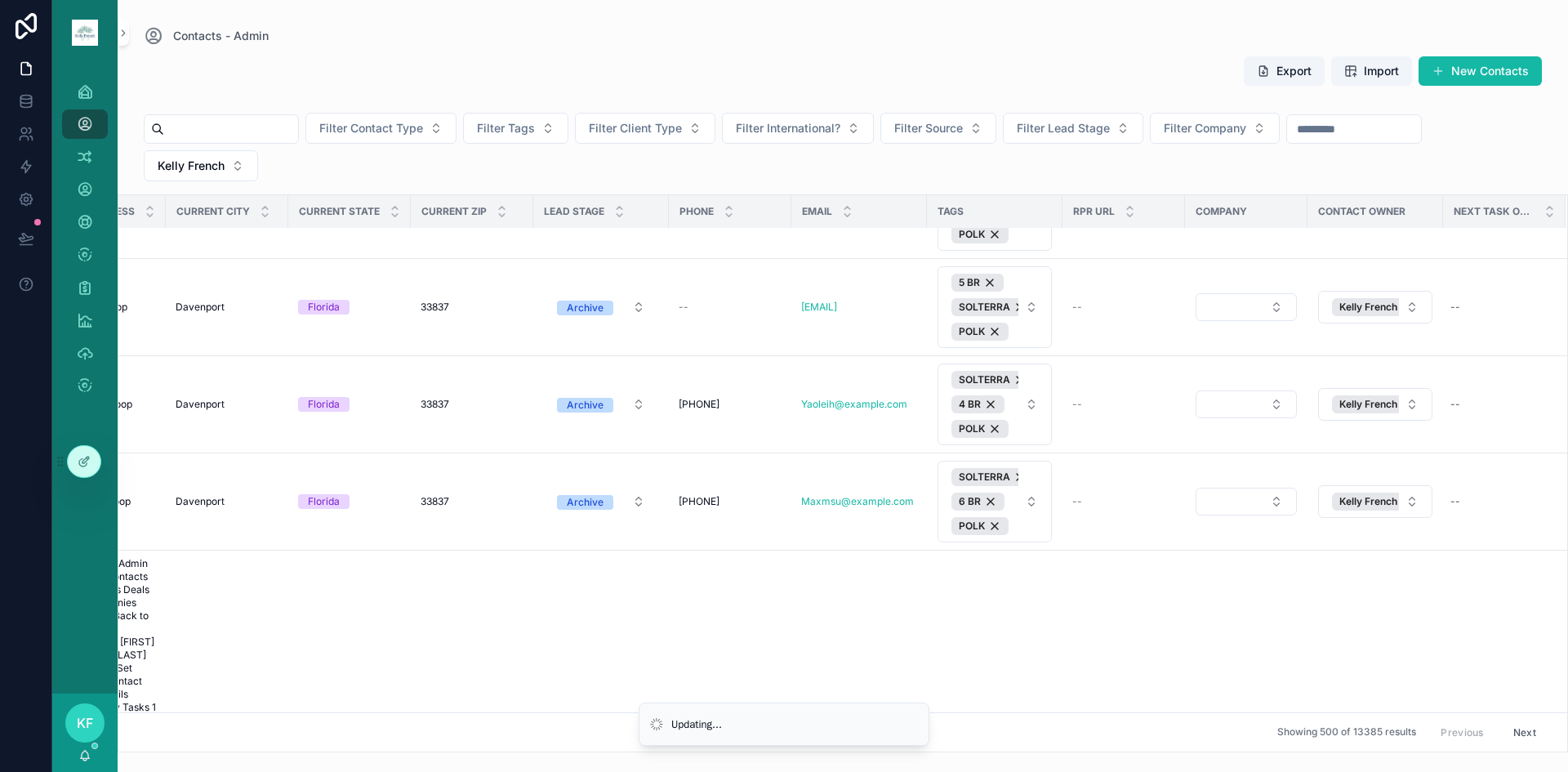 scroll, scrollTop: 203, scrollLeft: 549, axis: both 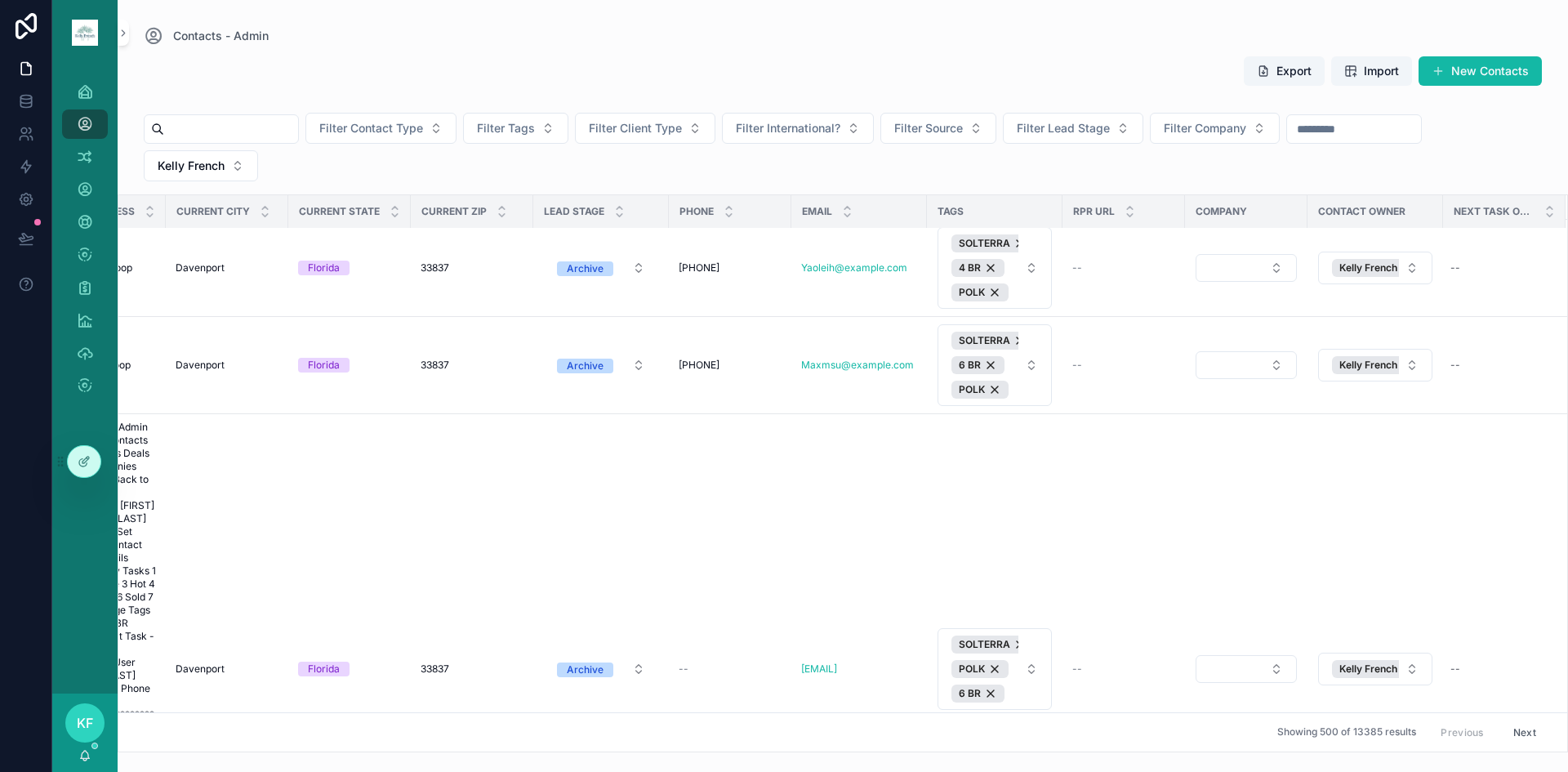 click on "[NUMBER] BR SOLTERRA" at bounding box center [985, 961] 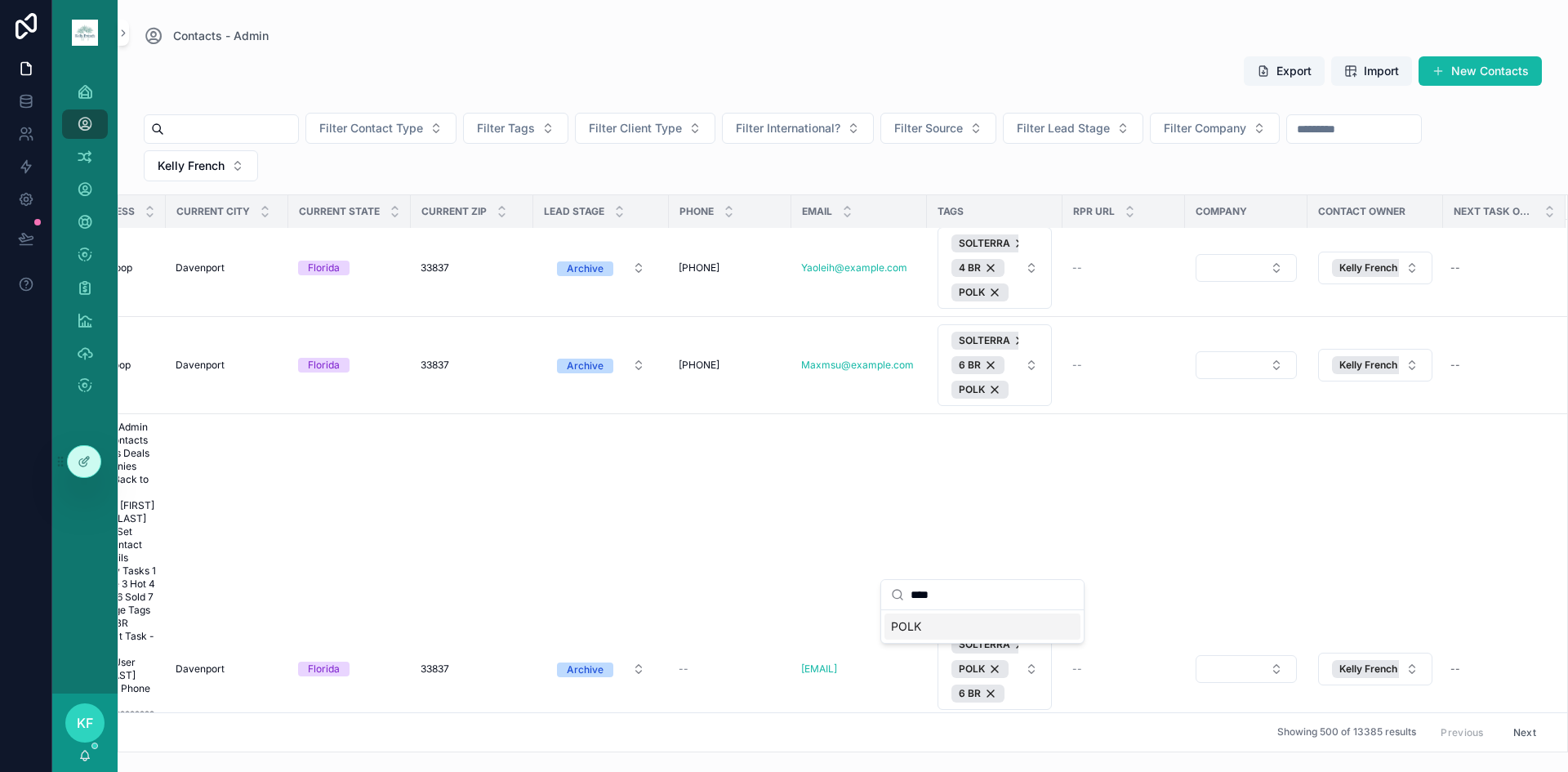 type on "****" 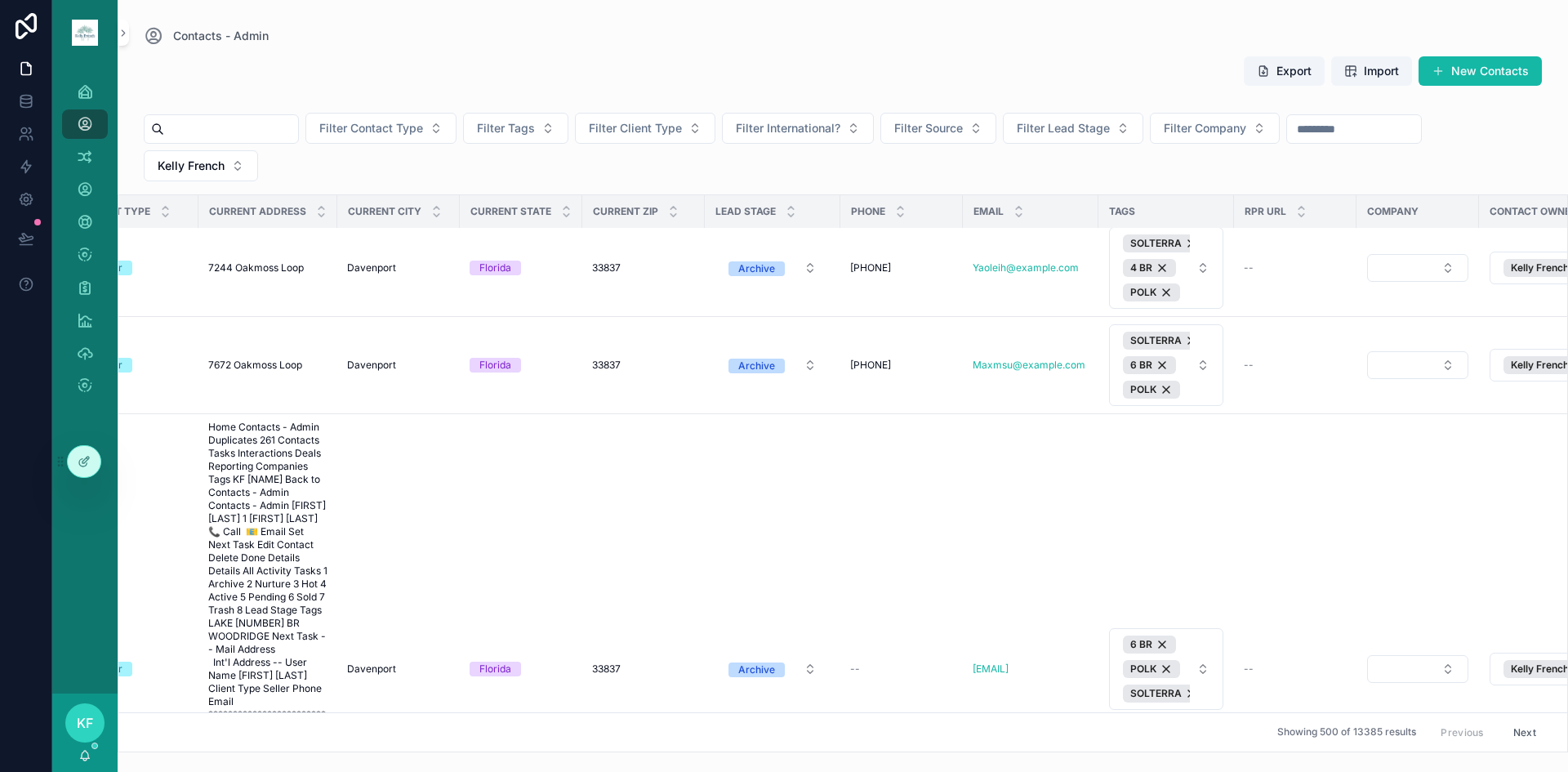 scroll, scrollTop: 203, scrollLeft: 354, axis: both 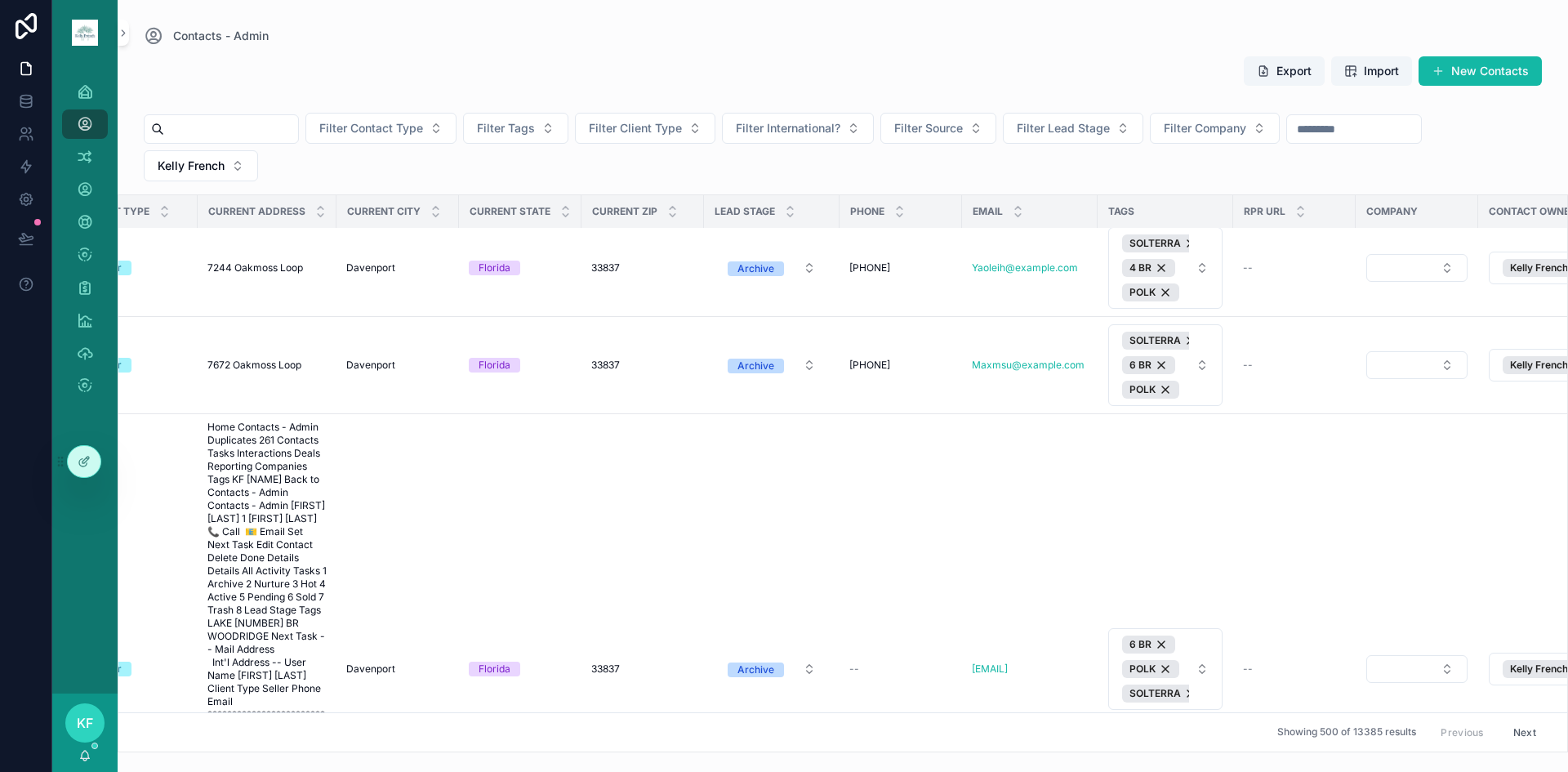 click on "[NUMBER] BR SOLTERRA" at bounding box center [1156, 1058] 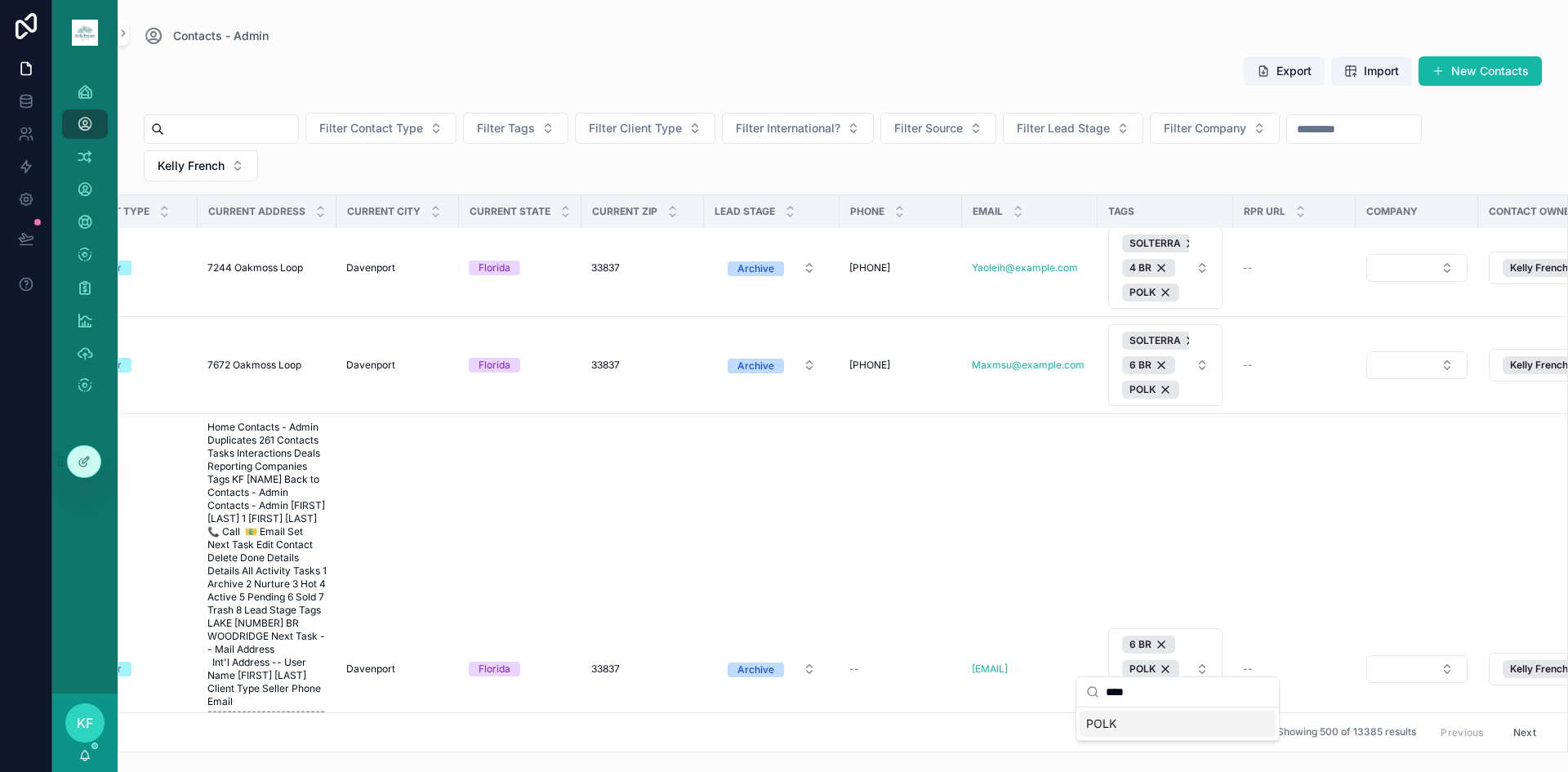 type on "****" 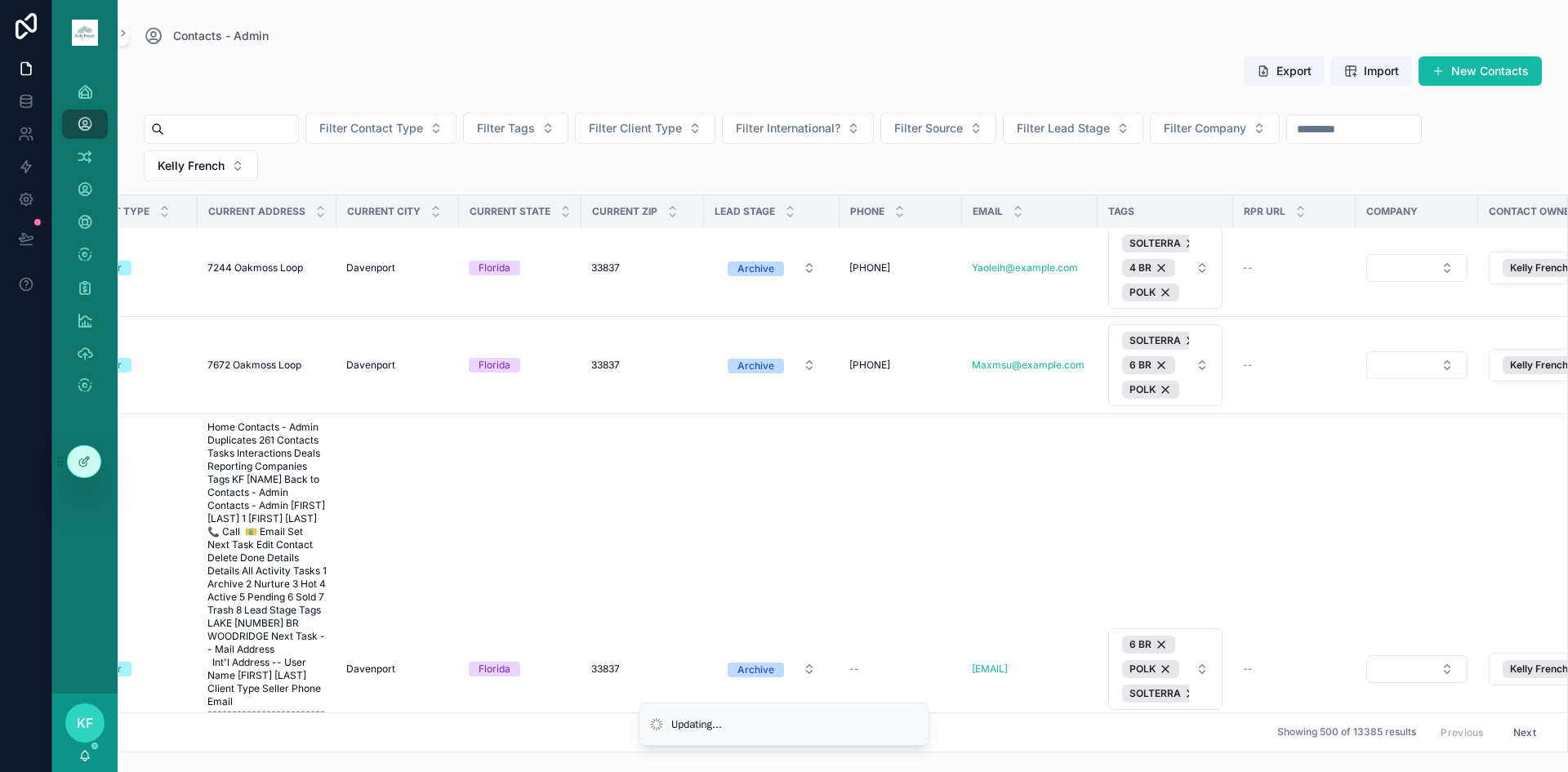 scroll, scrollTop: 475, scrollLeft: 354, axis: both 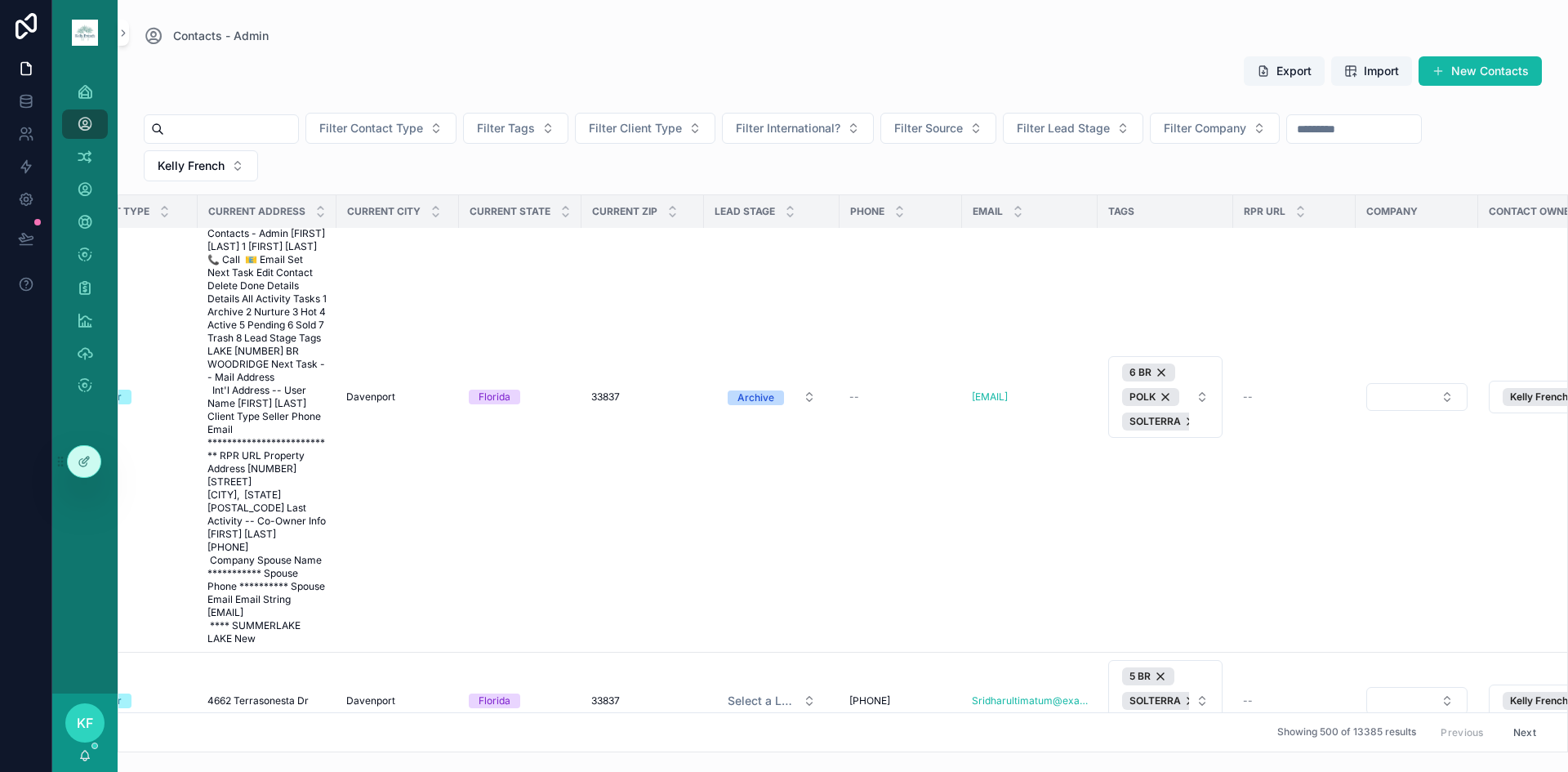click on "SOLTERRA 4 BR" at bounding box center (1156, 883) 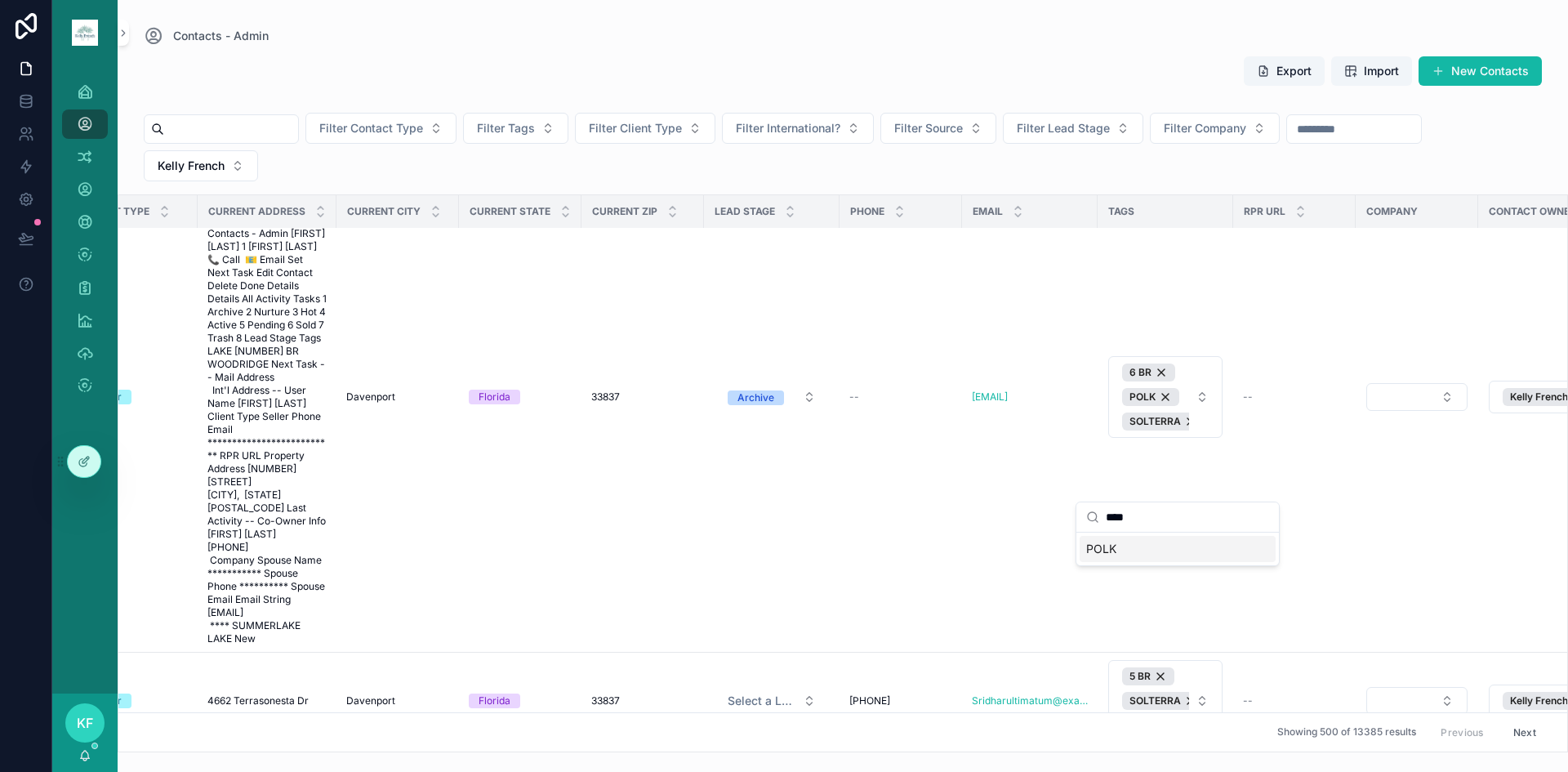 type on "****" 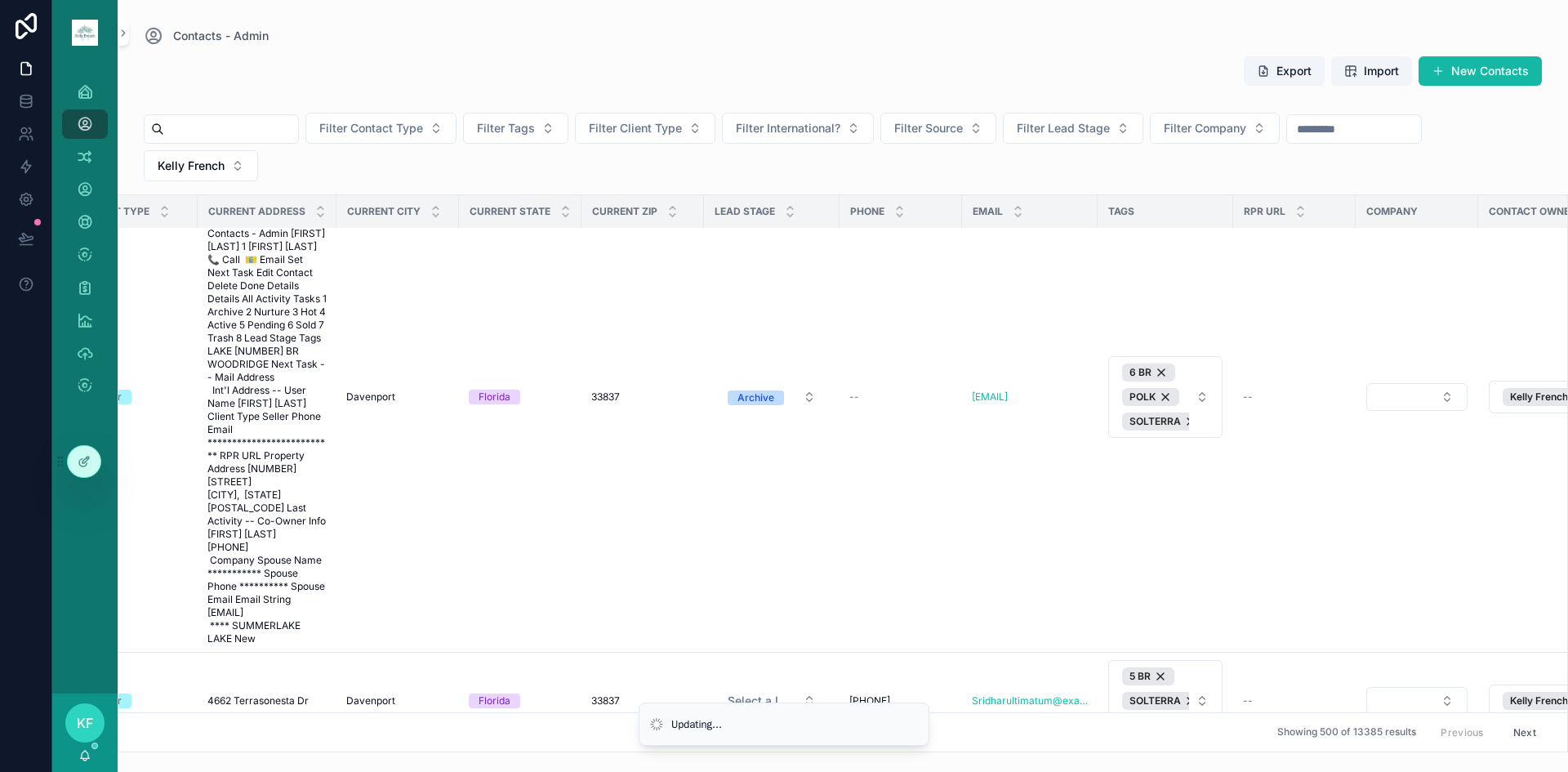 click on "[NUMBER] BR SOLTERRA" at bounding box center (1156, 980) 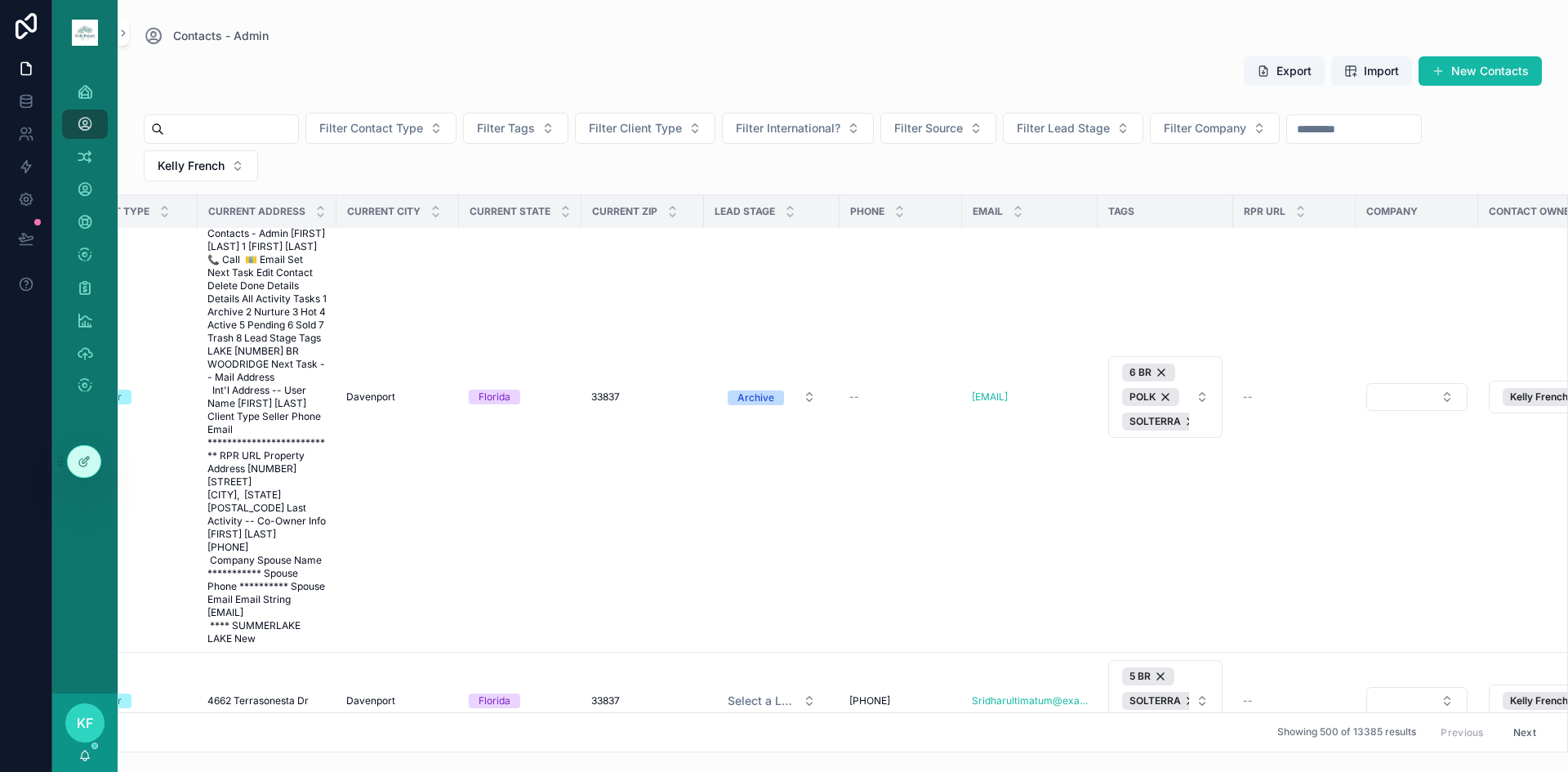 click on "[NUMBER] BR SOLTERRA" at bounding box center [1156, 980] 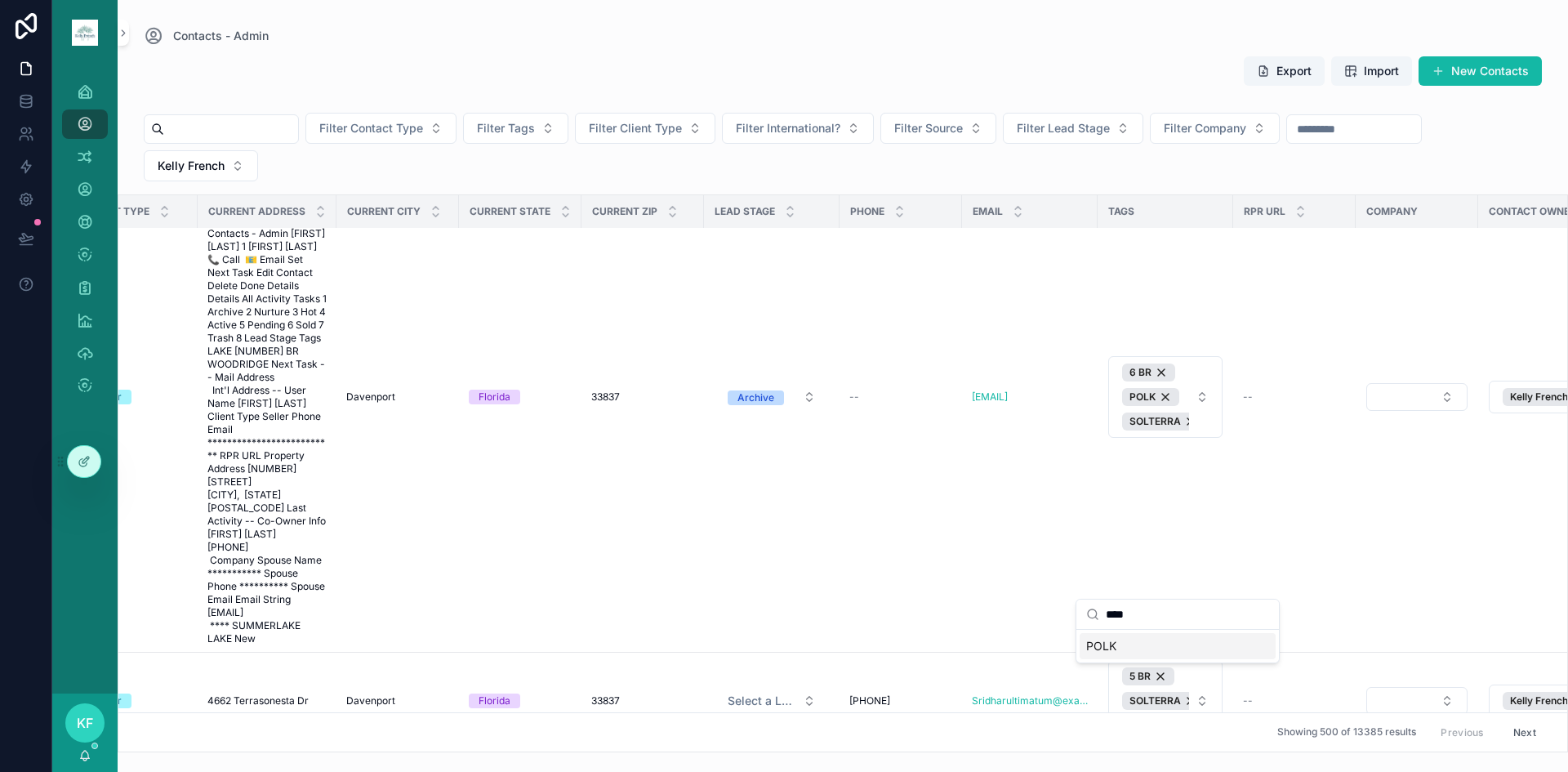 type on "****" 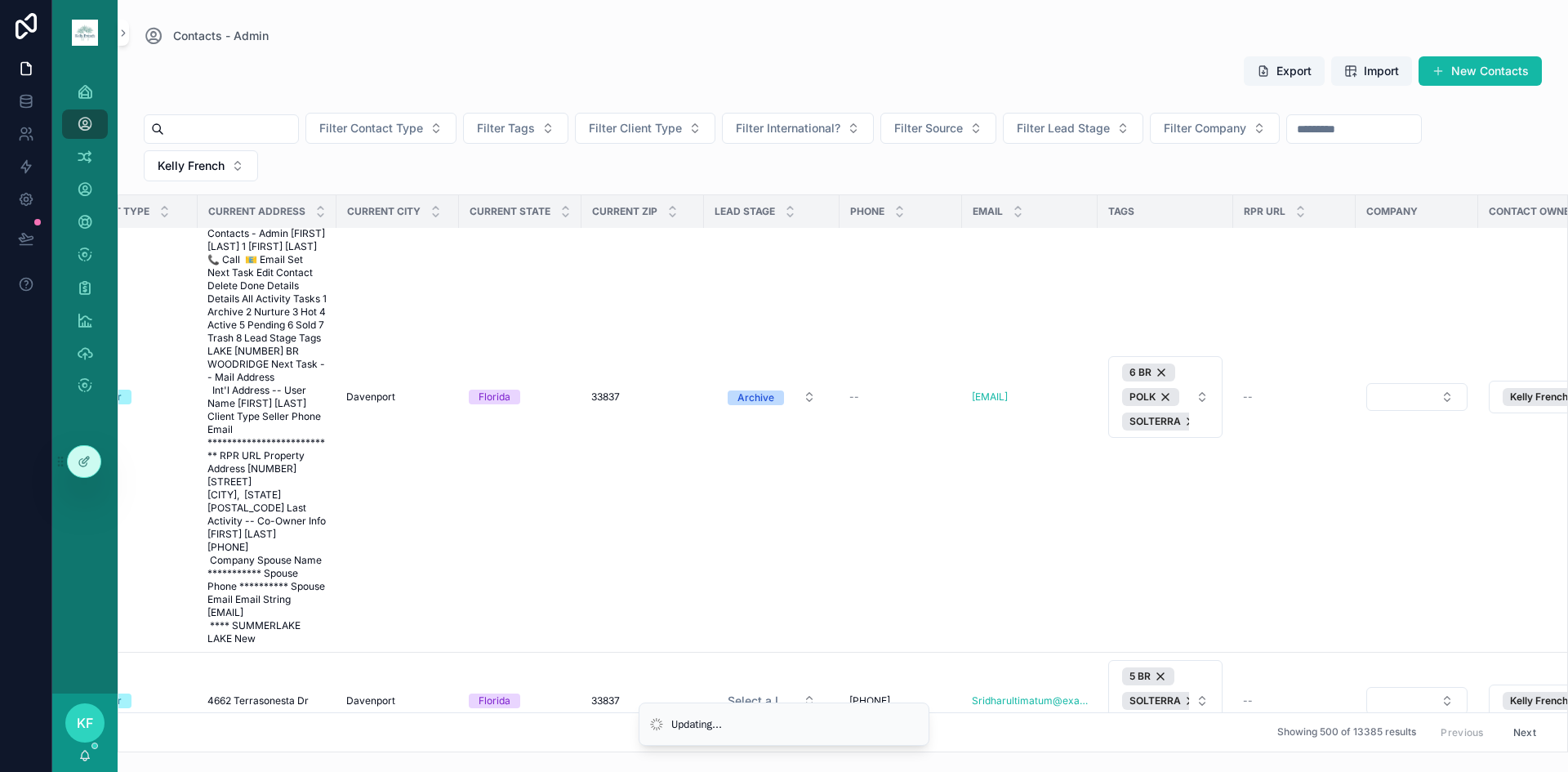 scroll, scrollTop: 612, scrollLeft: 354, axis: both 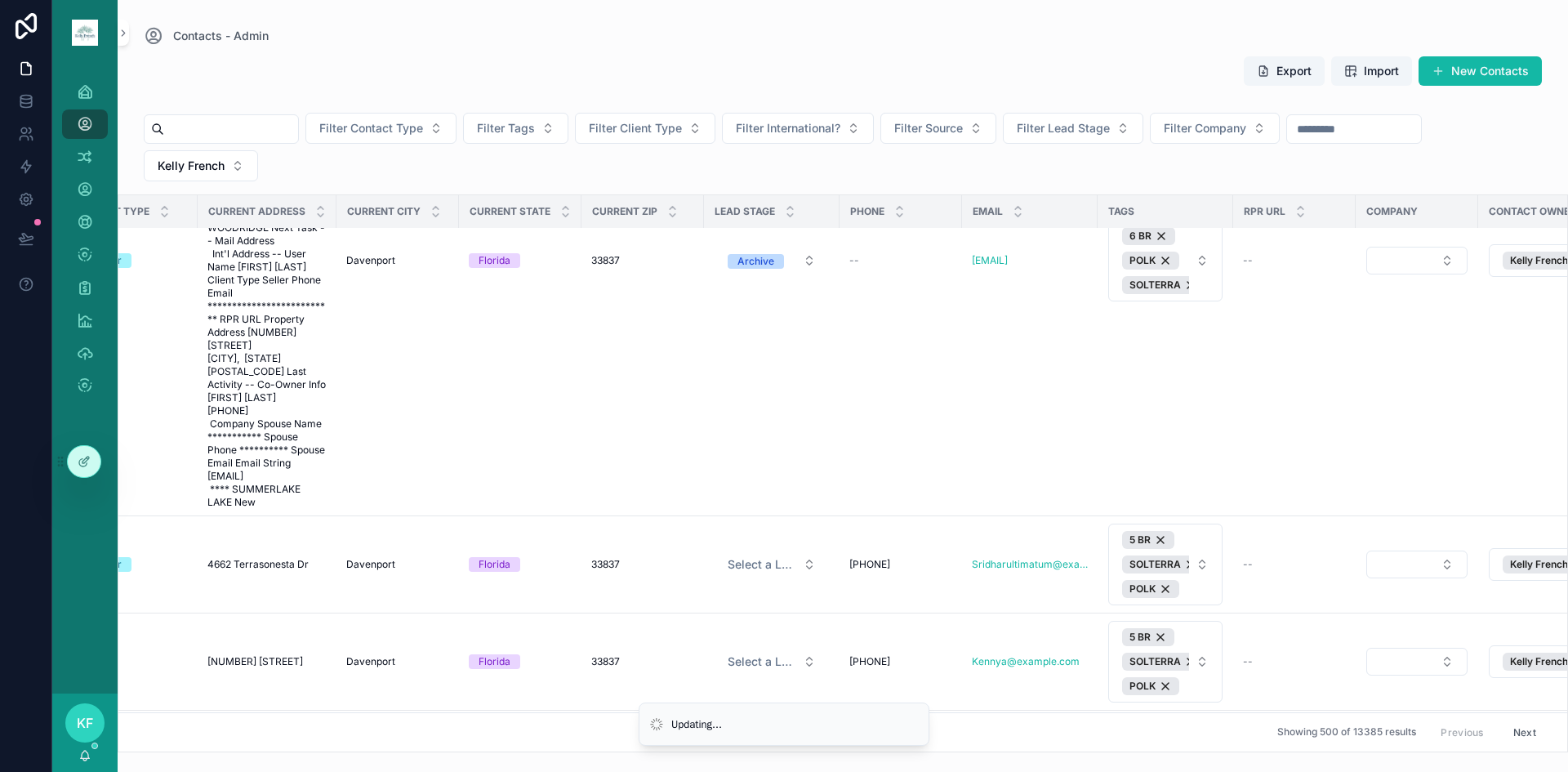 click on "[NUMBER] BR SOLTERRA" at bounding box center (1165, 941) 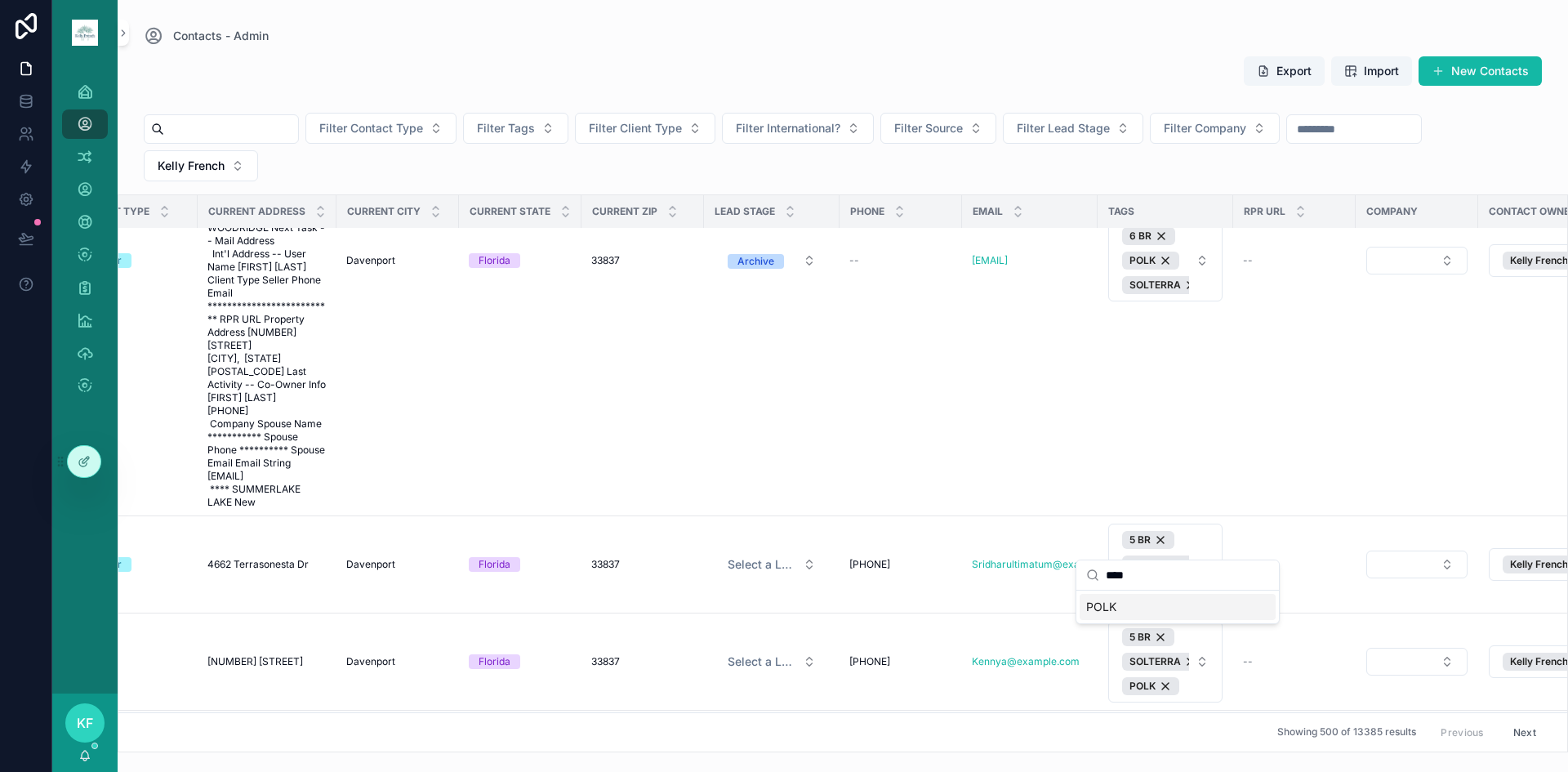 type on "****" 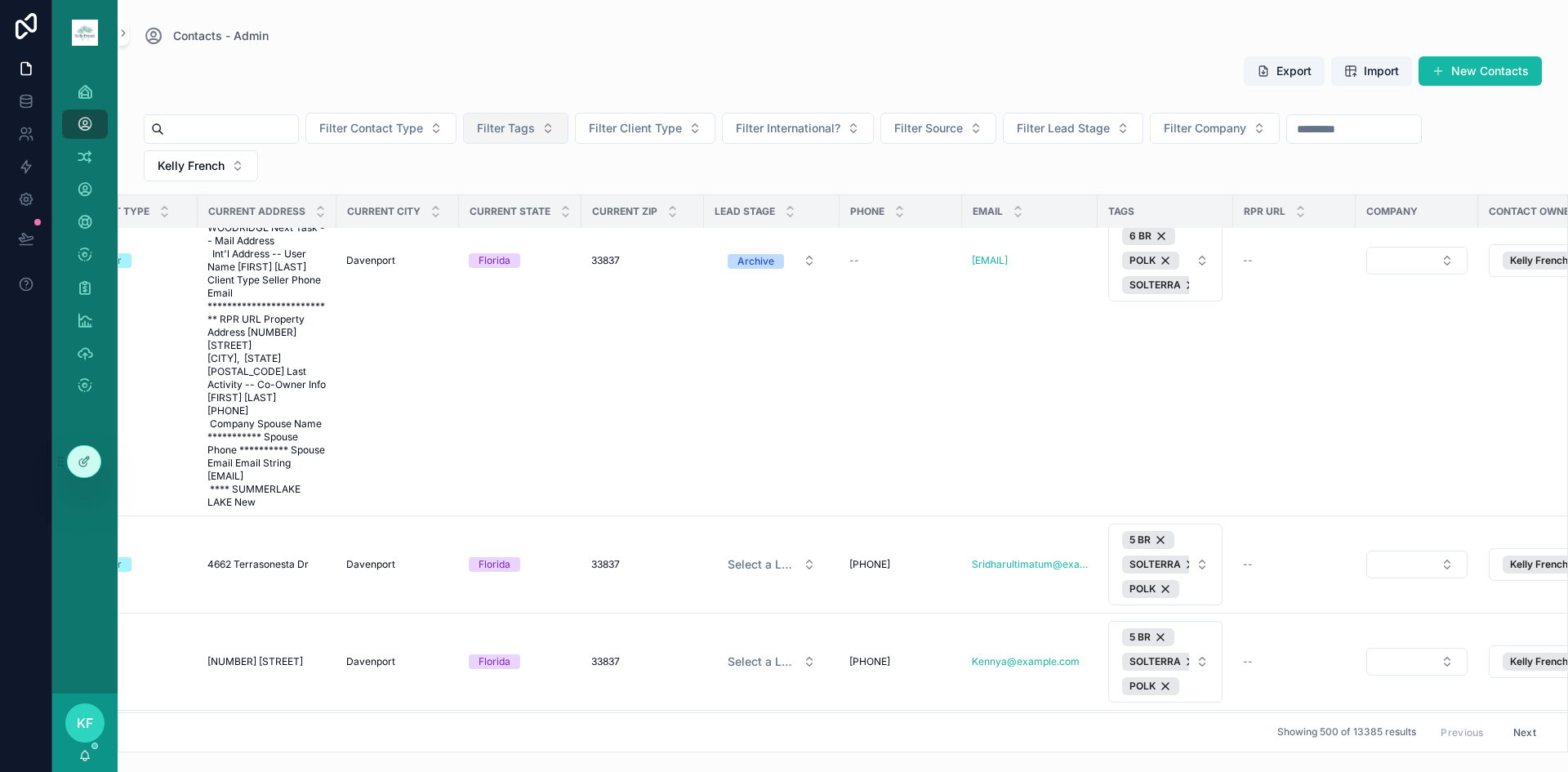 click on "Filter Tags" at bounding box center (506, 128) 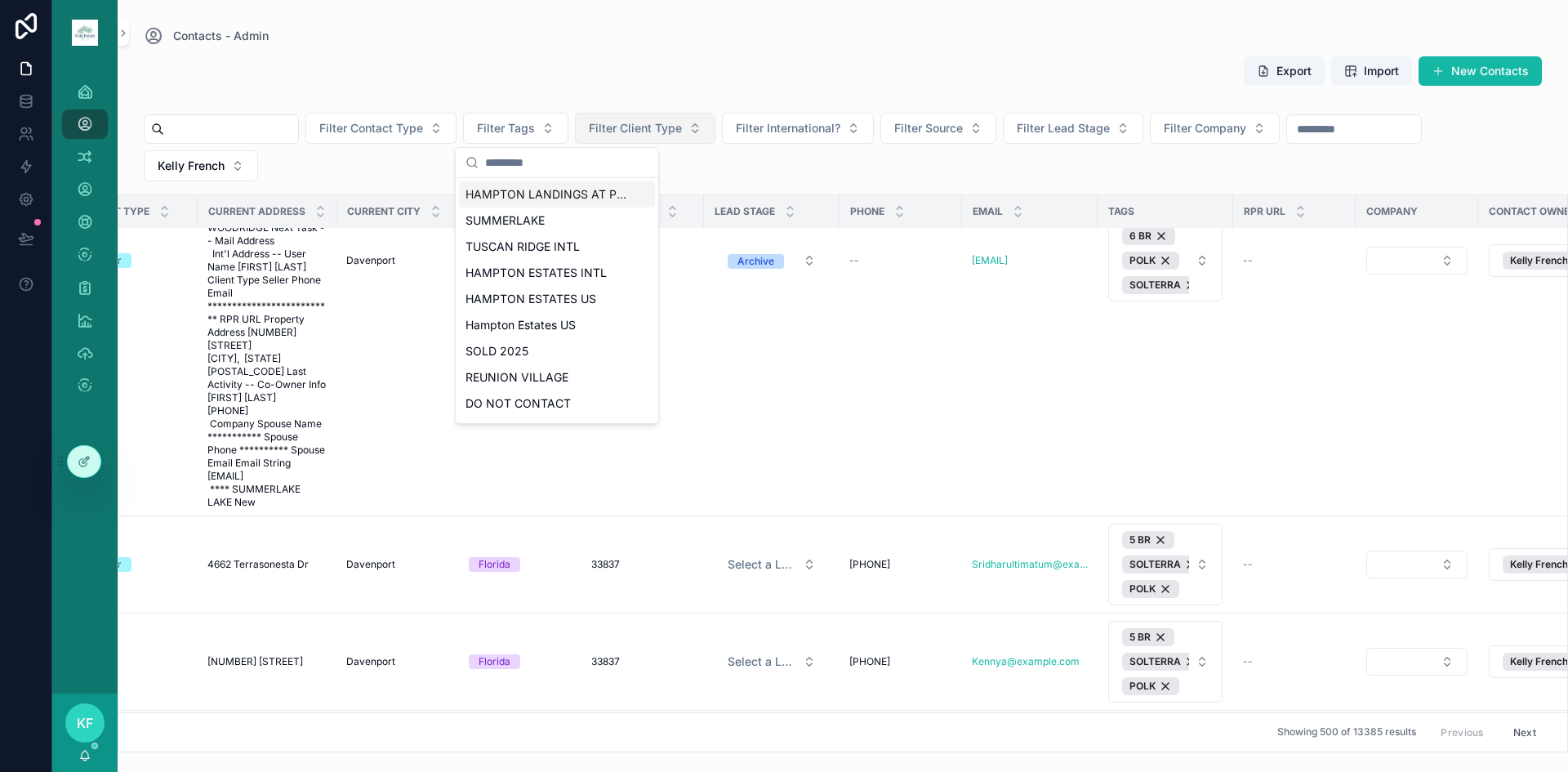 click on "Filter Client Type" at bounding box center (645, 128) 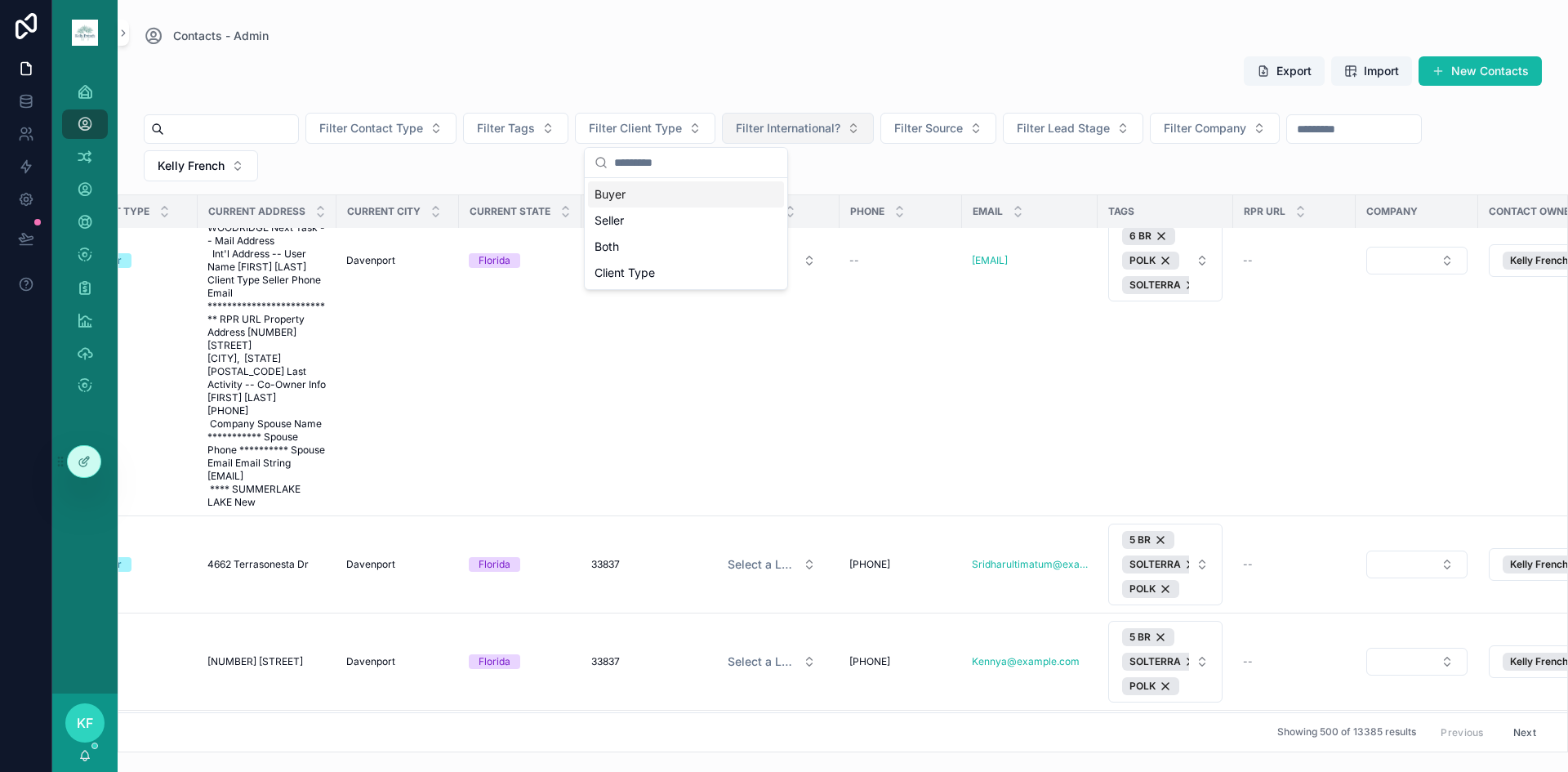 click on "Filter International?" at bounding box center [788, 128] 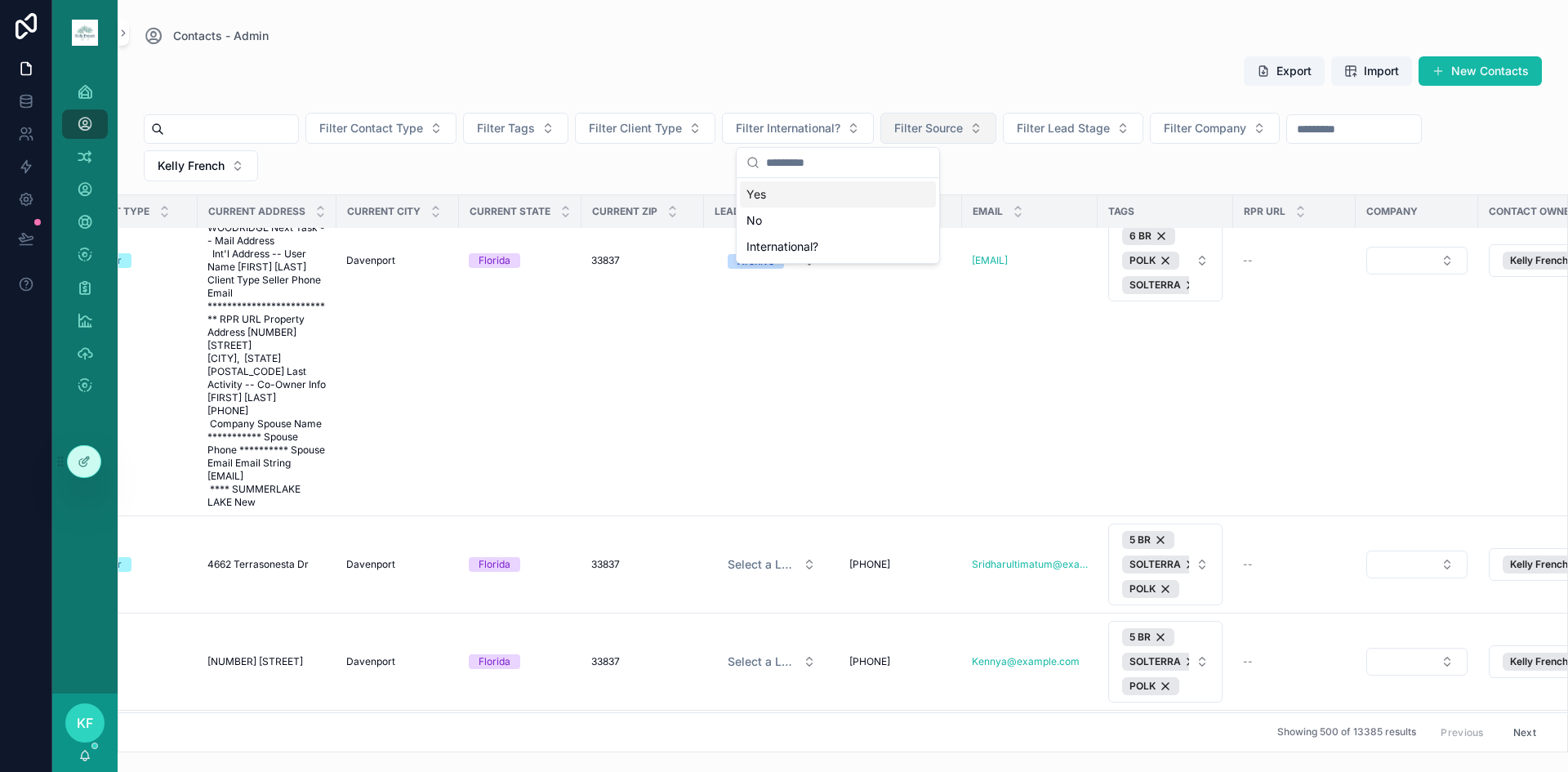 click on "Filter Source" at bounding box center (929, 128) 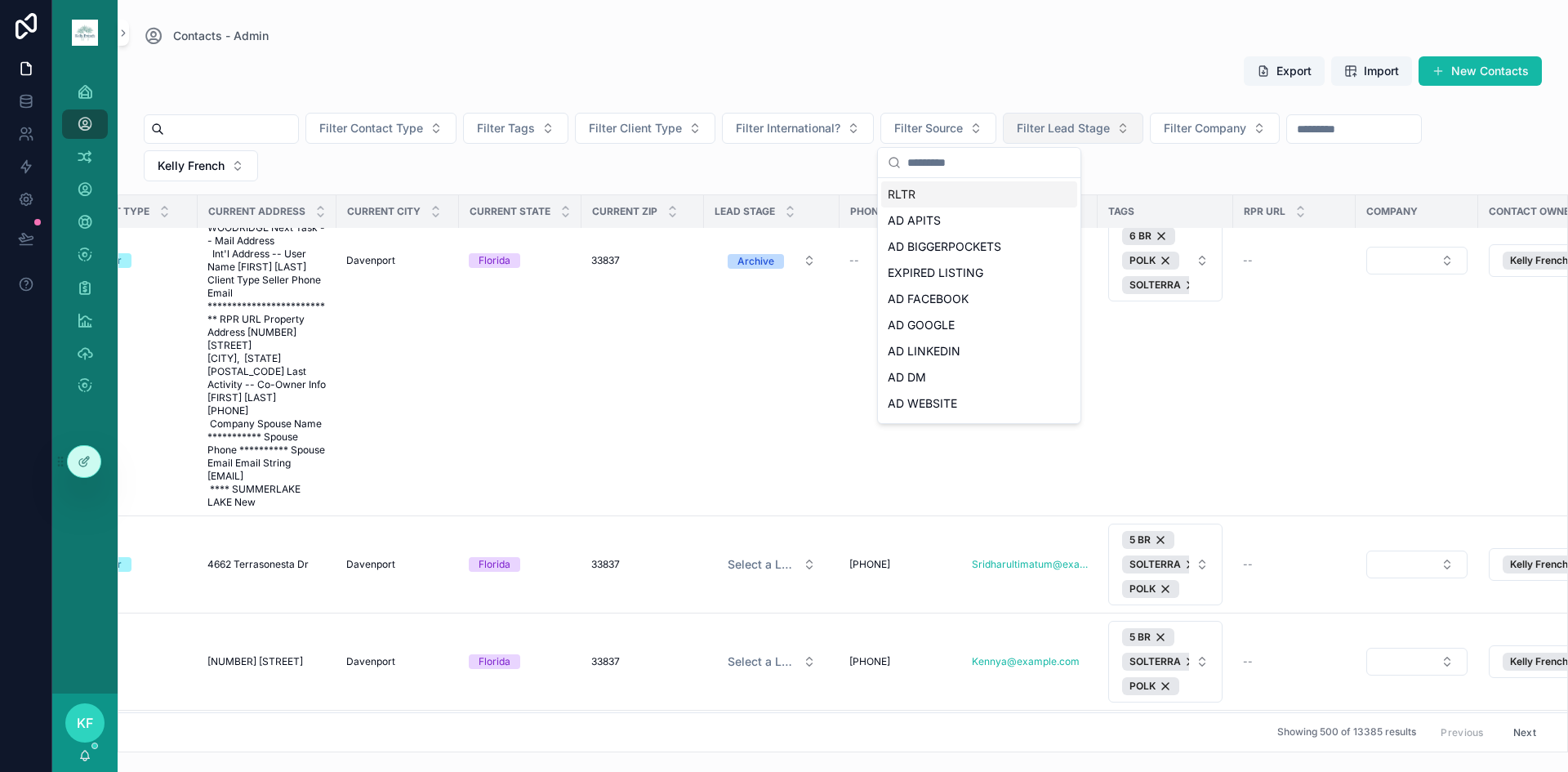 click on "Filter Lead Stage" at bounding box center (1063, 128) 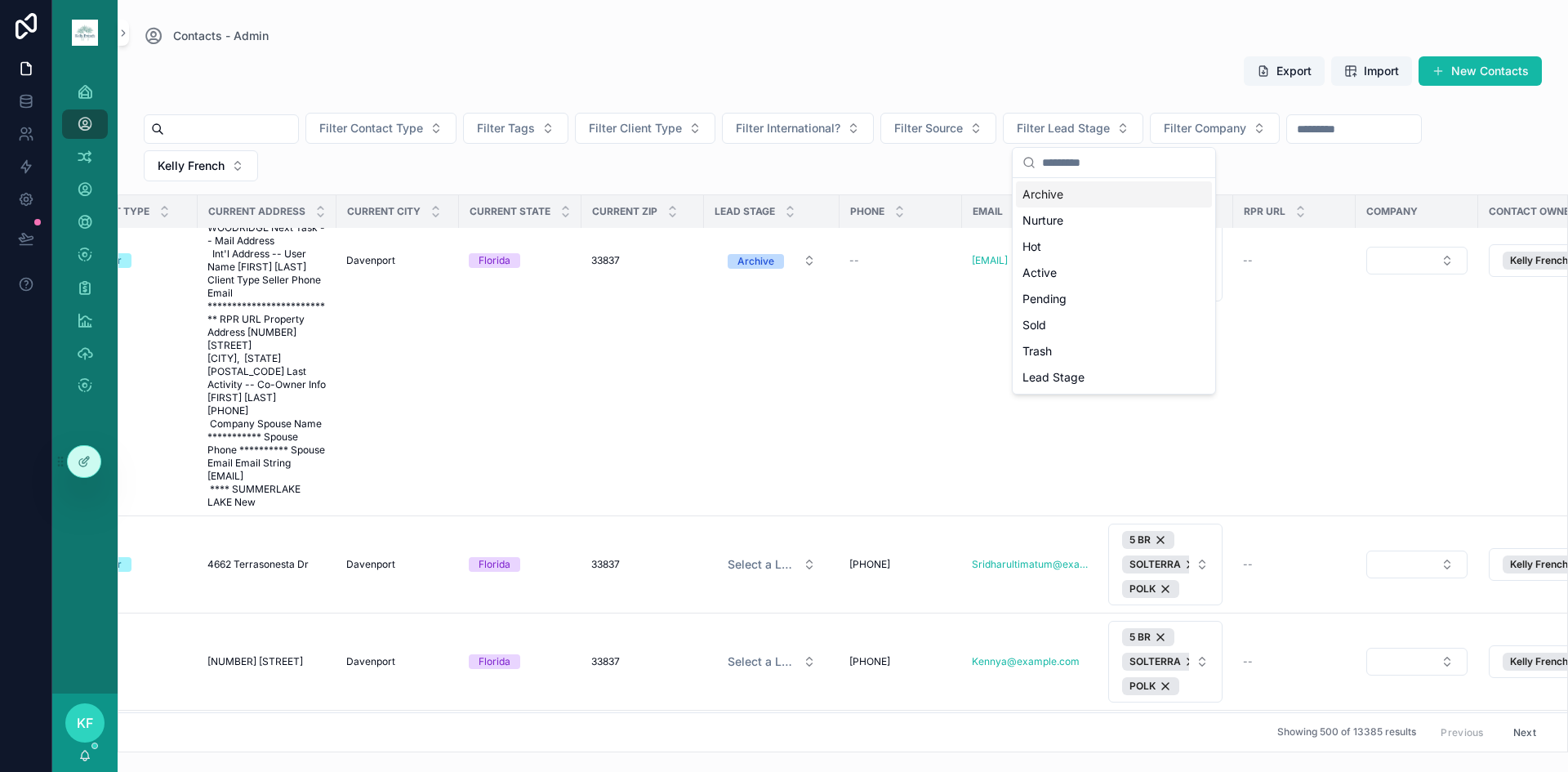 click on "Archive" at bounding box center [1114, 194] 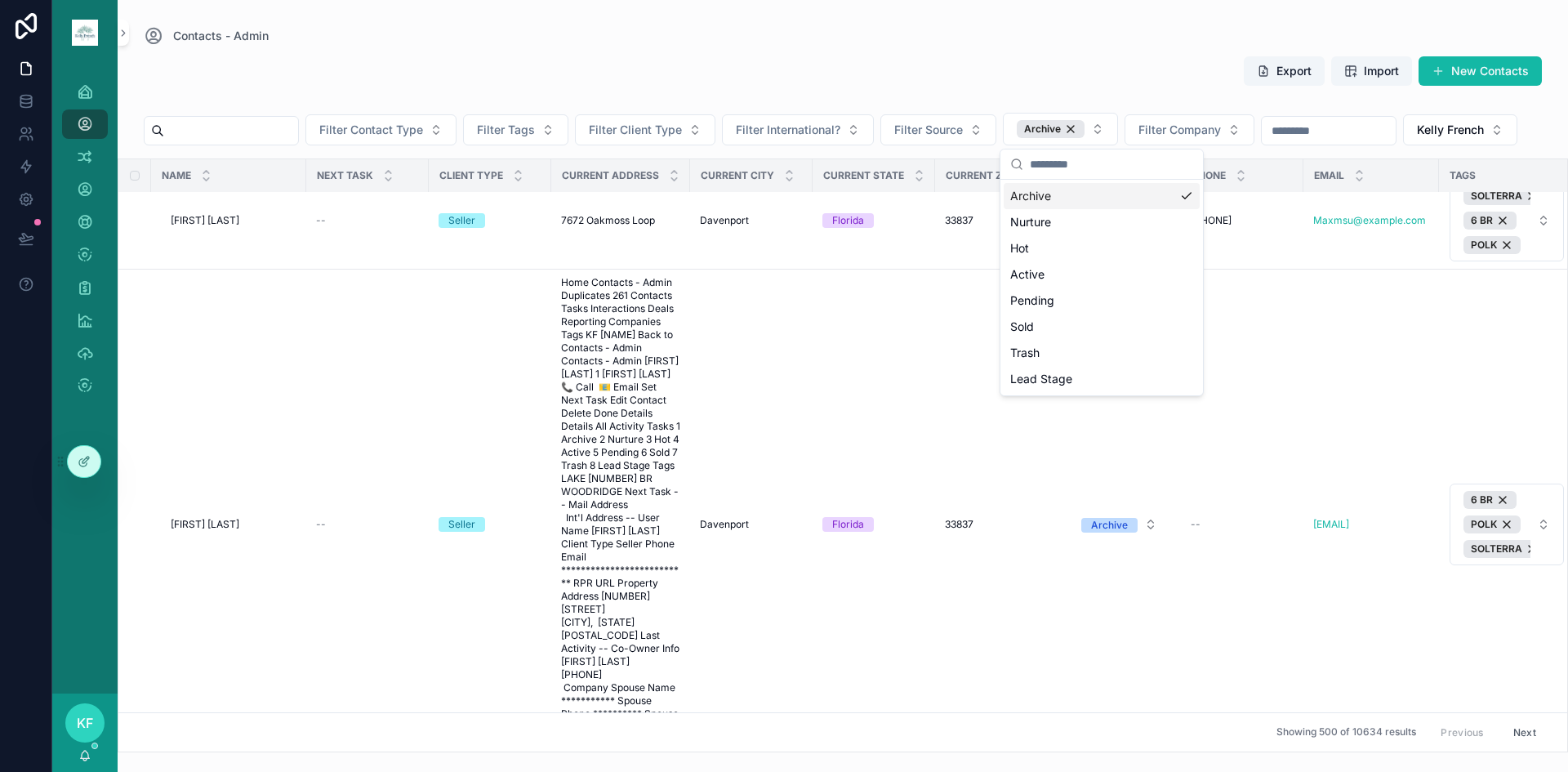 scroll, scrollTop: 408, scrollLeft: 0, axis: vertical 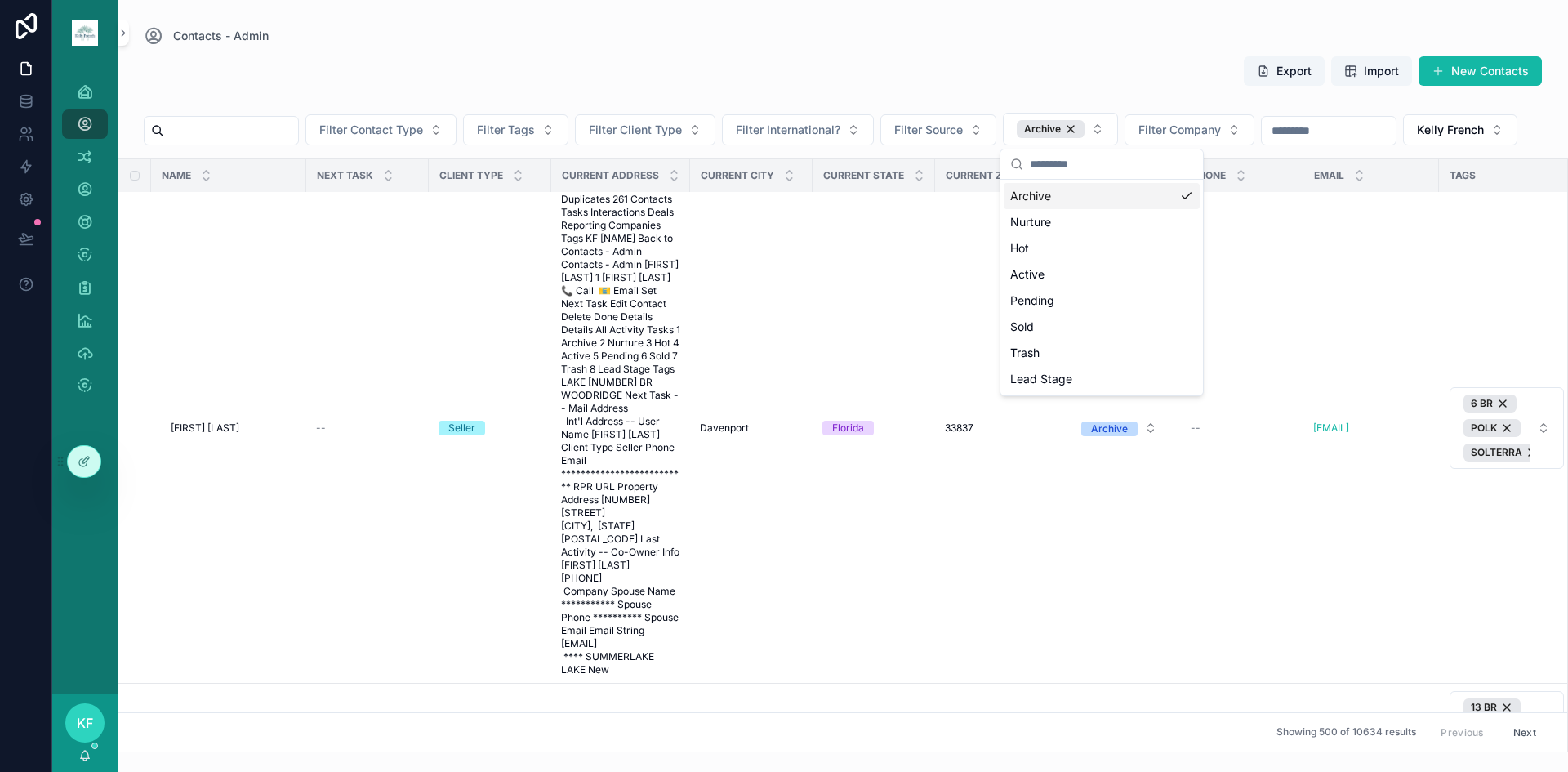 click on "--" at bounding box center (874, 890) 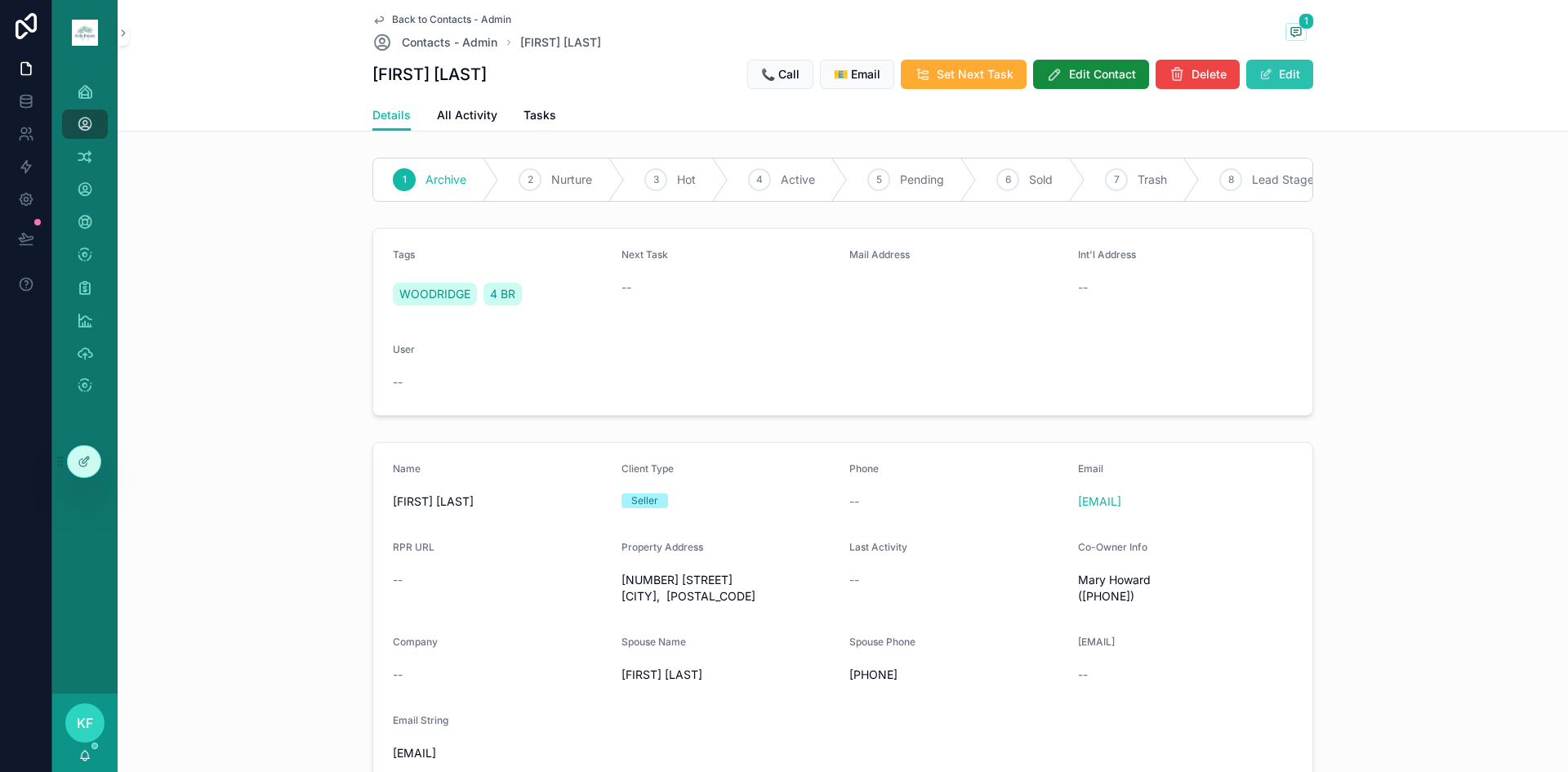 click on "Edit" at bounding box center [1280, 74] 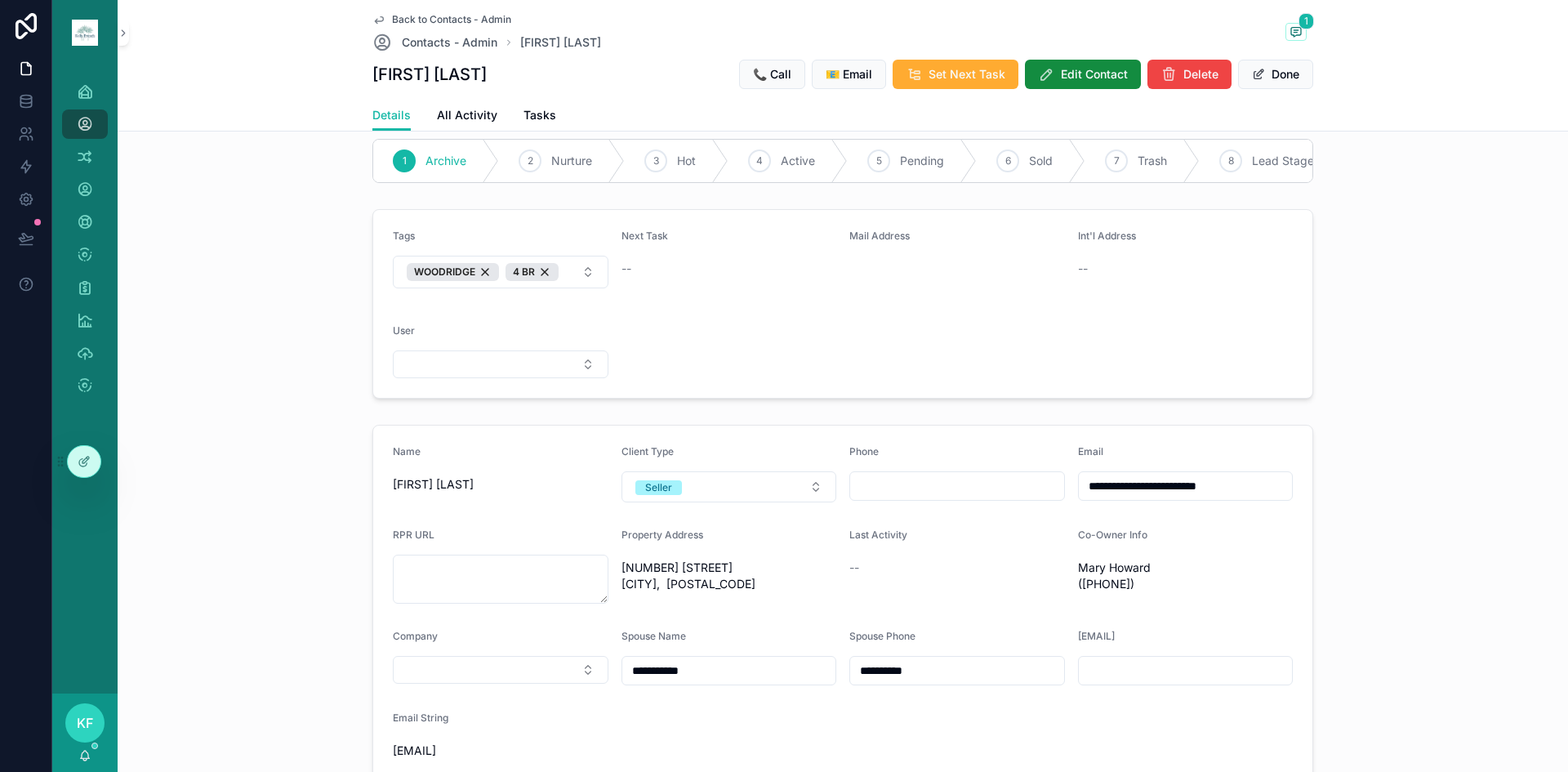 scroll, scrollTop: 18, scrollLeft: 0, axis: vertical 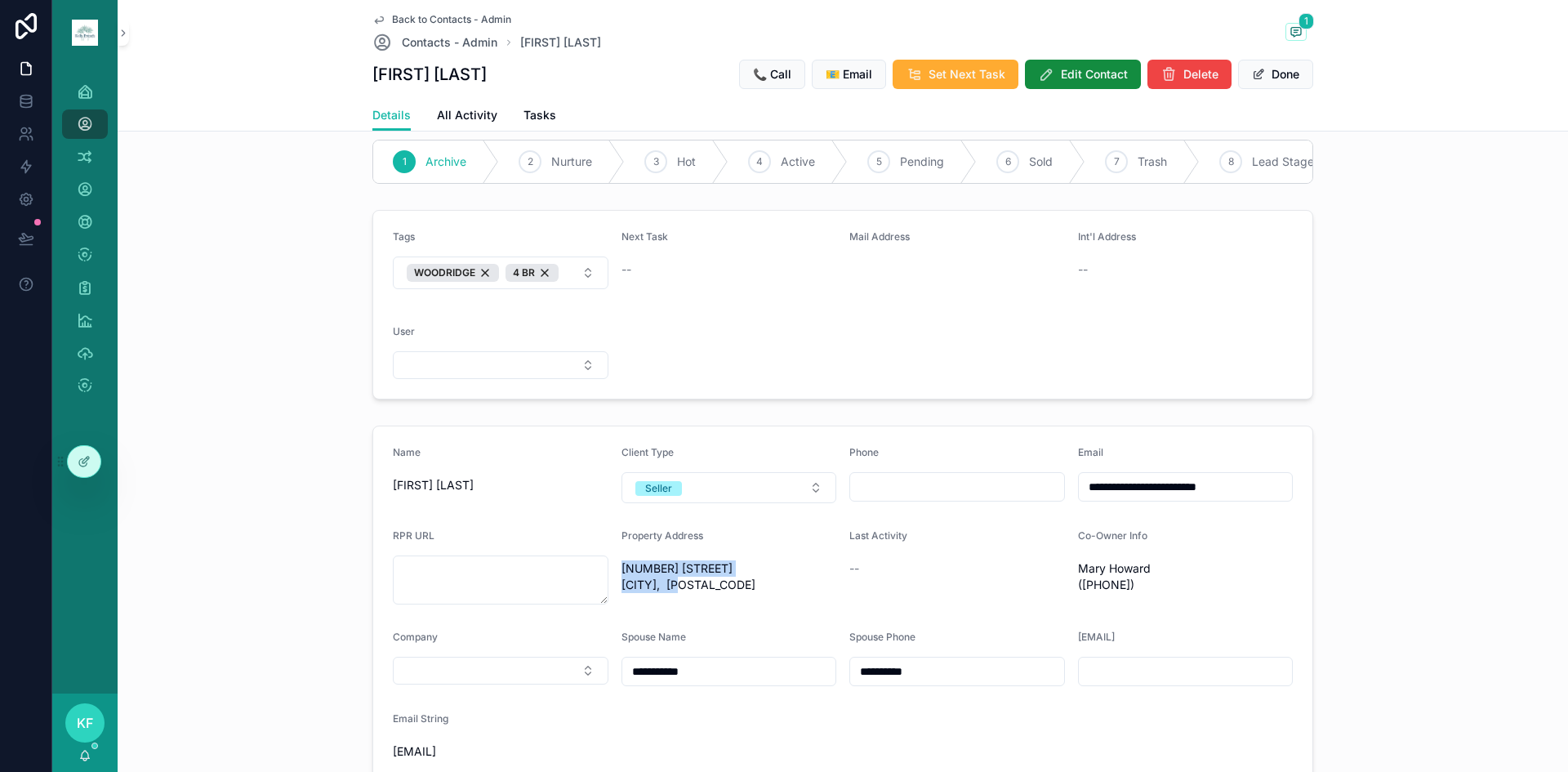 drag, startPoint x: 670, startPoint y: 598, endPoint x: 682, endPoint y: 539, distance: 60.207973 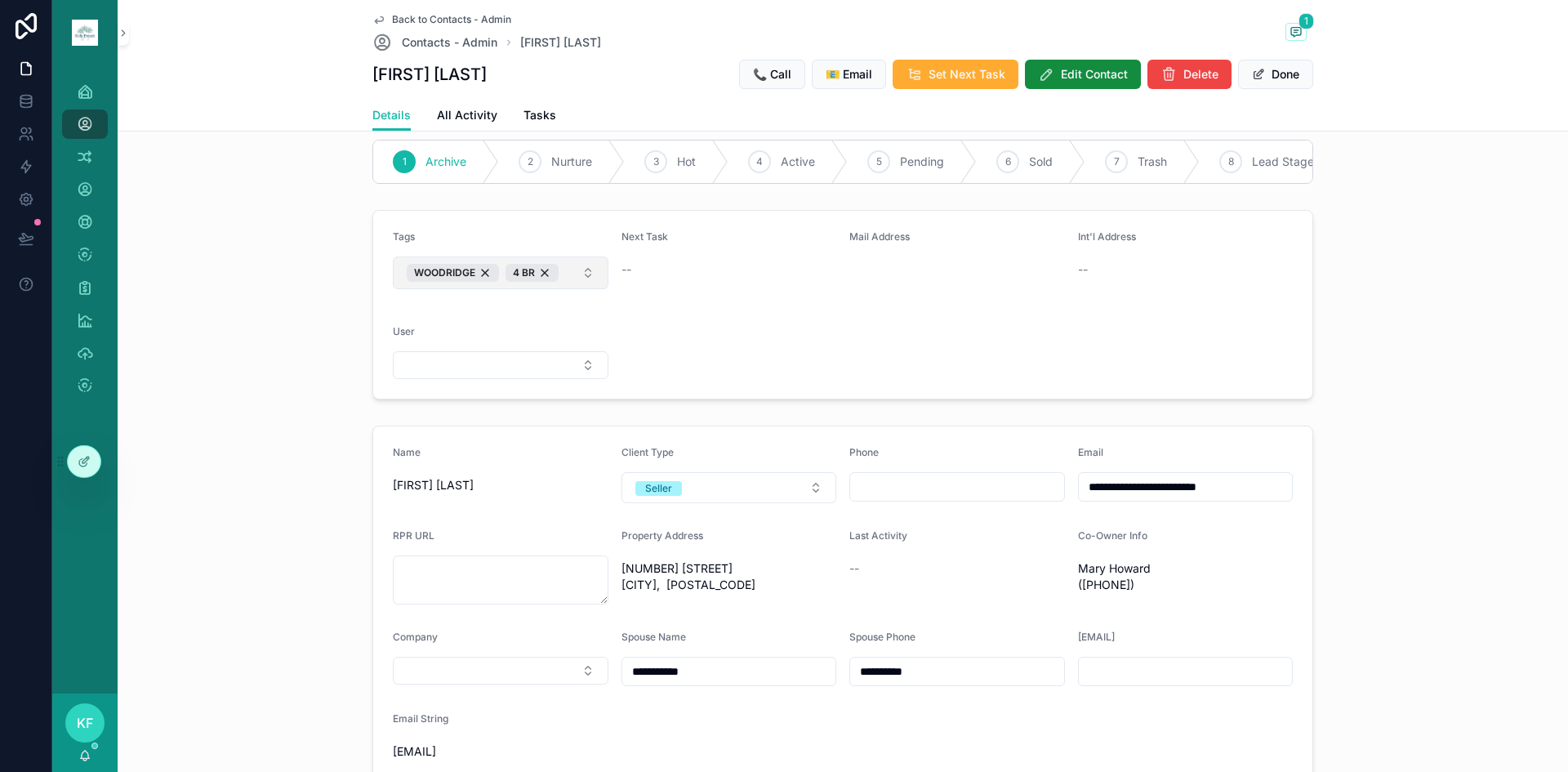 click on "WOODRIDGE 4 BR" at bounding box center [501, 273] 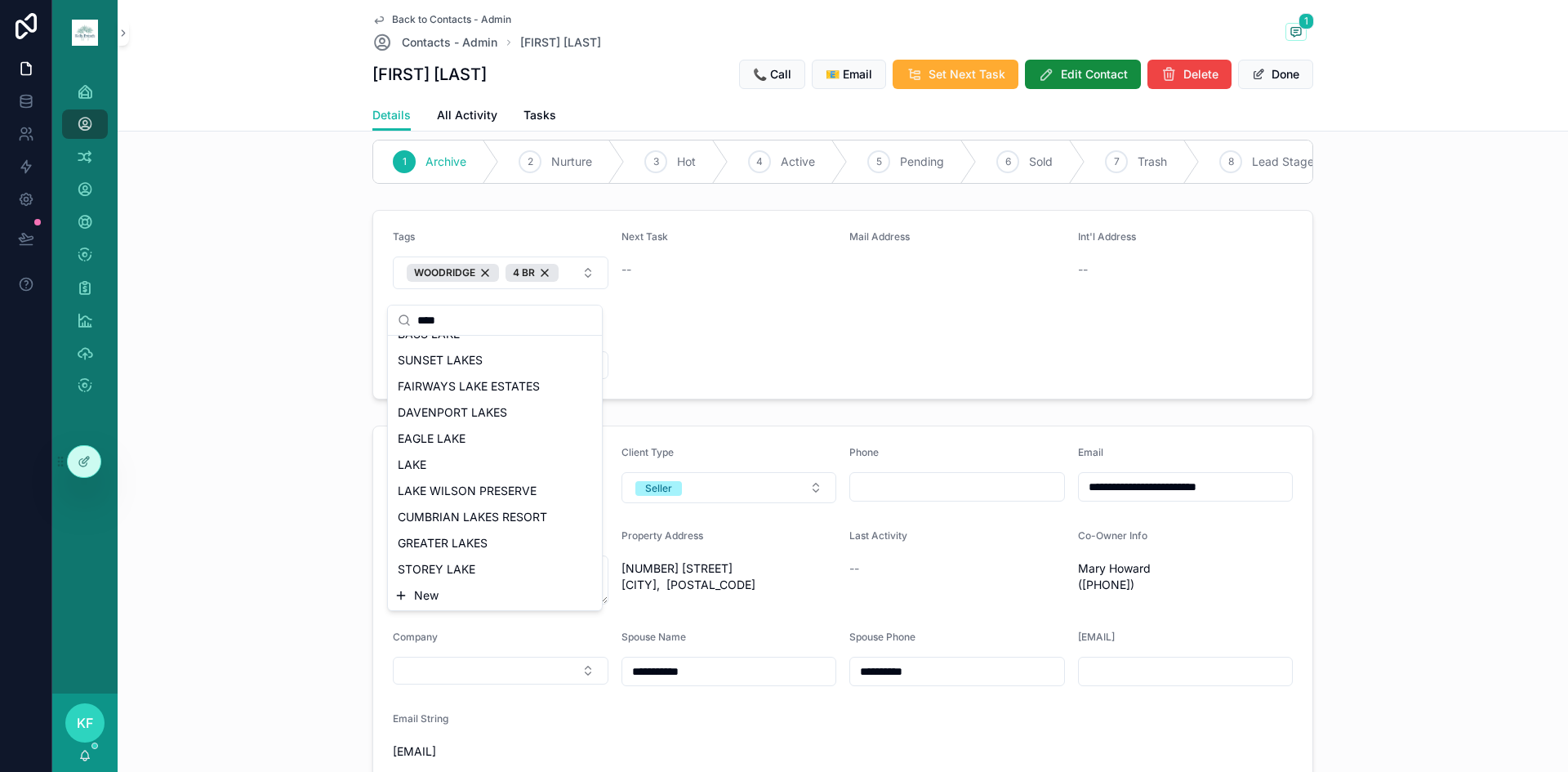 scroll, scrollTop: 272, scrollLeft: 0, axis: vertical 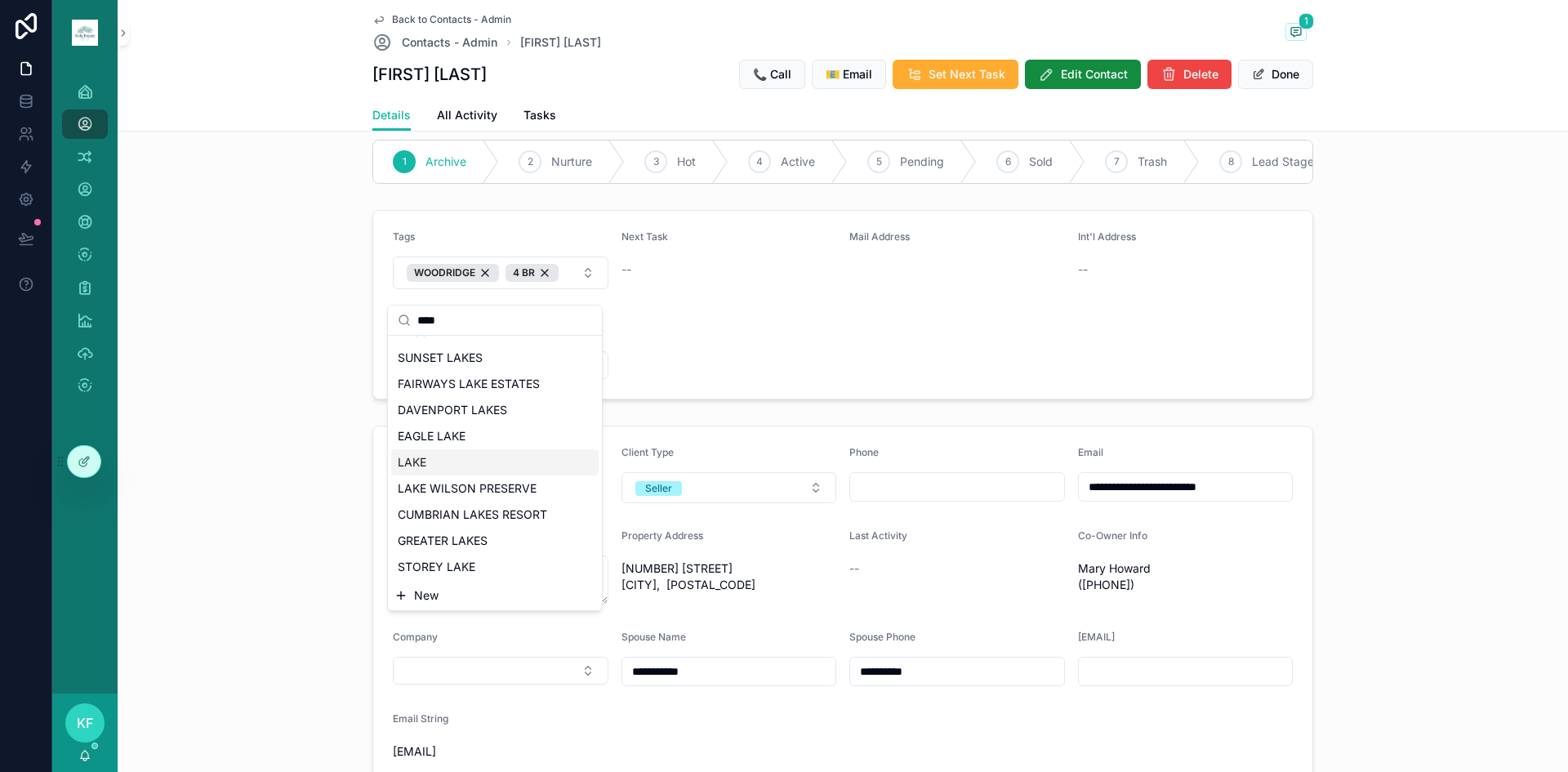 type on "****" 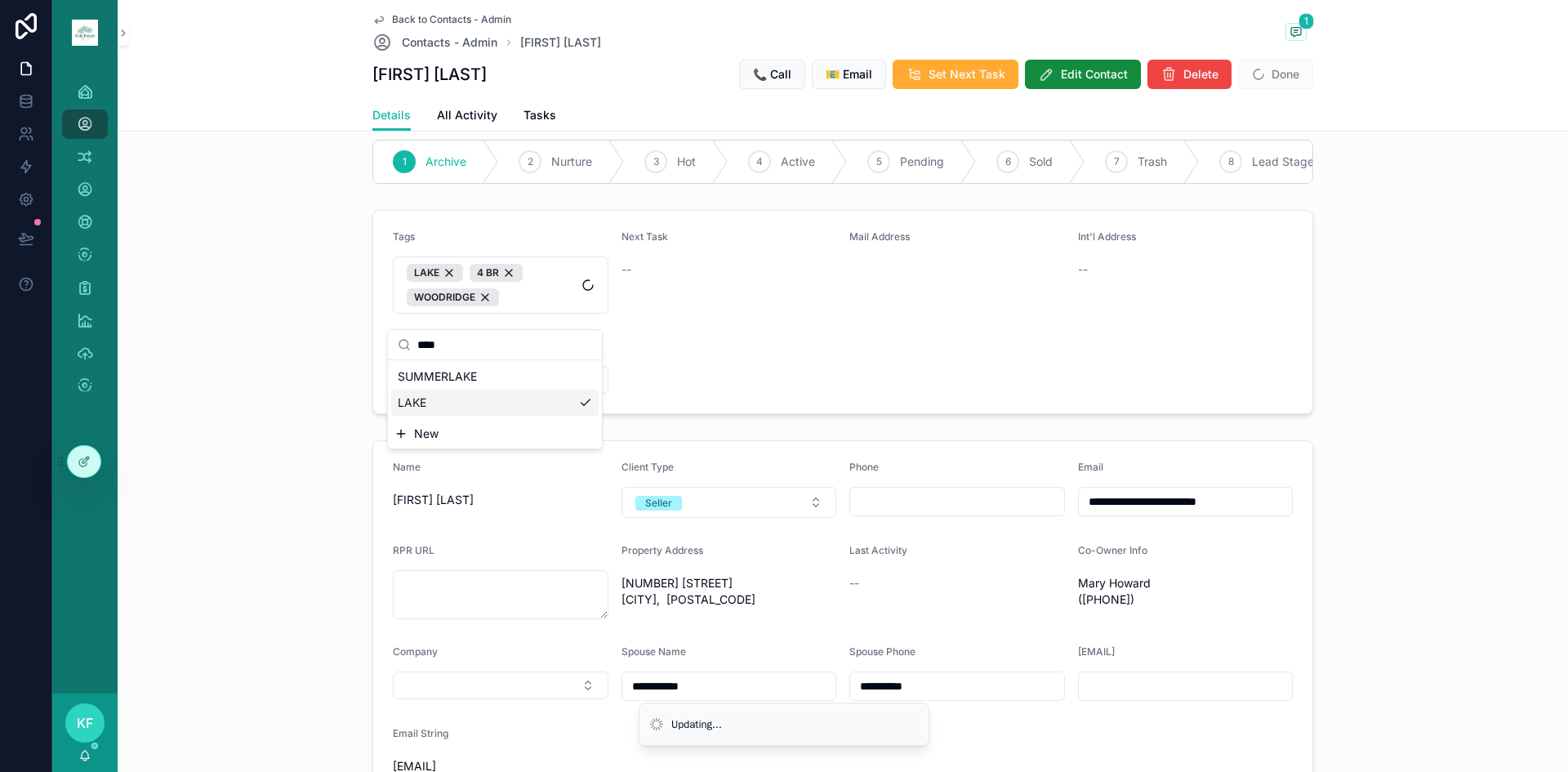 scroll, scrollTop: 0, scrollLeft: 0, axis: both 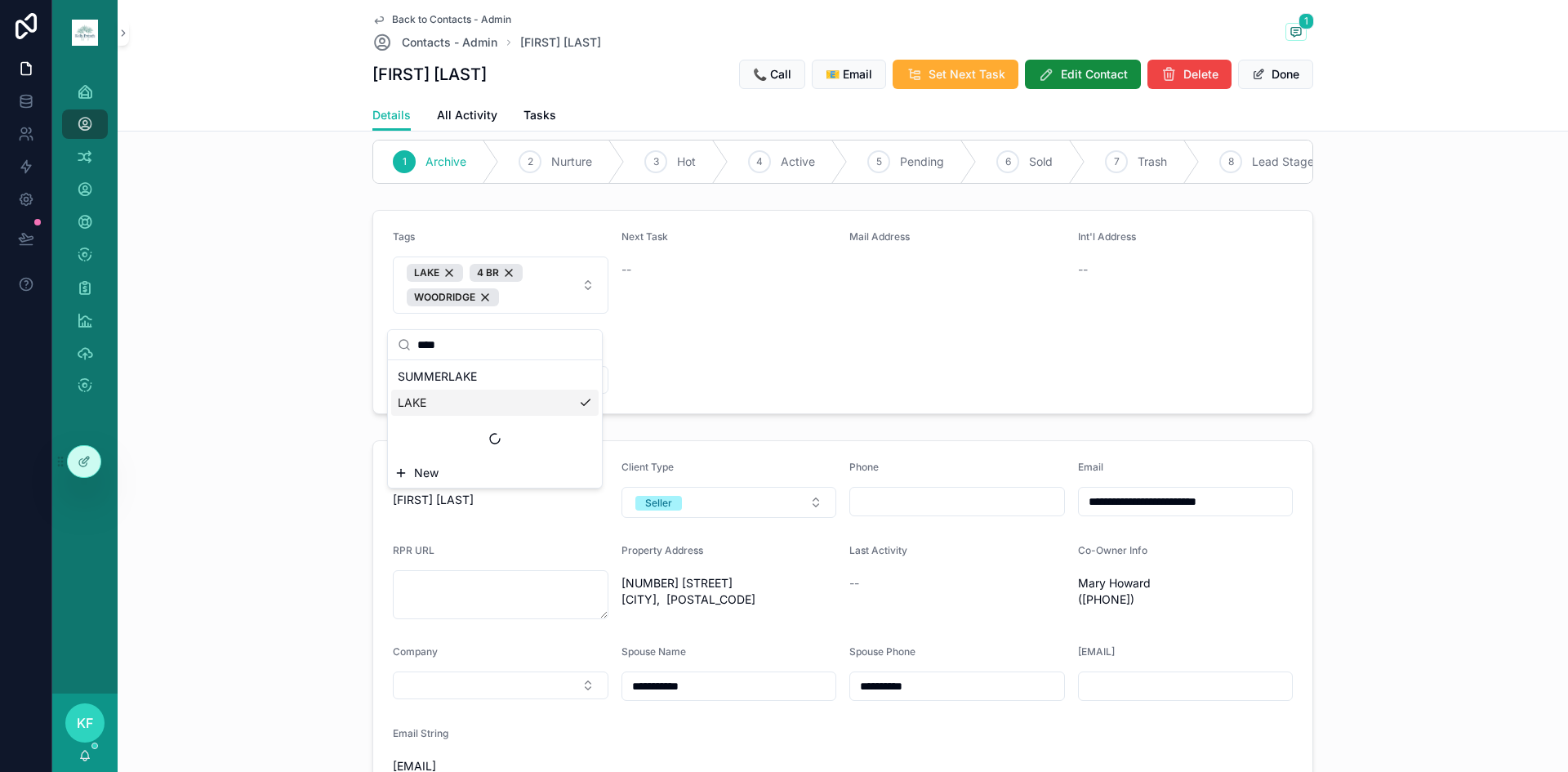 click on "Tags LAKE 4 BR WOODRIDGE Next Task -- Mail Address
Int'l Address -- User" at bounding box center [843, 312] 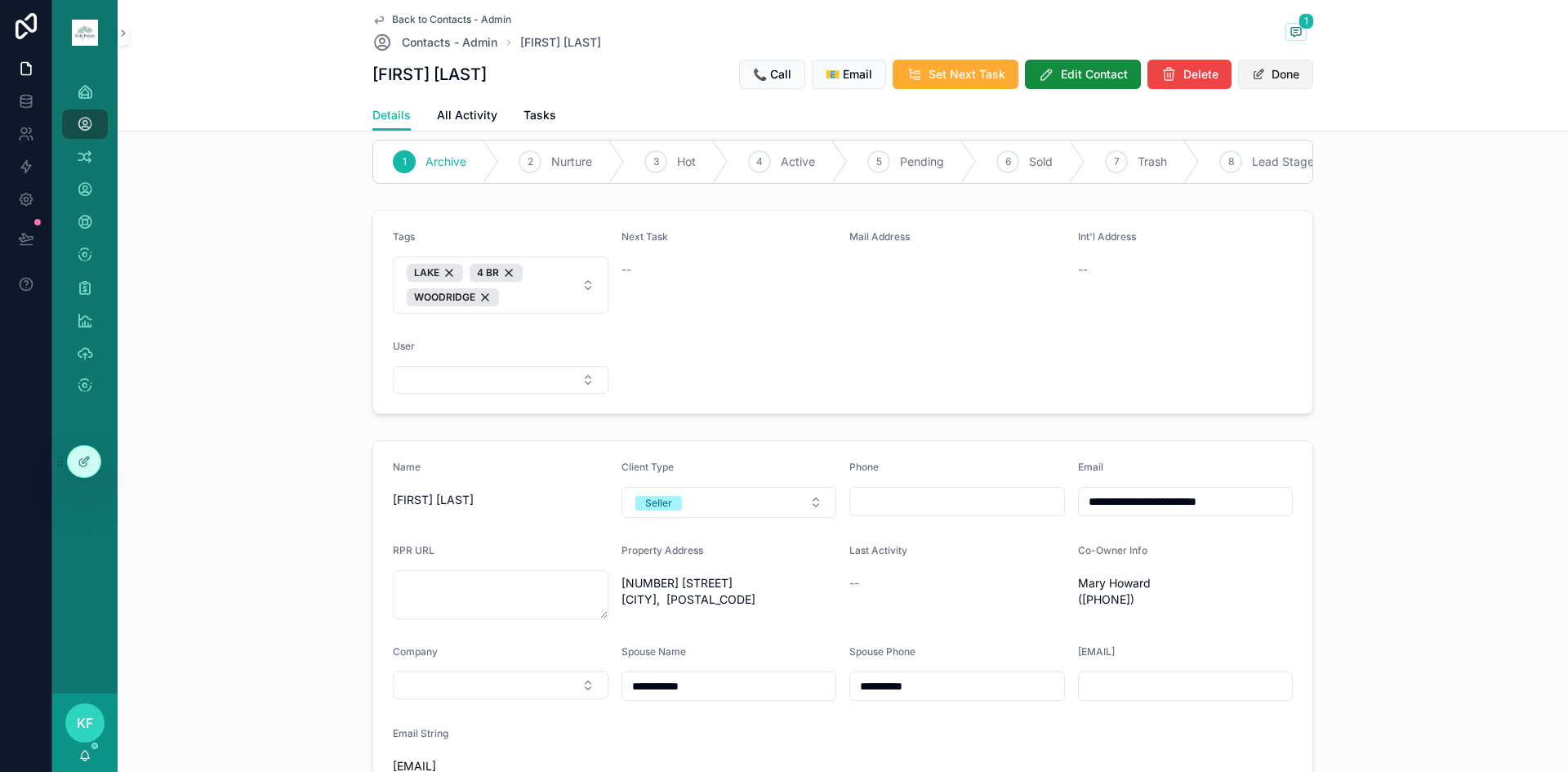 click on "Done" at bounding box center [1276, 74] 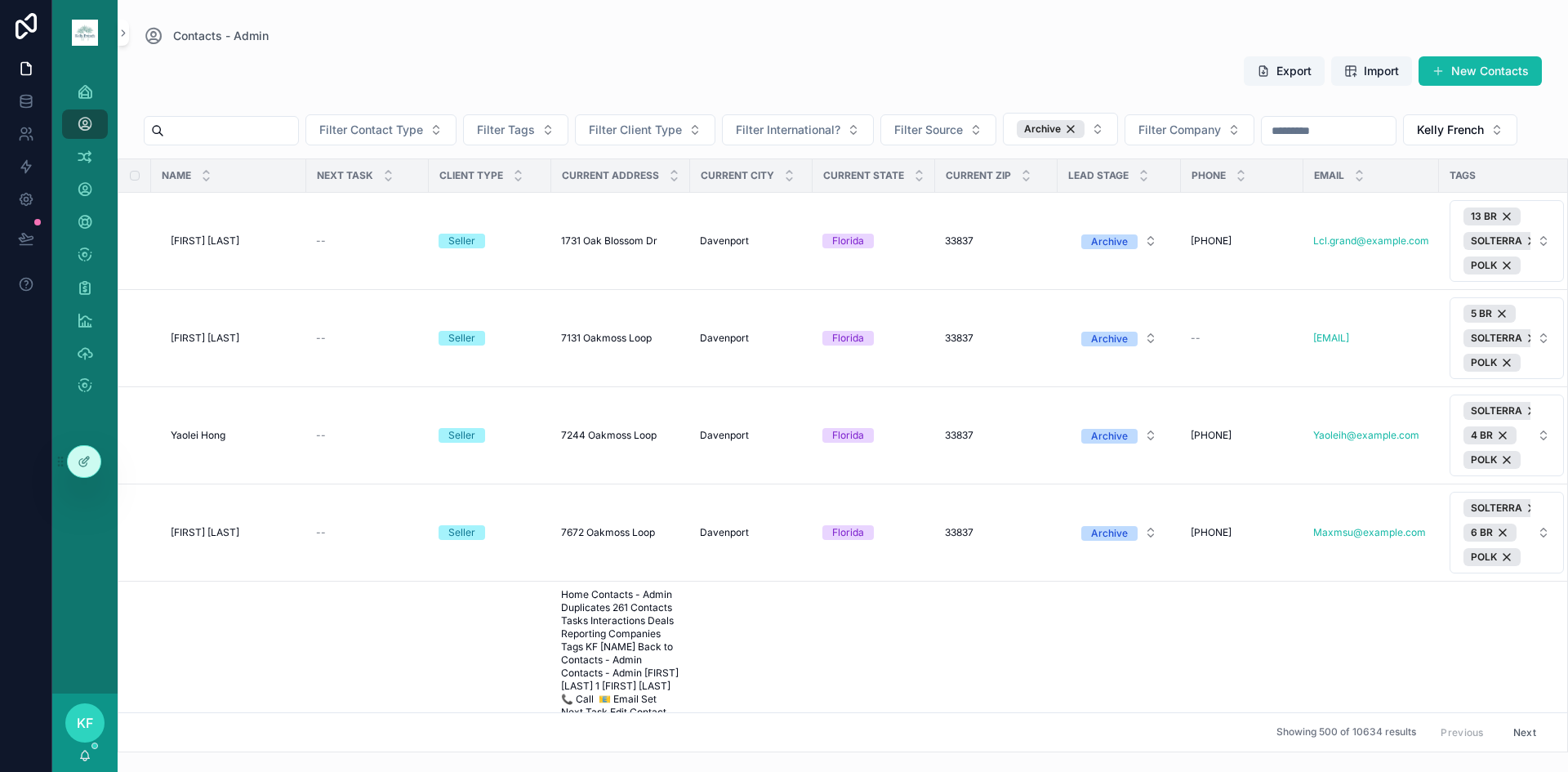 scroll, scrollTop: 0, scrollLeft: 0, axis: both 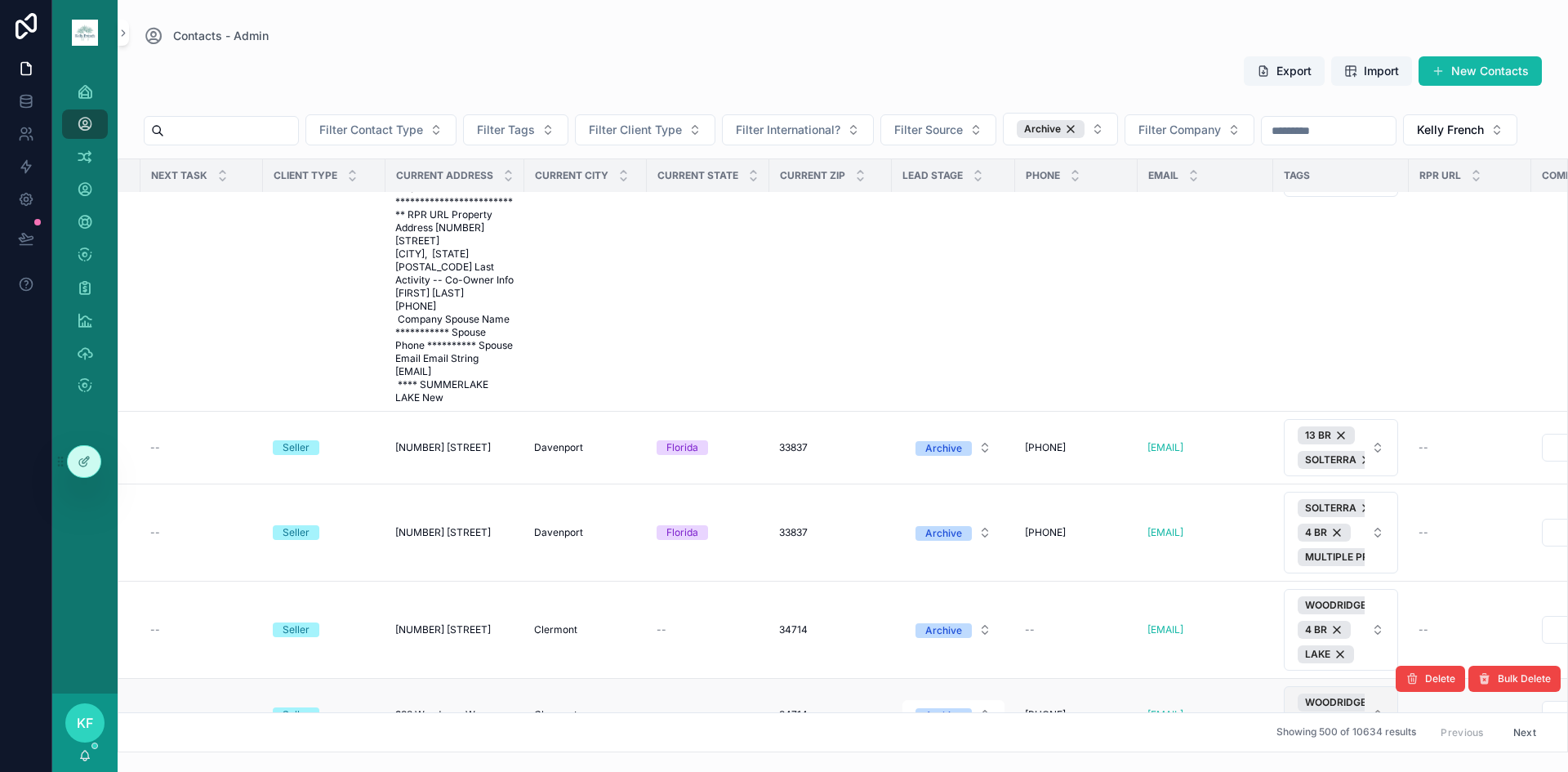 click on "WOODRIDGE 3 BR" at bounding box center (1331, 715) 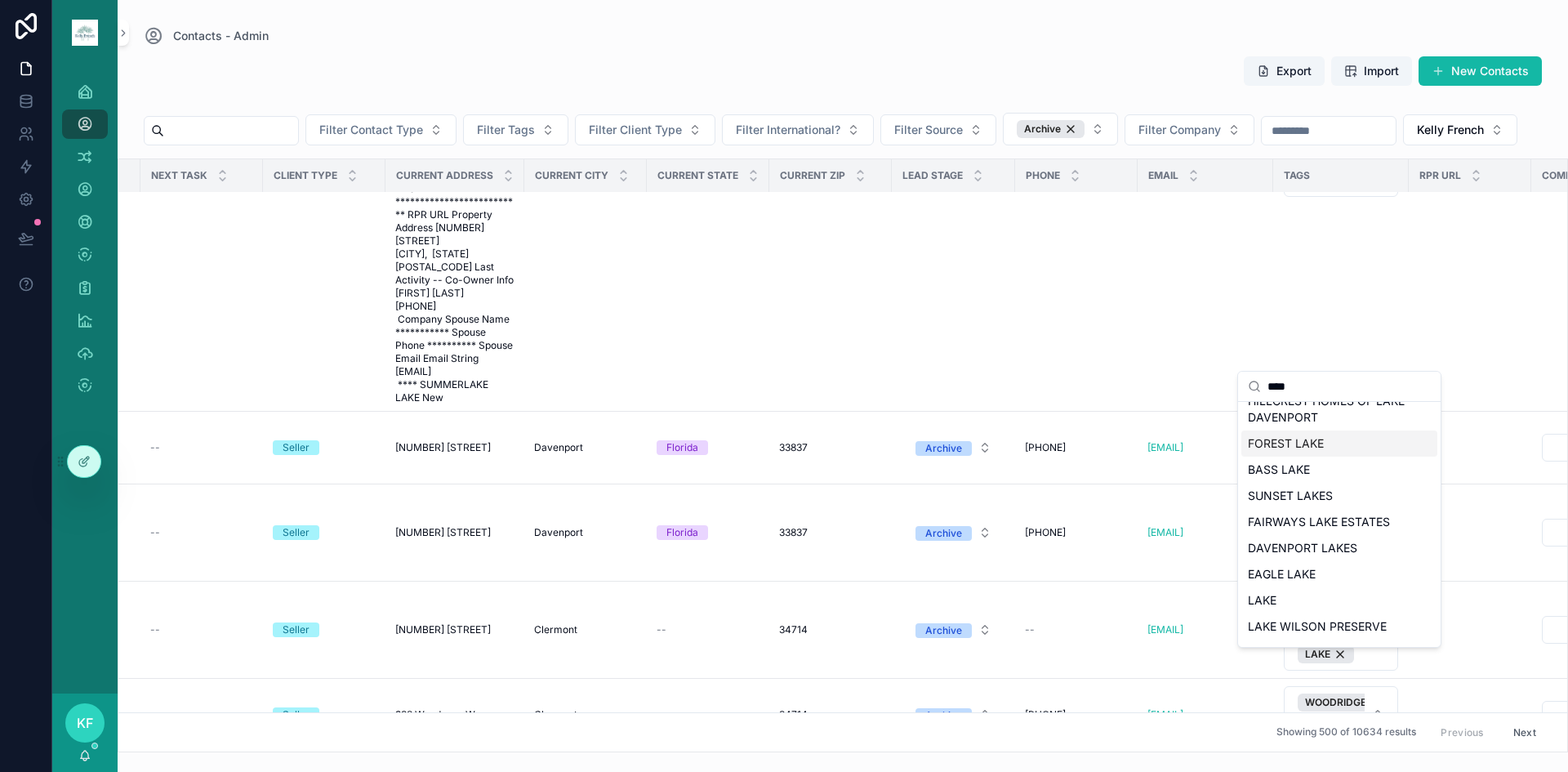 scroll, scrollTop: 272, scrollLeft: 0, axis: vertical 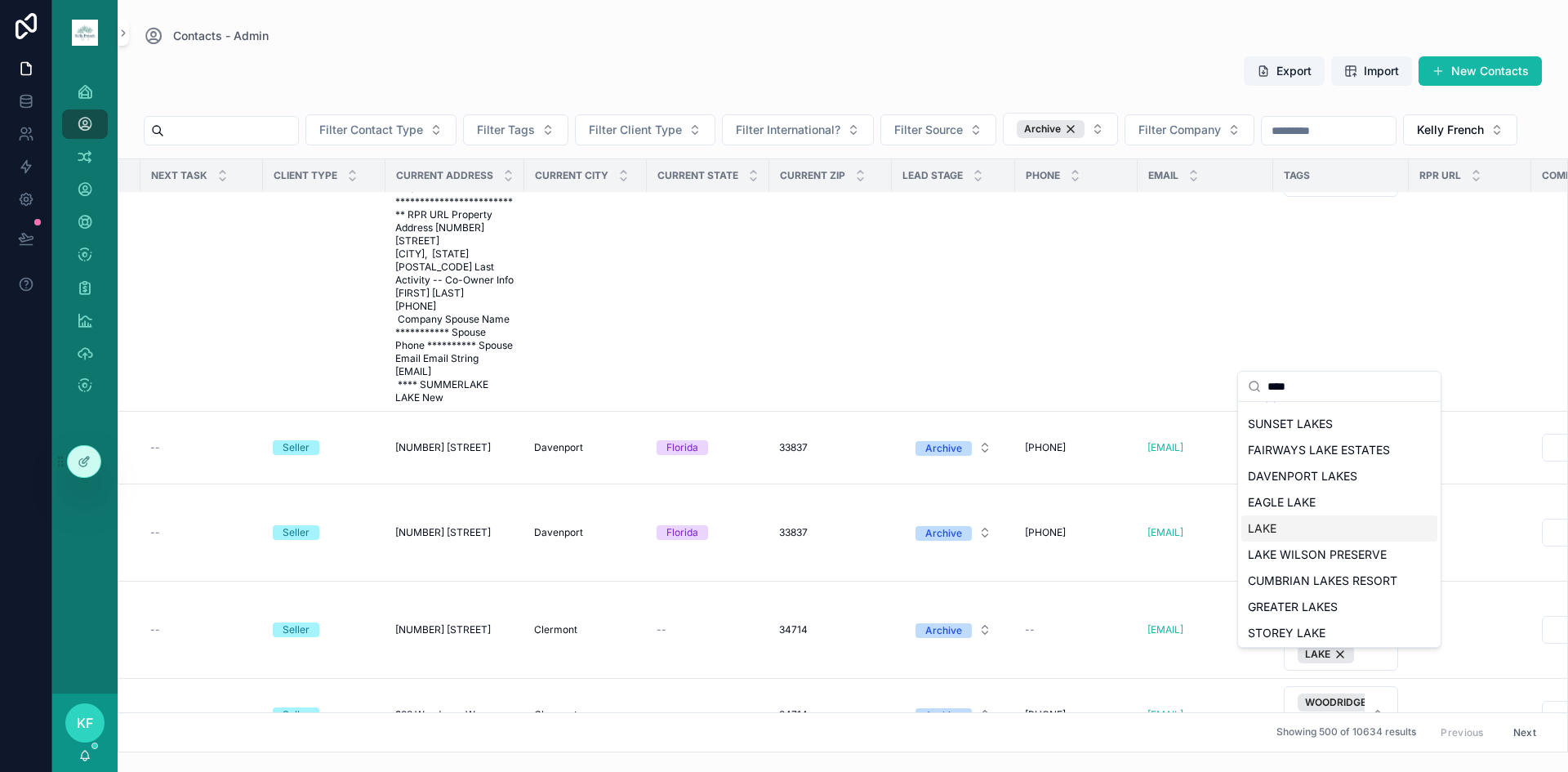 type on "****" 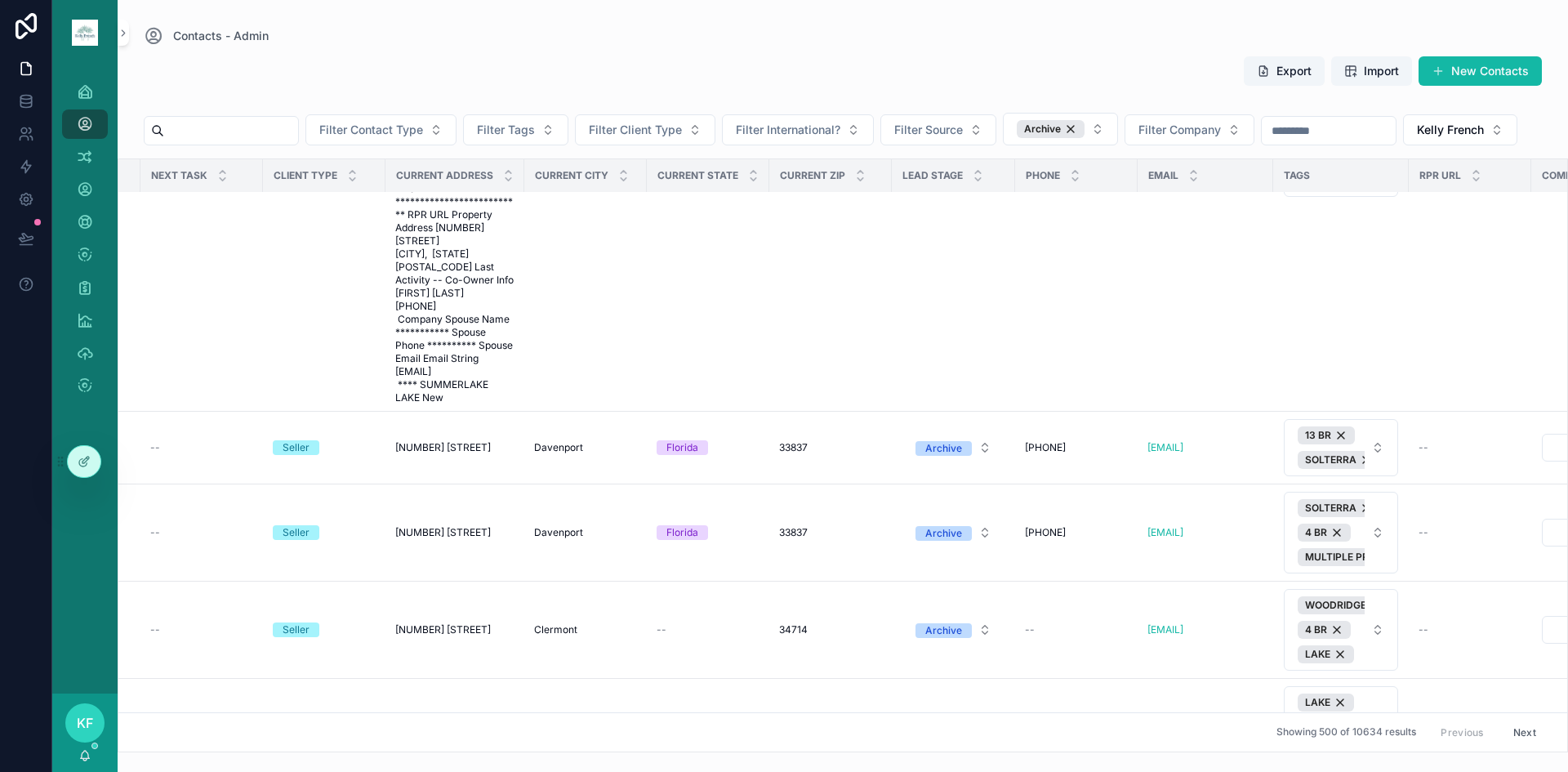click on "WOODRIDGE 3 BR" at bounding box center (1331, 812) 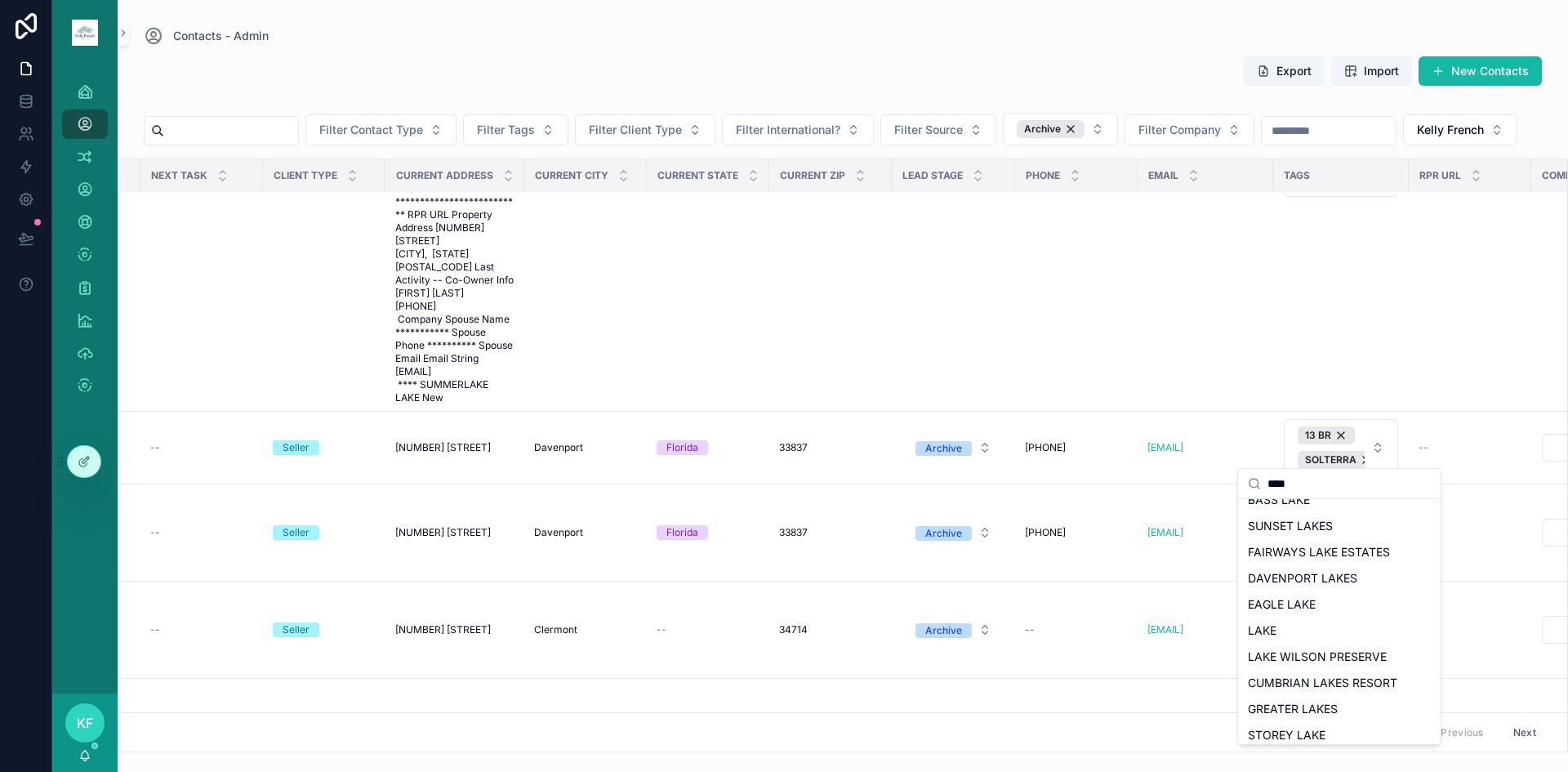 scroll, scrollTop: 272, scrollLeft: 0, axis: vertical 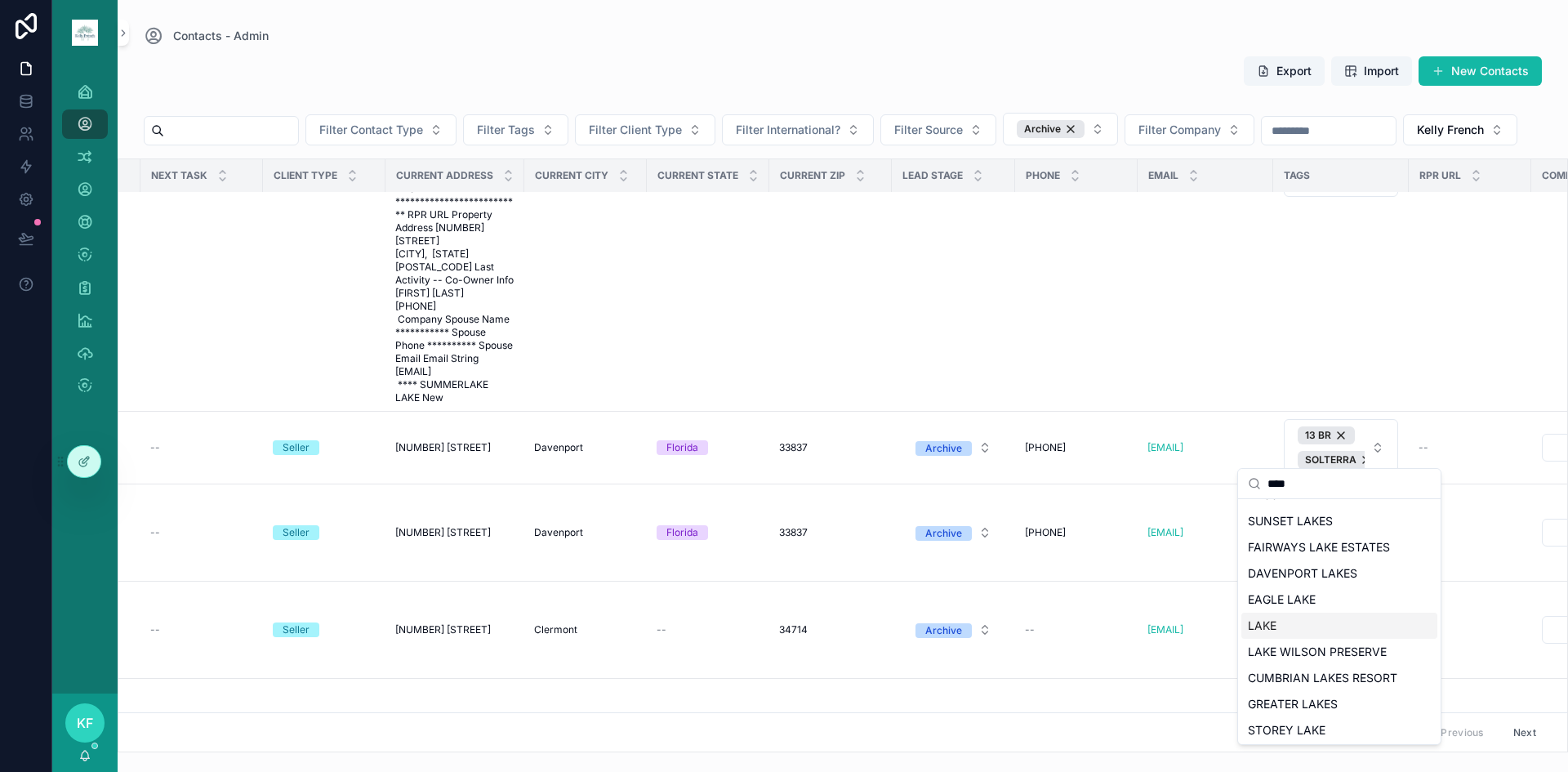 type on "****" 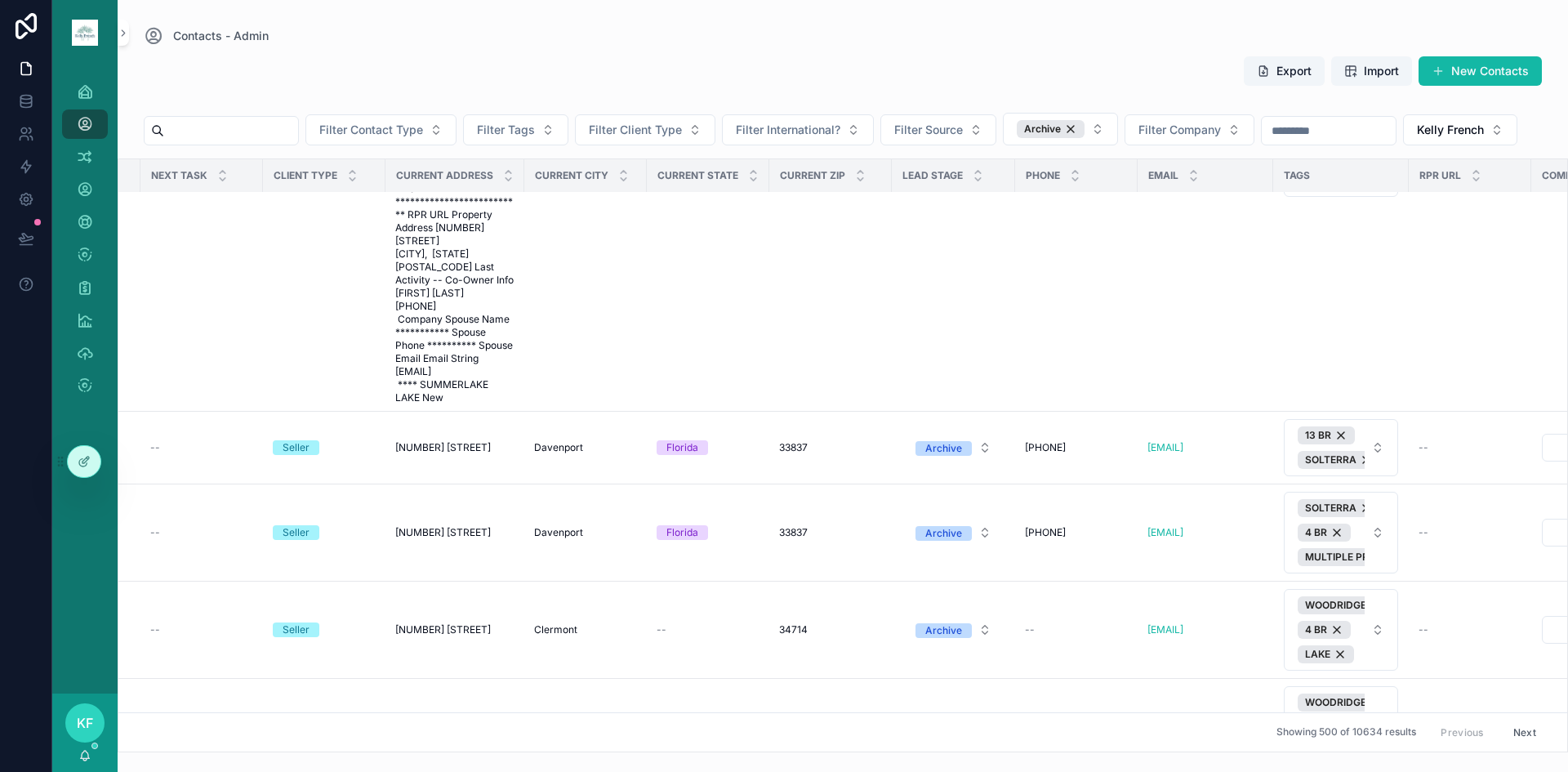 click on "WOODRIDGE 3 BR" at bounding box center (1331, 909) 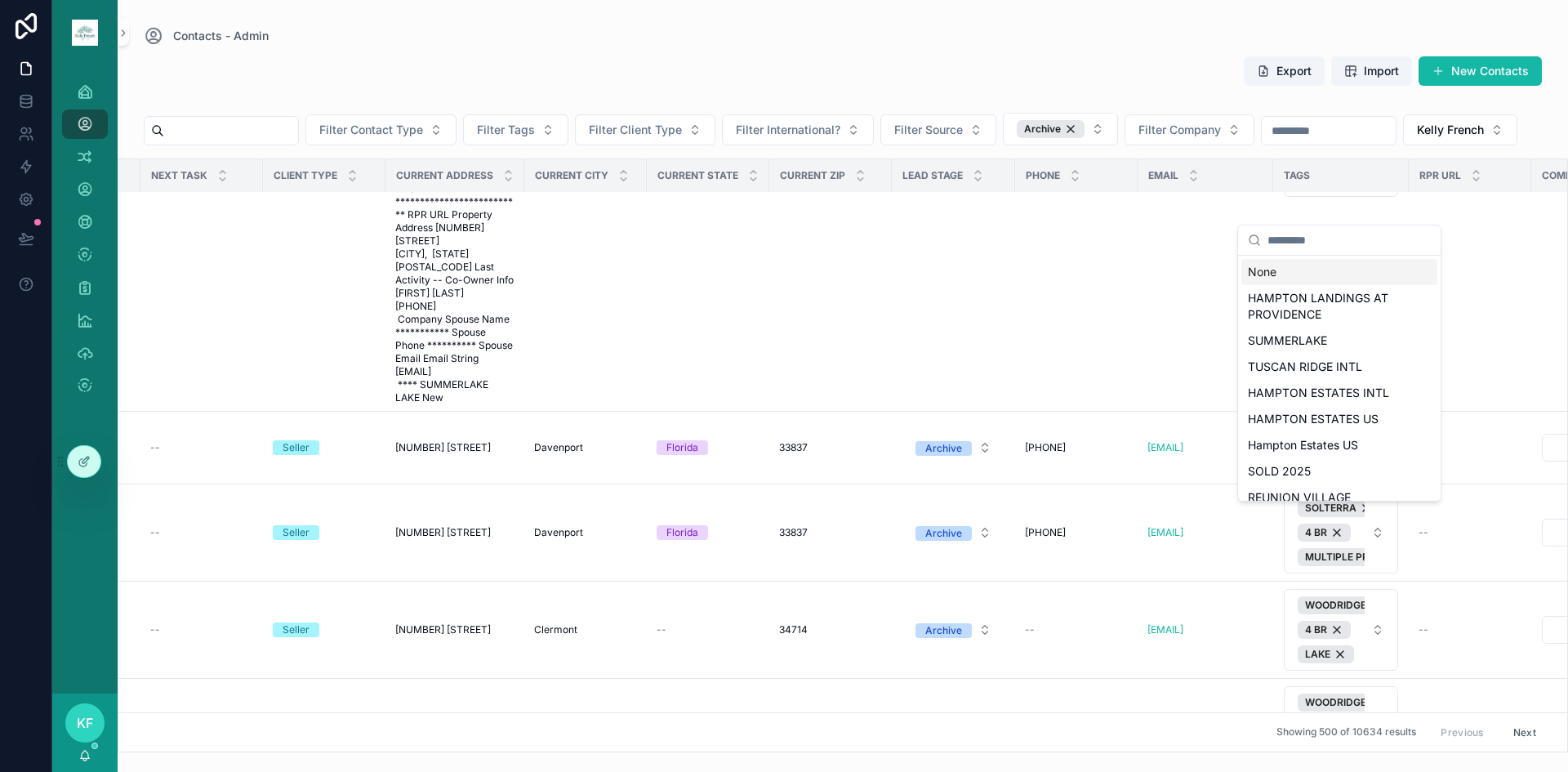 click at bounding box center (1349, 240) 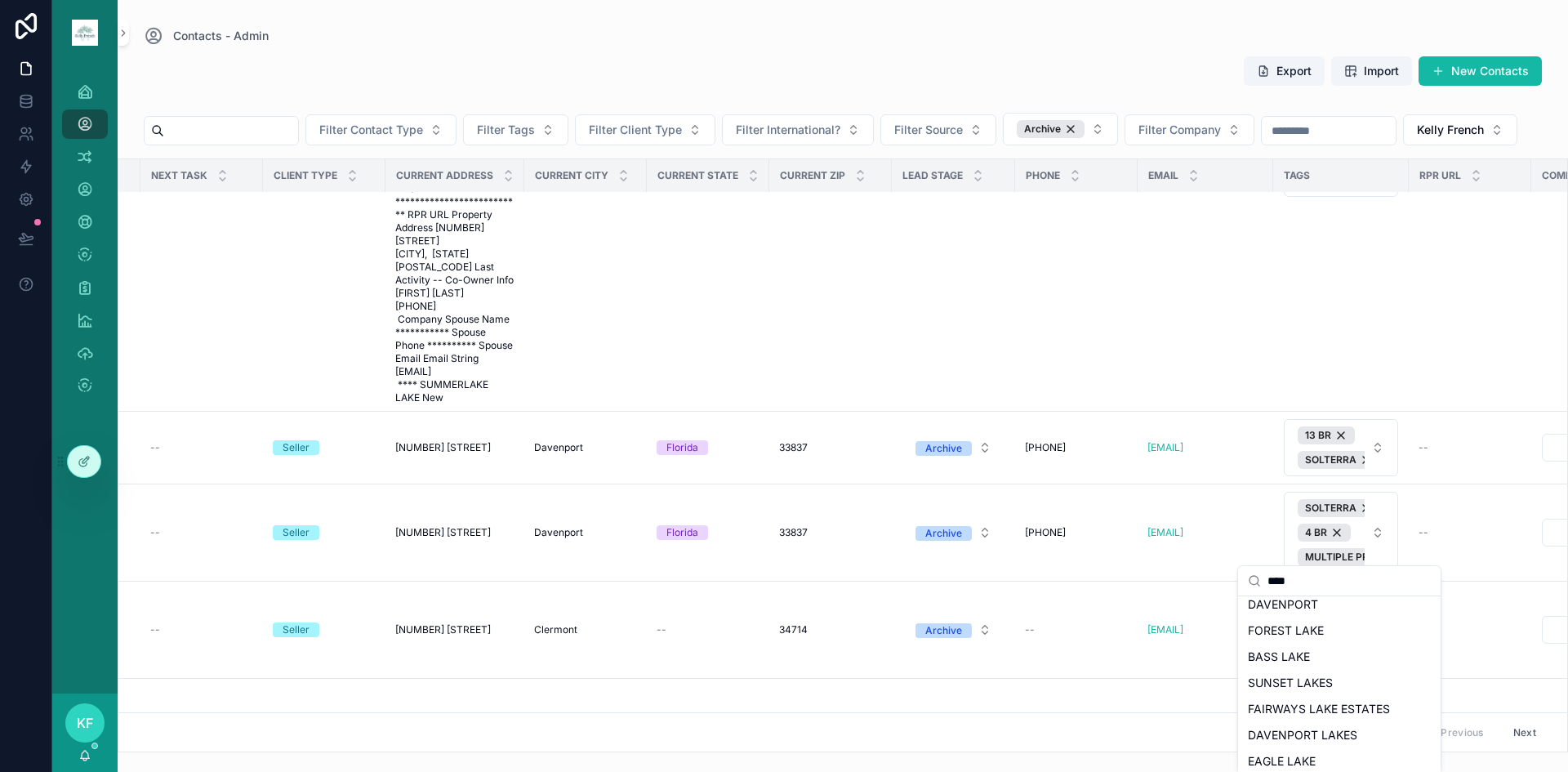 scroll, scrollTop: 272, scrollLeft: 0, axis: vertical 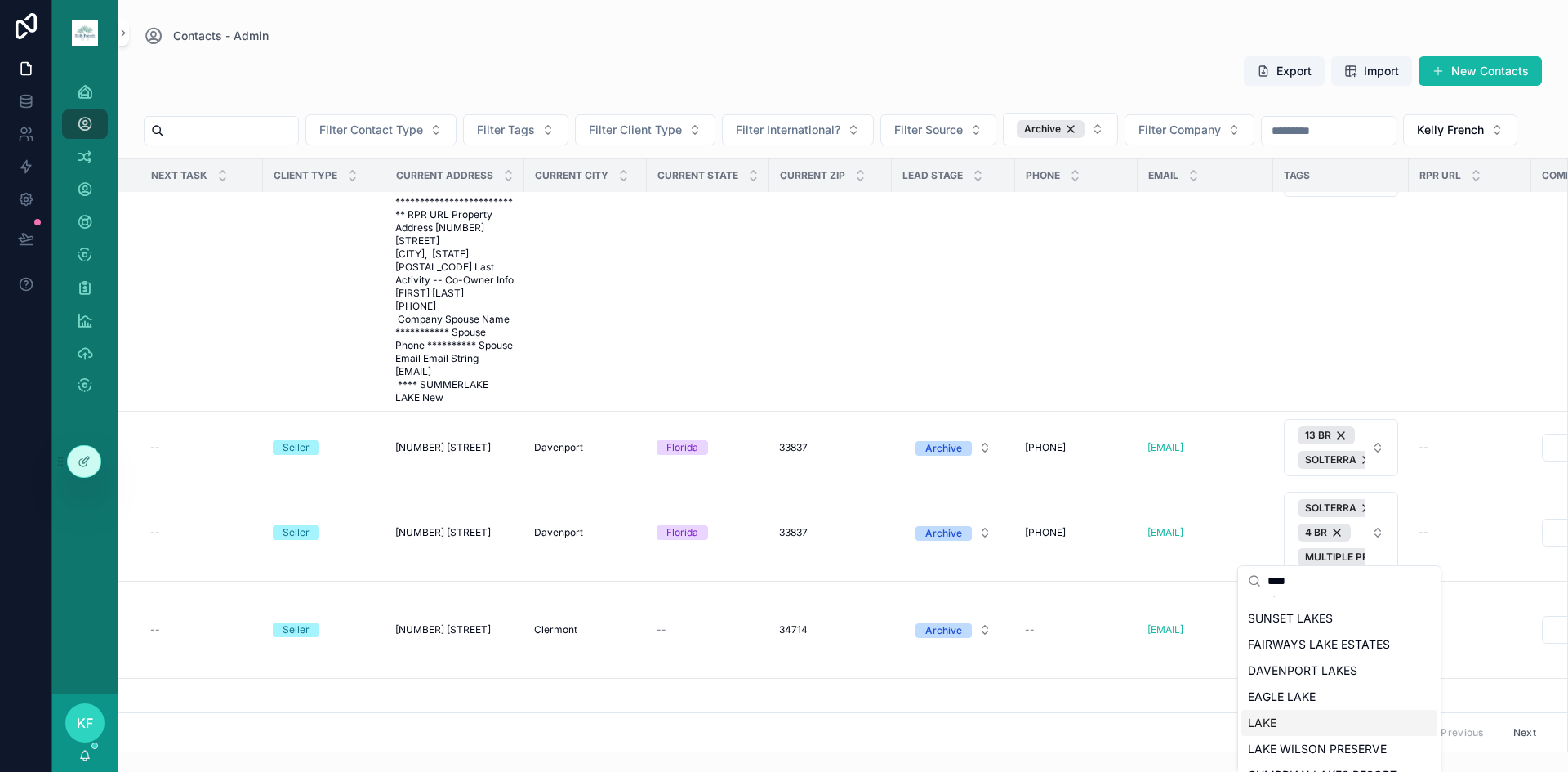 type on "****" 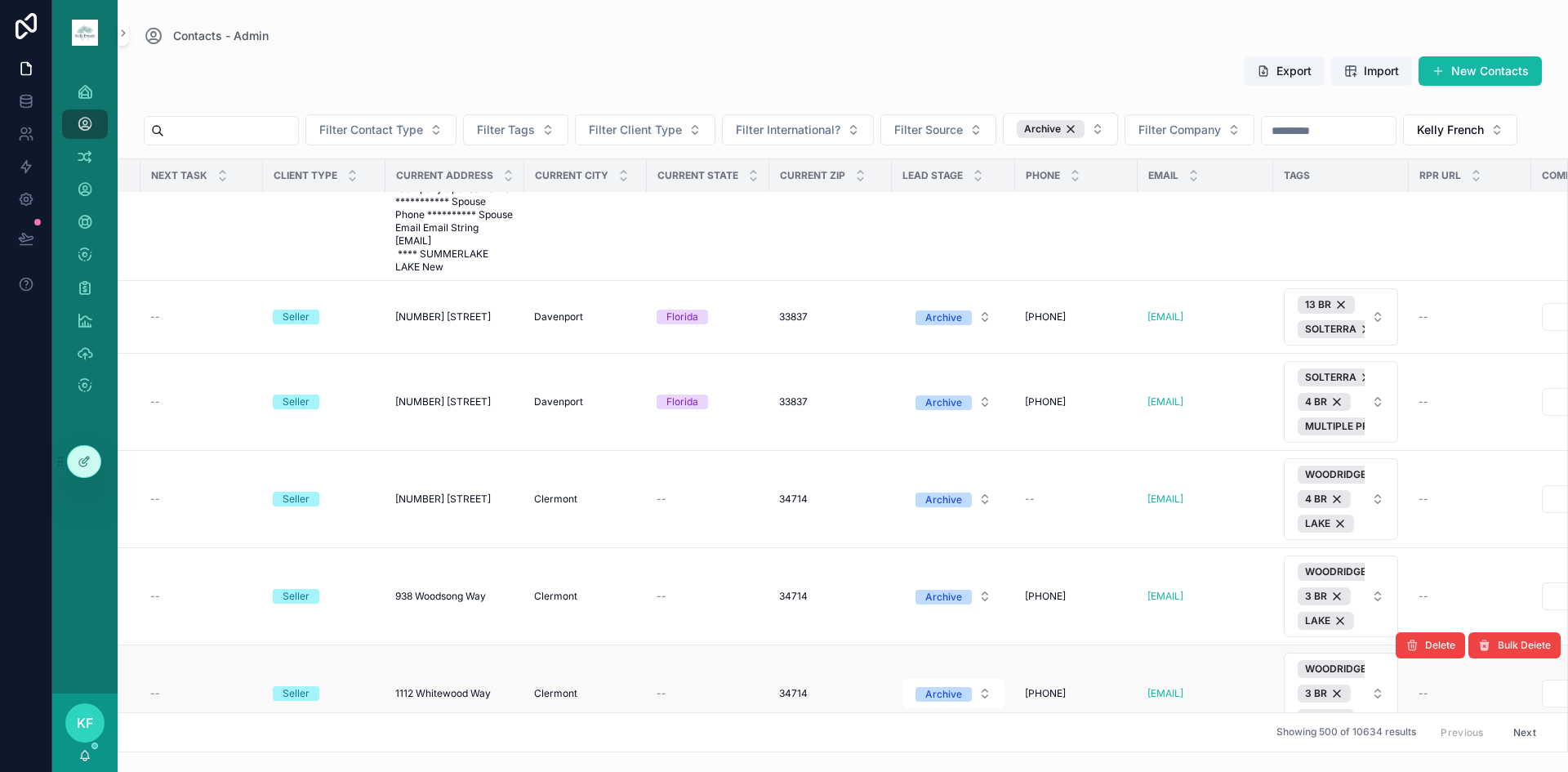 scroll, scrollTop: 817, scrollLeft: 166, axis: both 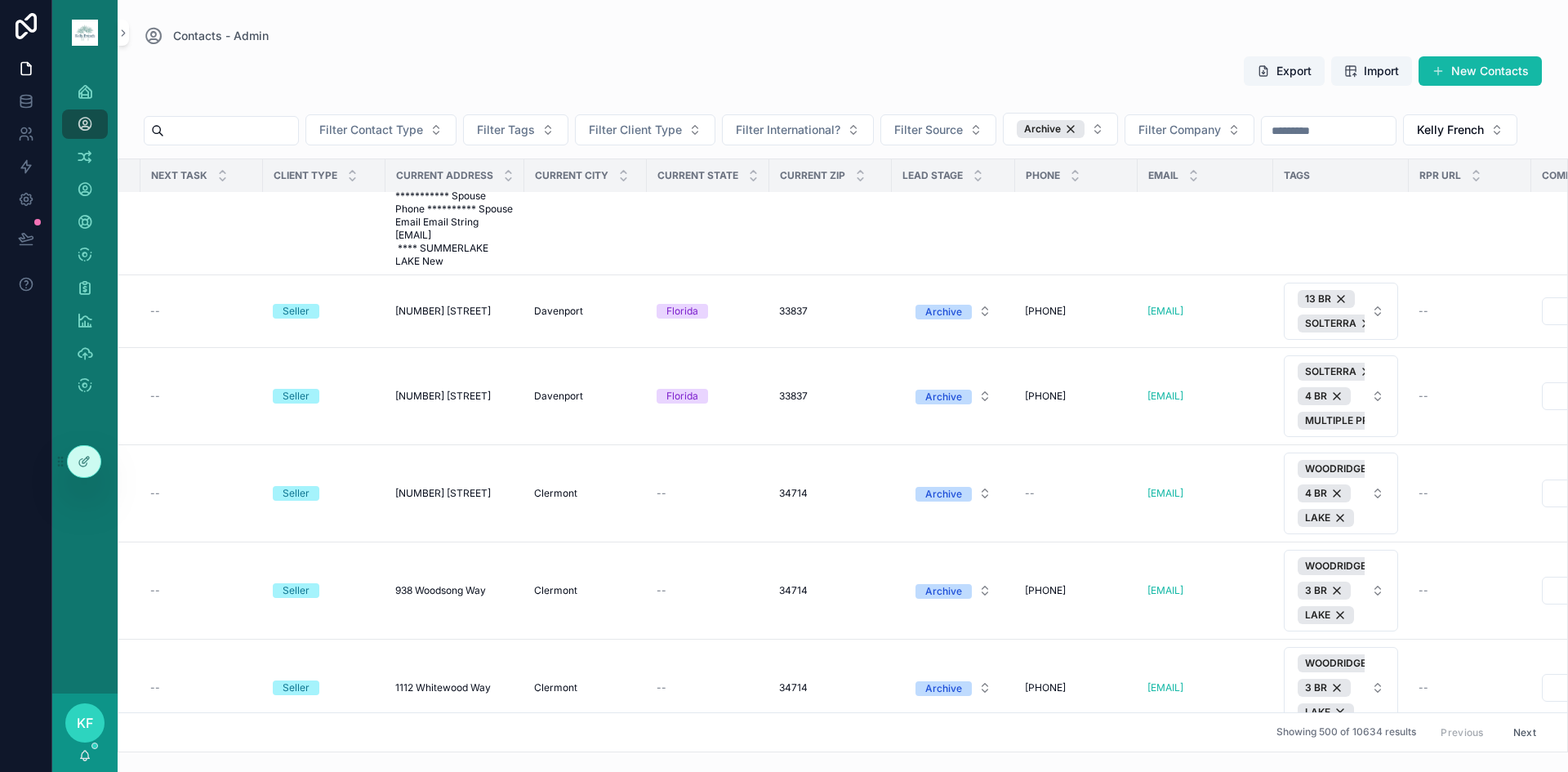 click on "WOODRIDGE 3 BR" at bounding box center [1331, 943] 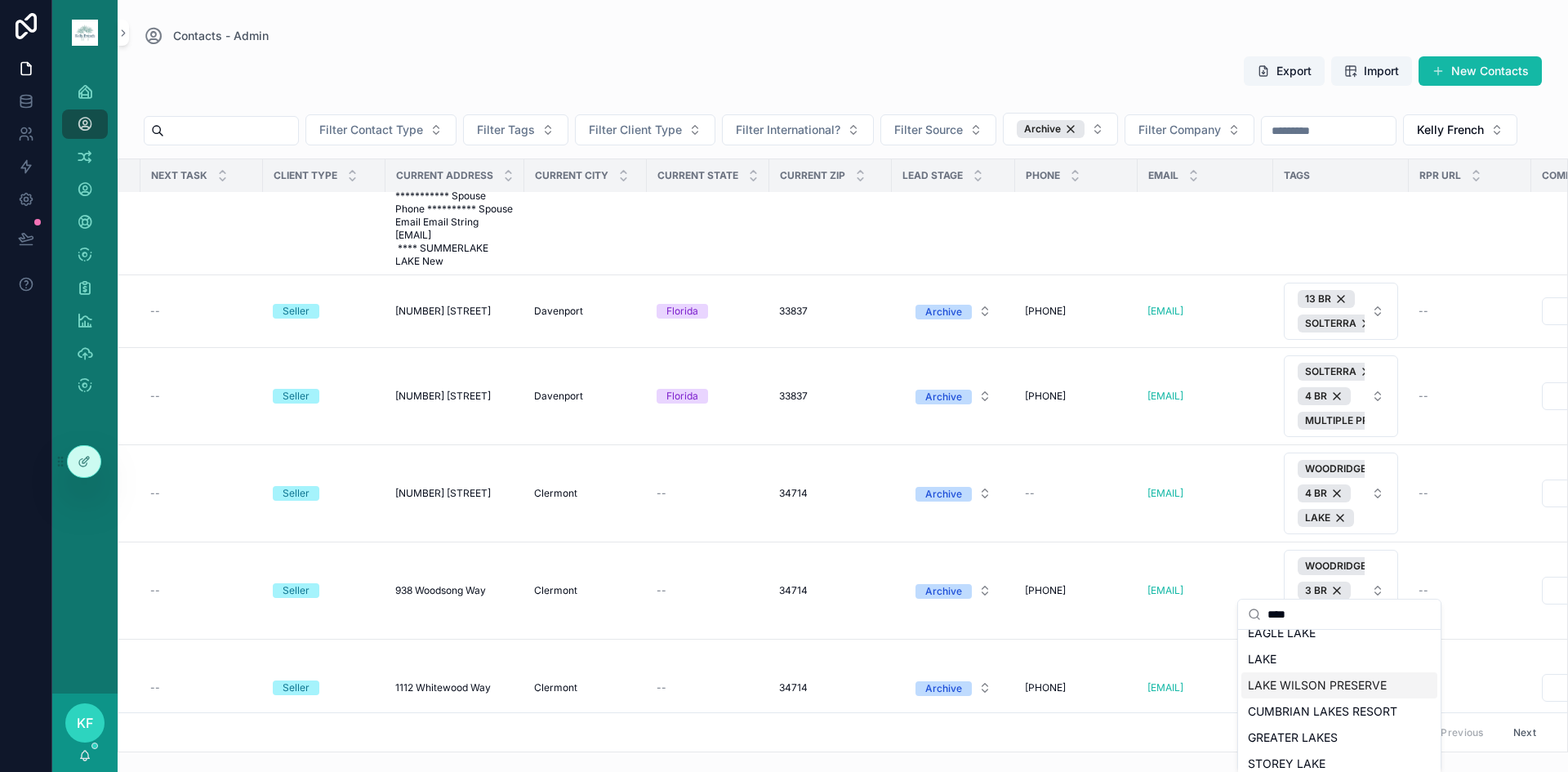 scroll, scrollTop: 386, scrollLeft: 0, axis: vertical 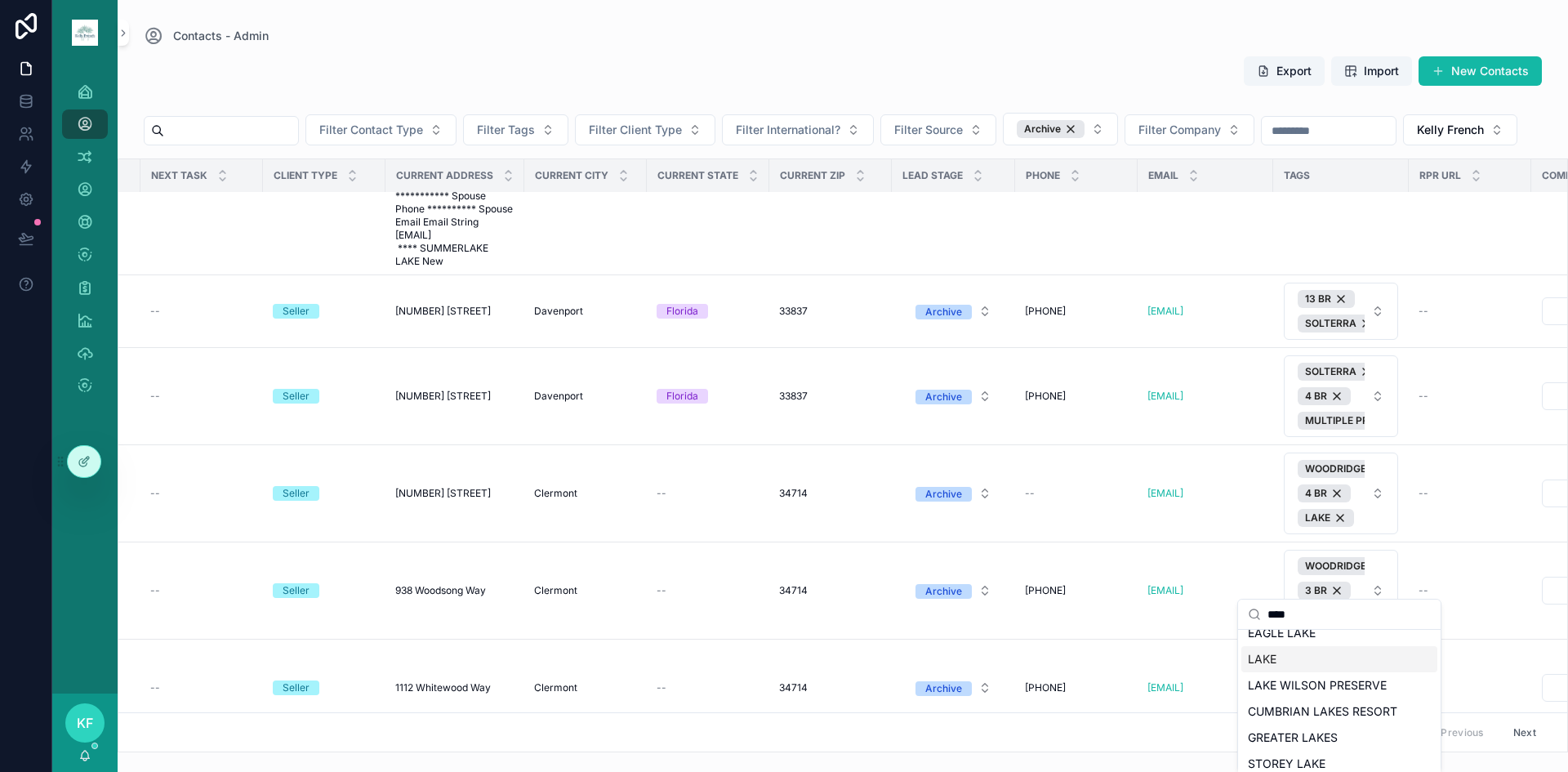 type on "****" 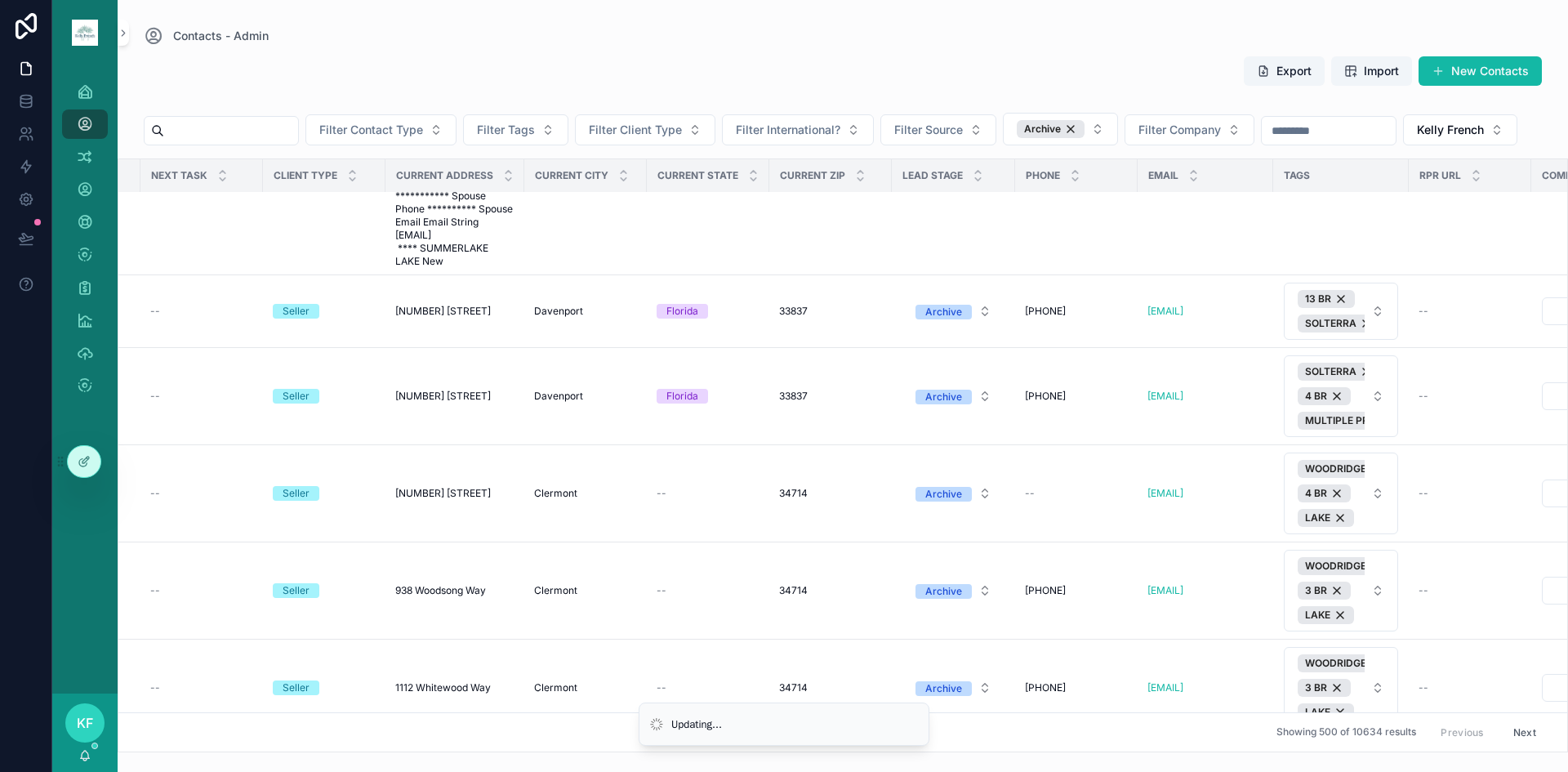 click on "WOODRIDGE 3 BR" at bounding box center [1341, 870] 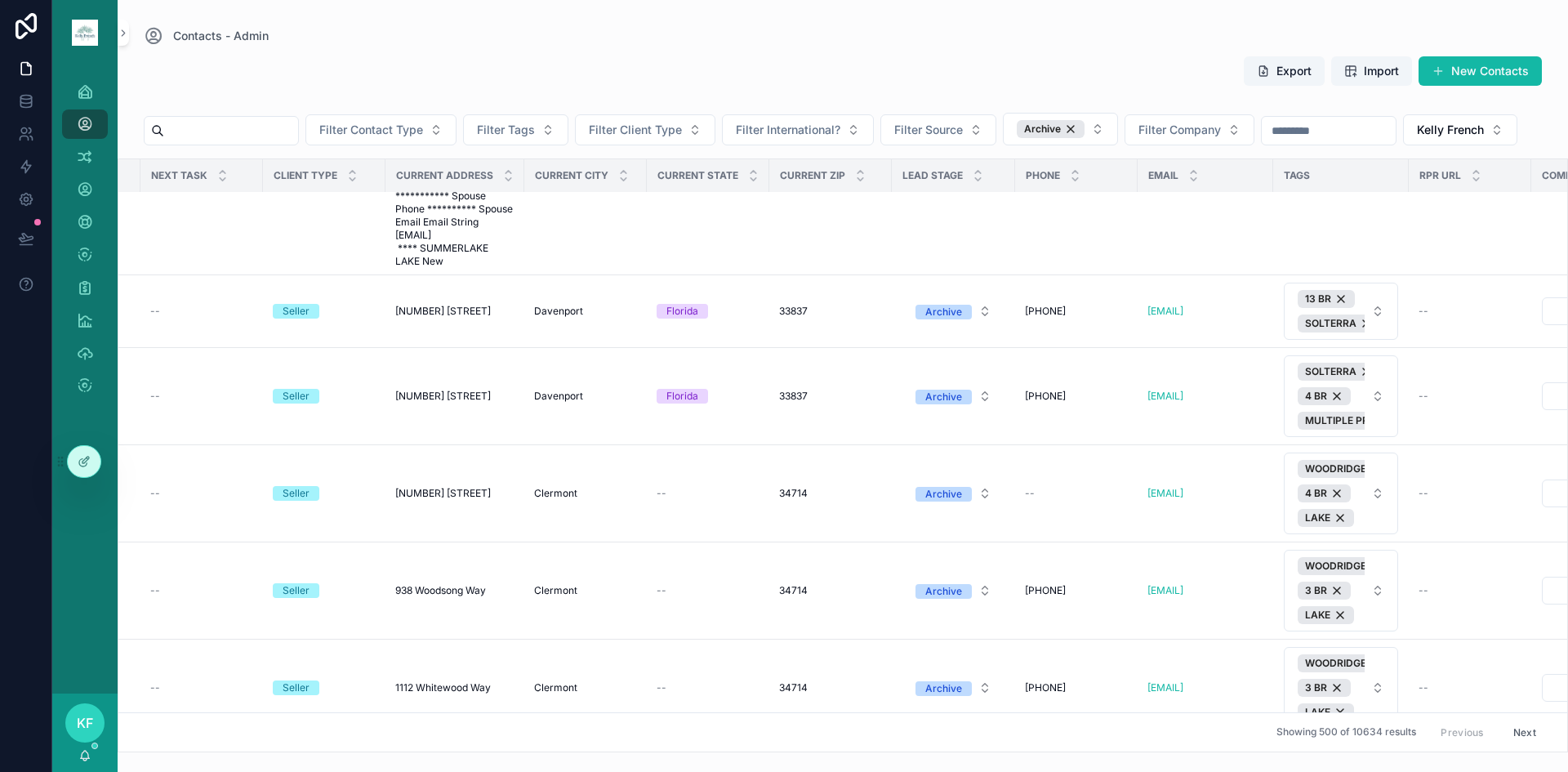 click on "WOODRIDGE 3 BR" at bounding box center [1331, 870] 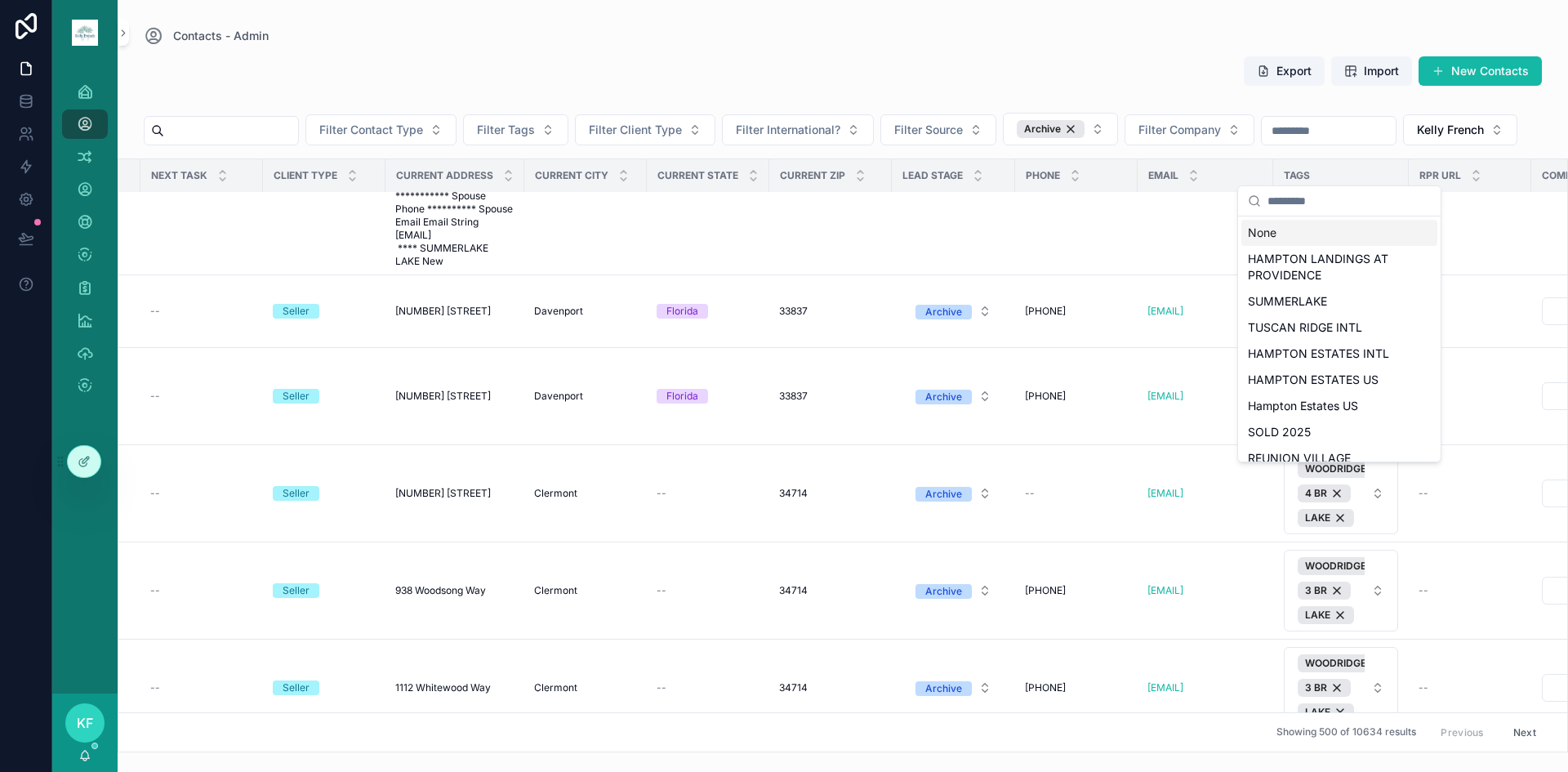 click at bounding box center [1349, 201] 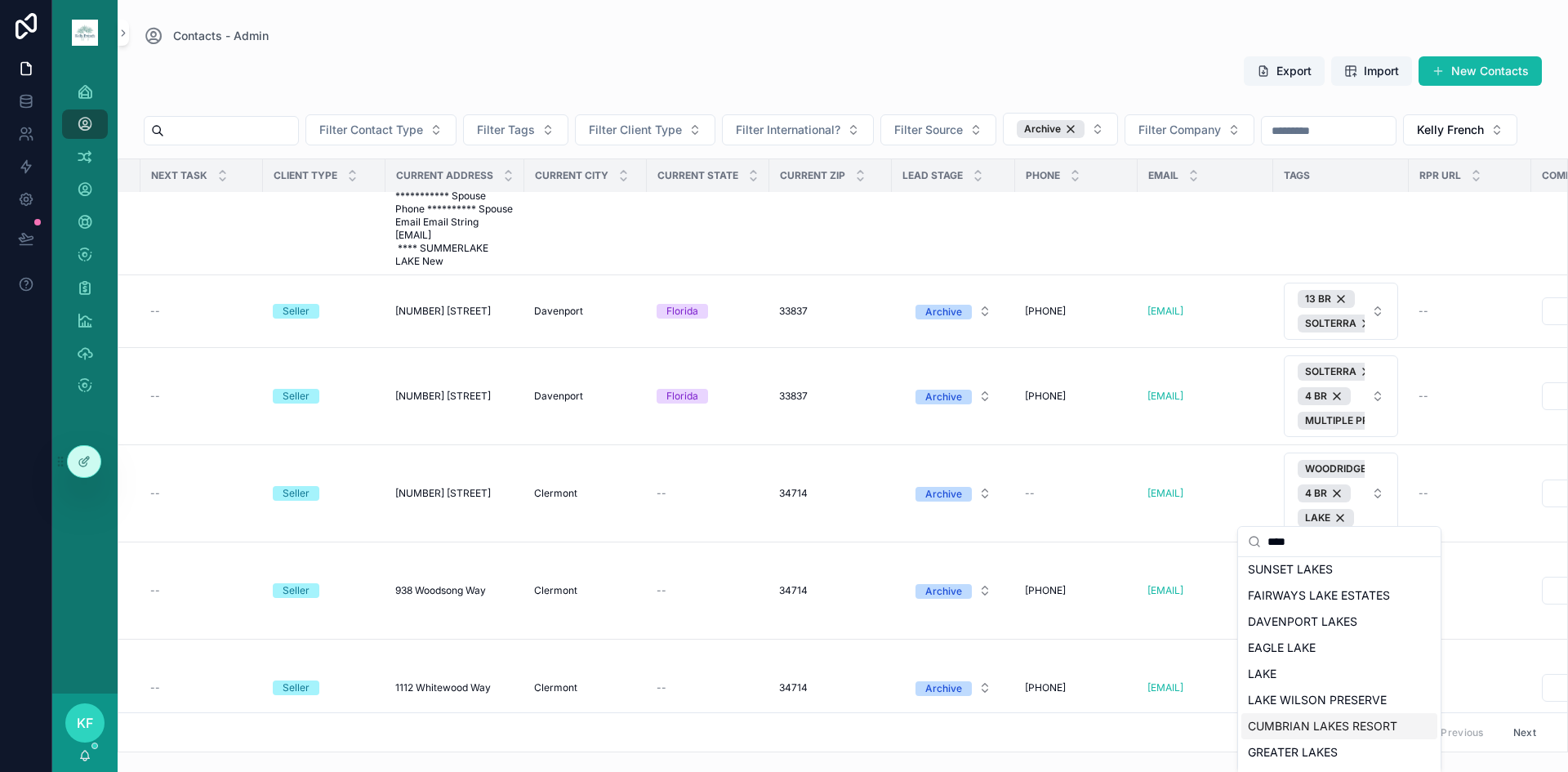 scroll, scrollTop: 386, scrollLeft: 0, axis: vertical 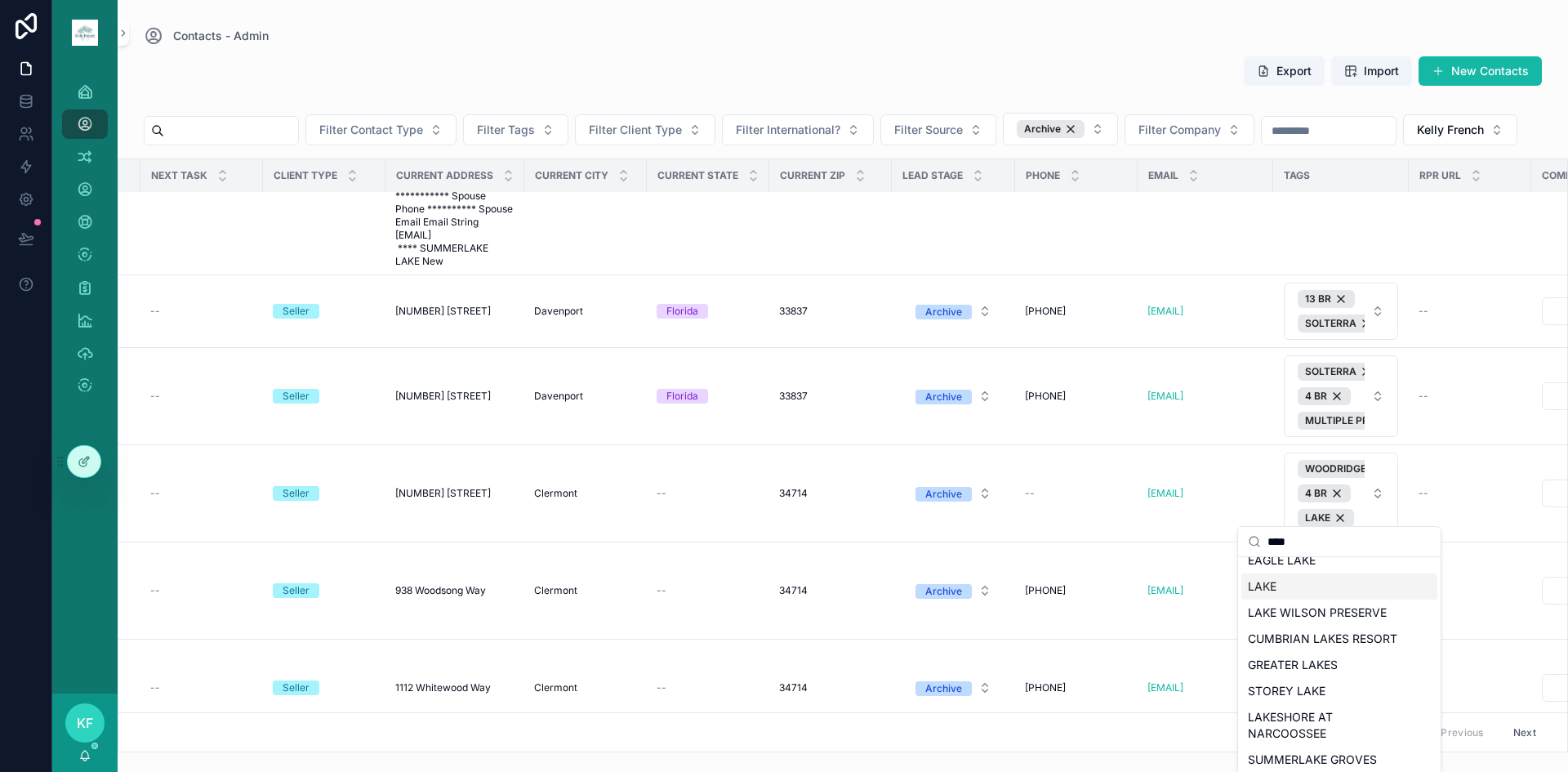 type on "****" 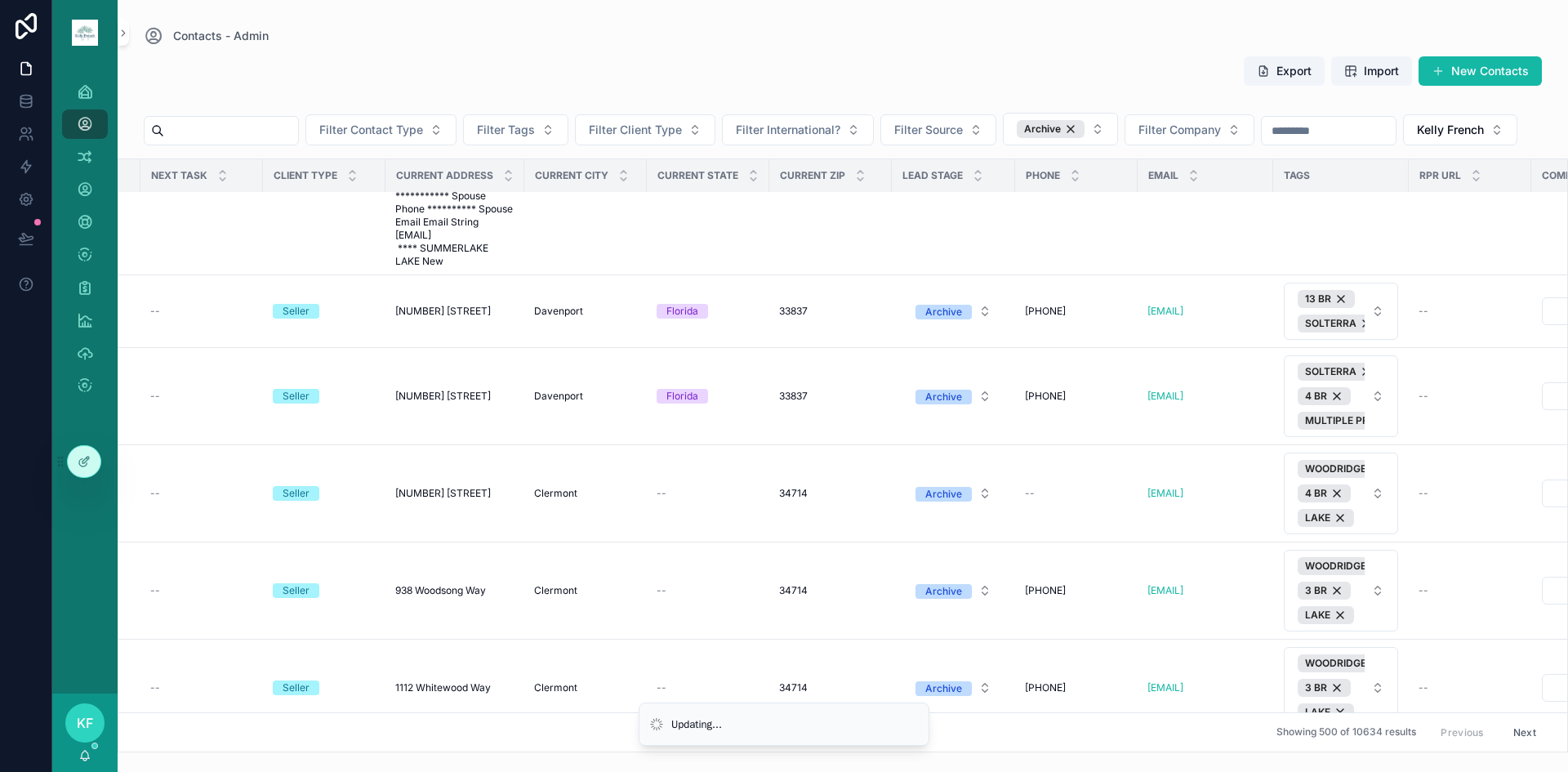scroll, scrollTop: 953, scrollLeft: 166, axis: both 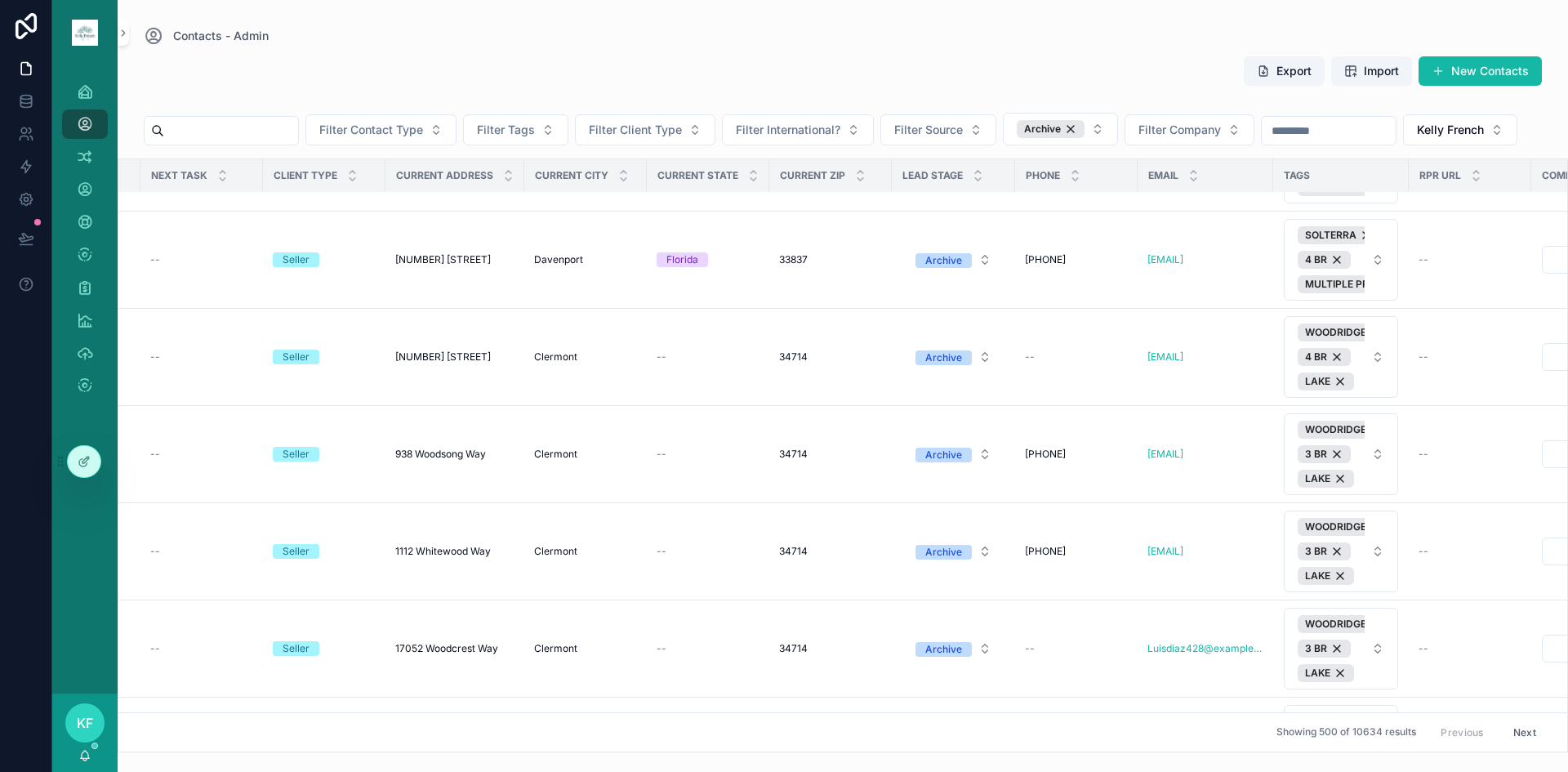 click on "WOODRIDGE 3 BR" at bounding box center (1341, 928) 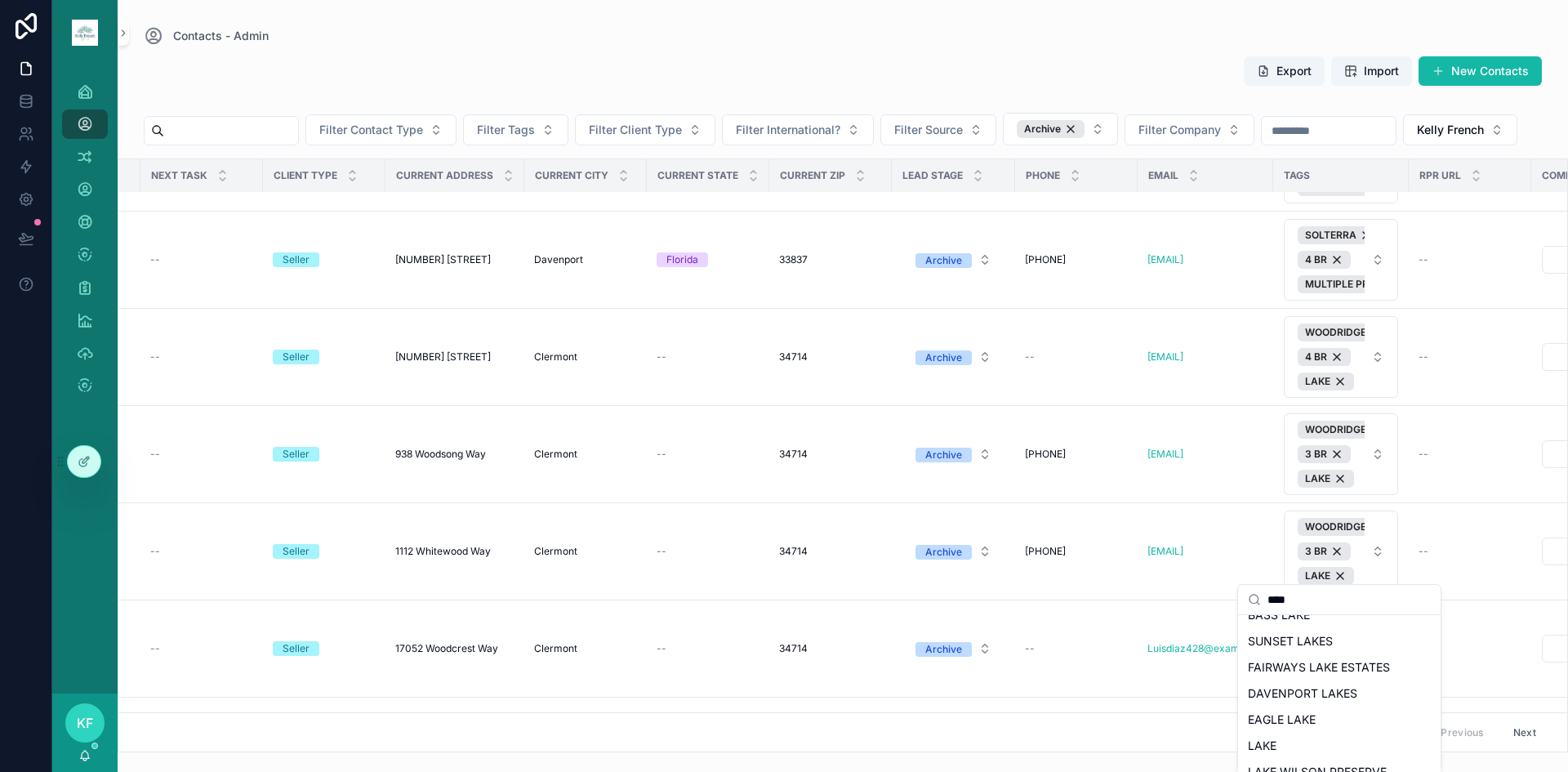scroll, scrollTop: 272, scrollLeft: 0, axis: vertical 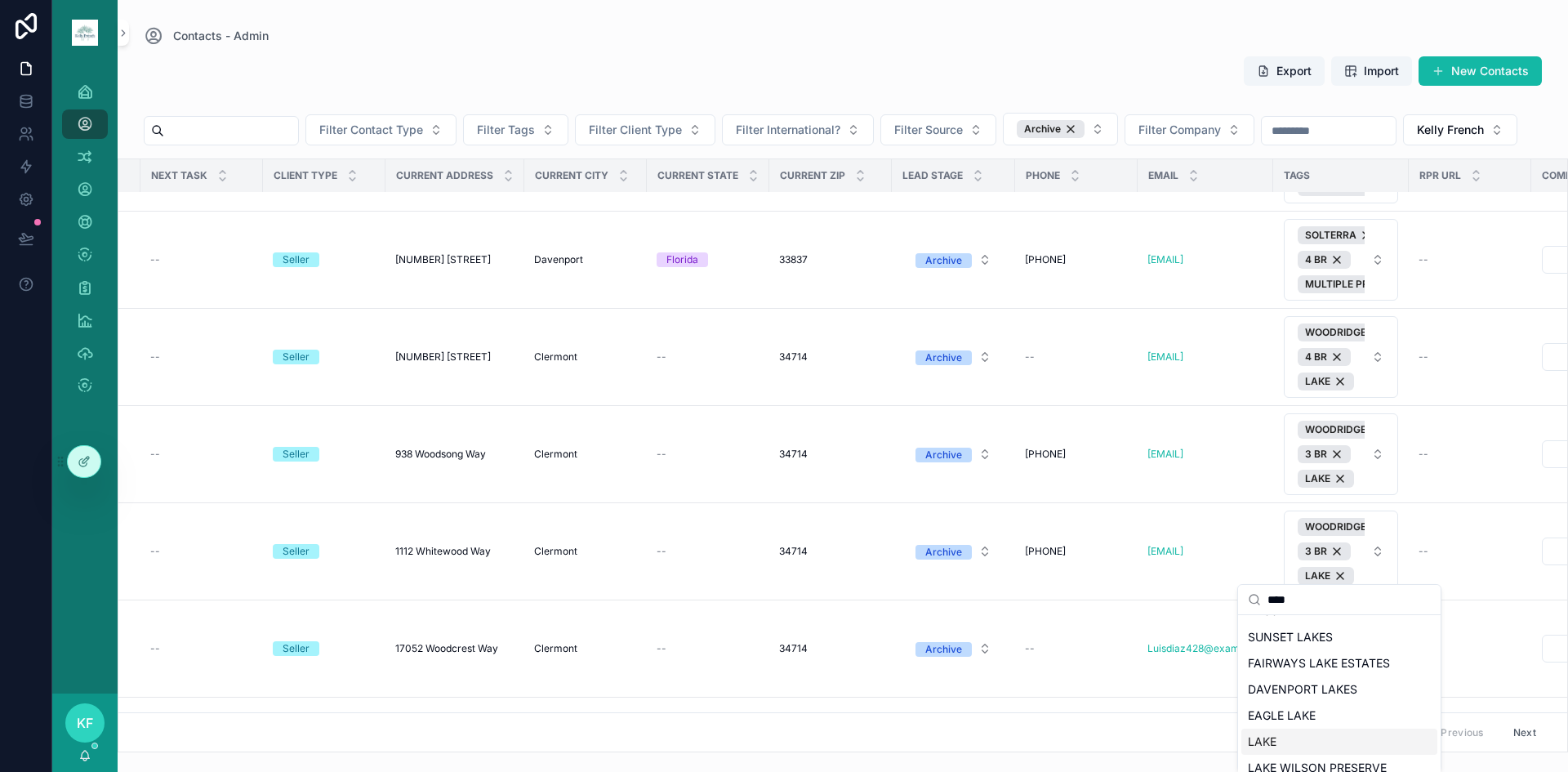 type on "****" 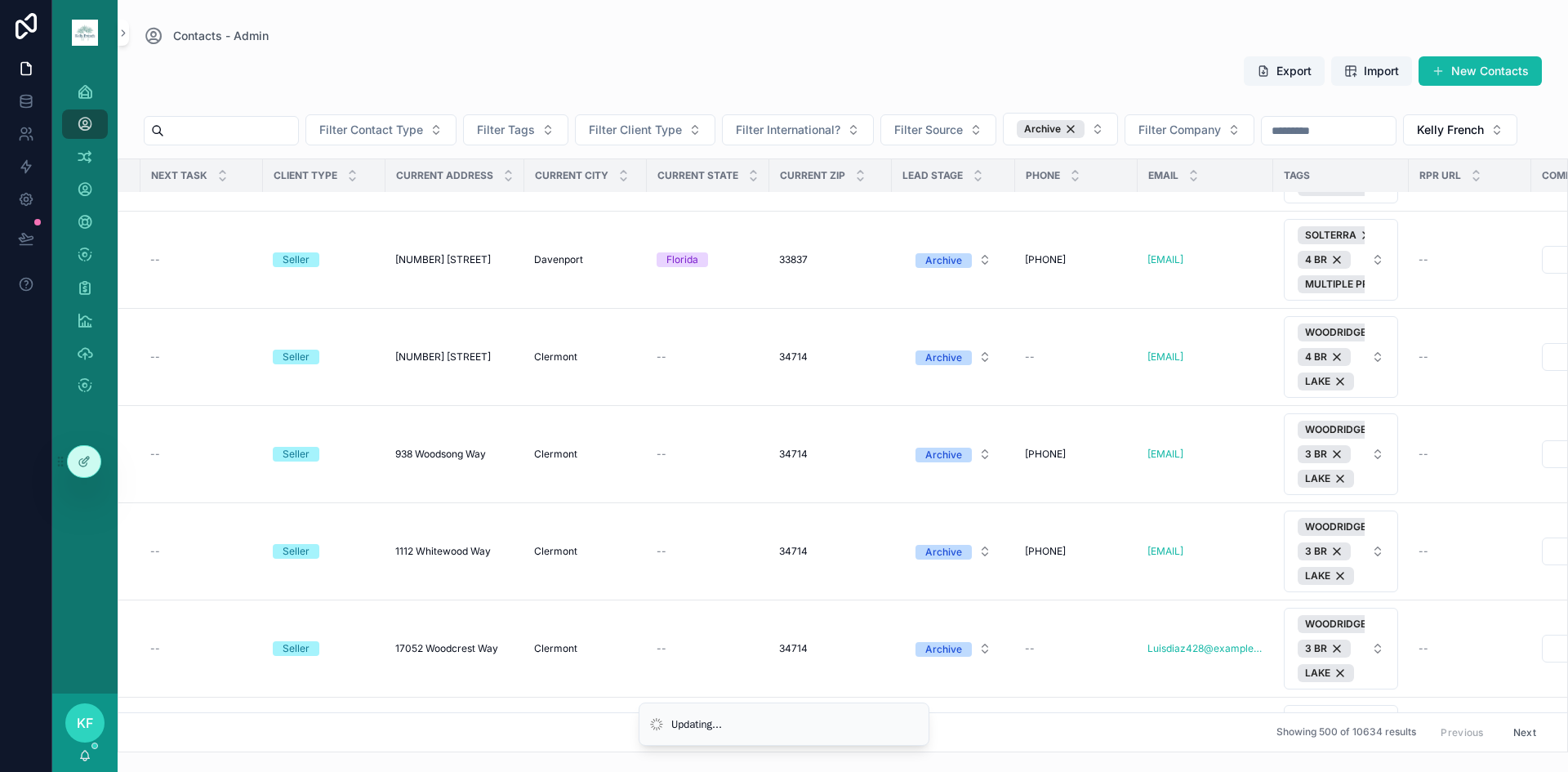 scroll, scrollTop: 1225, scrollLeft: 166, axis: both 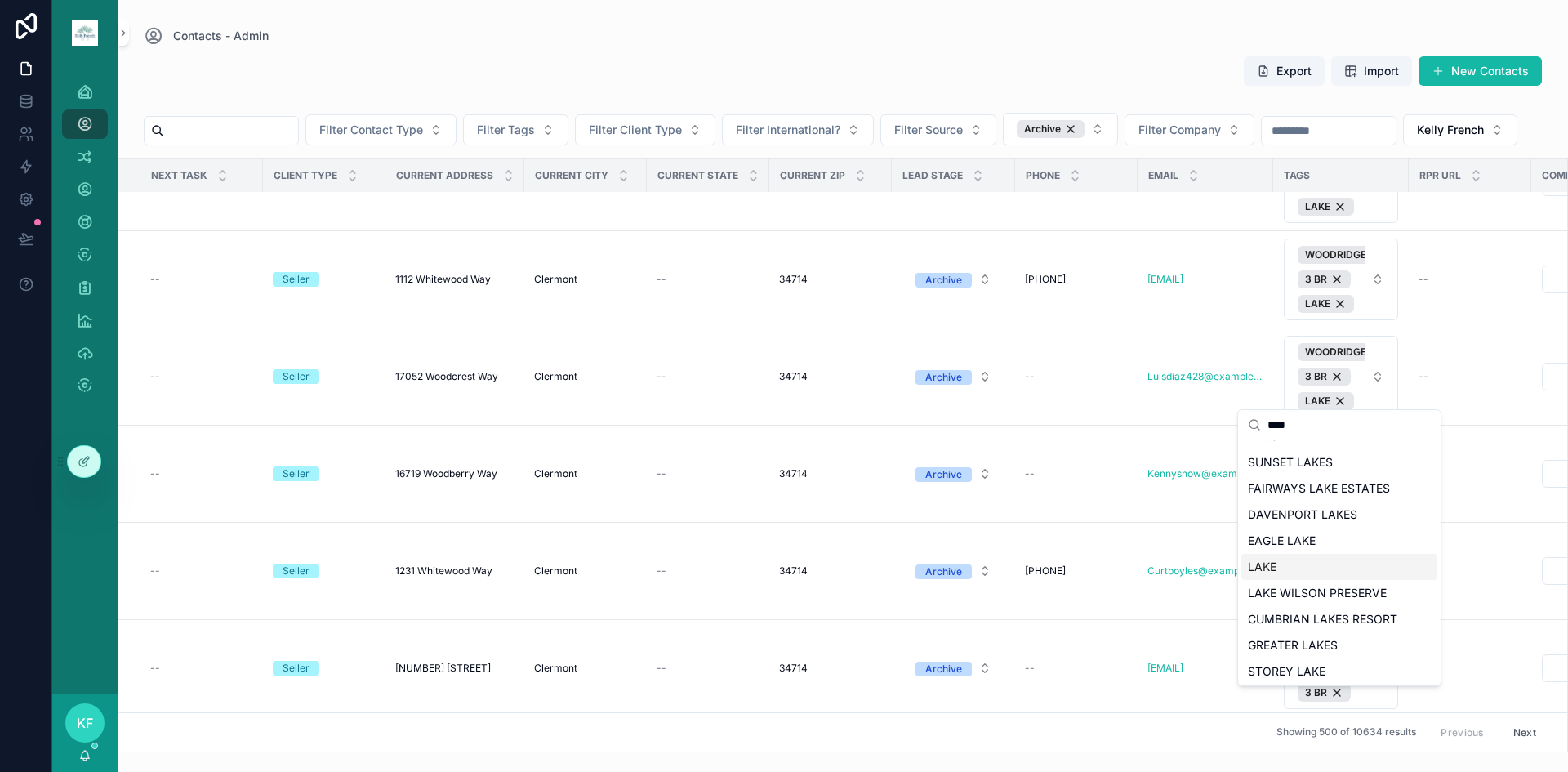 type on "****" 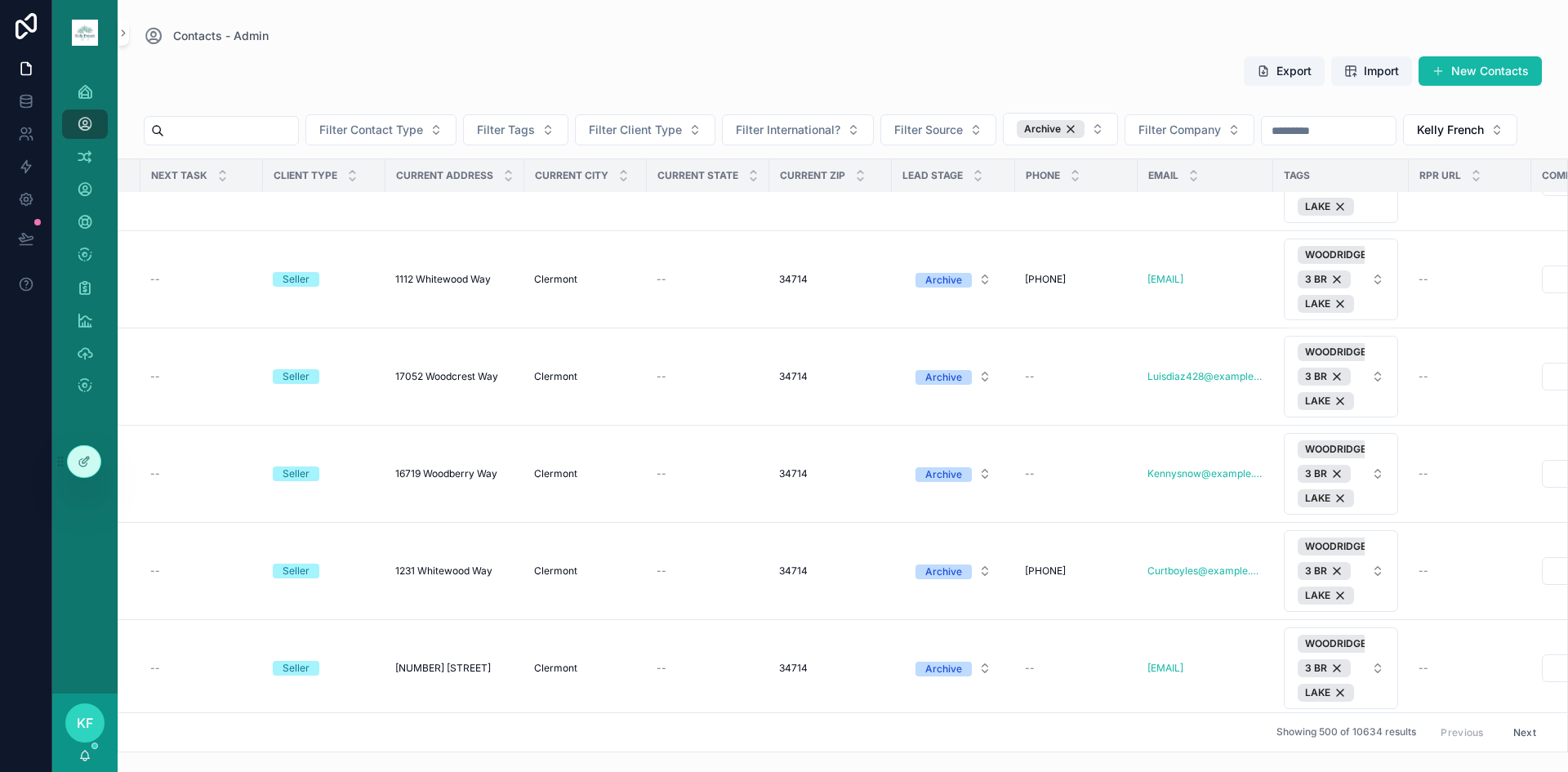 click on "WOODRIDGE 3 BR" at bounding box center [1331, 850] 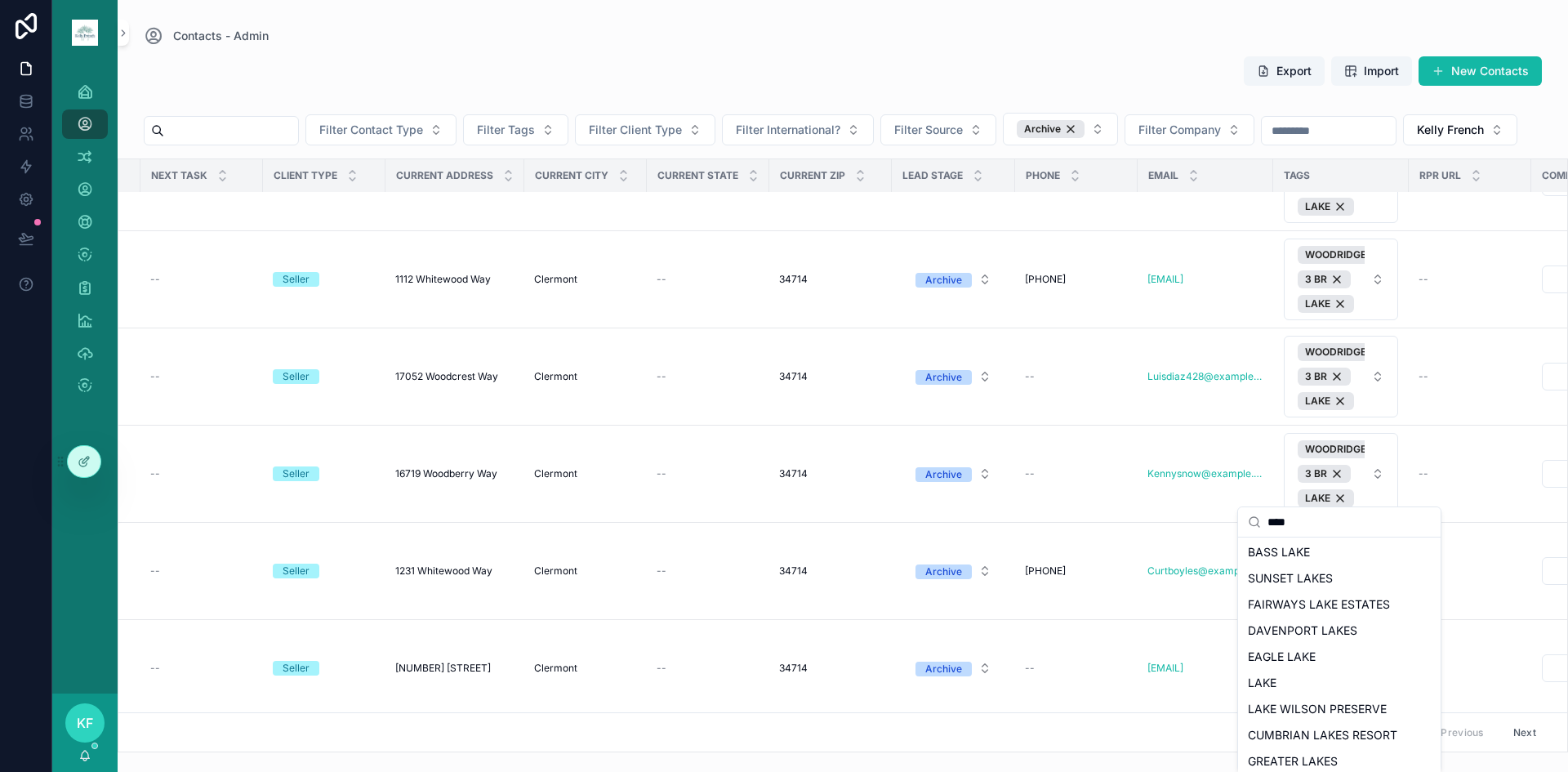 scroll, scrollTop: 272, scrollLeft: 0, axis: vertical 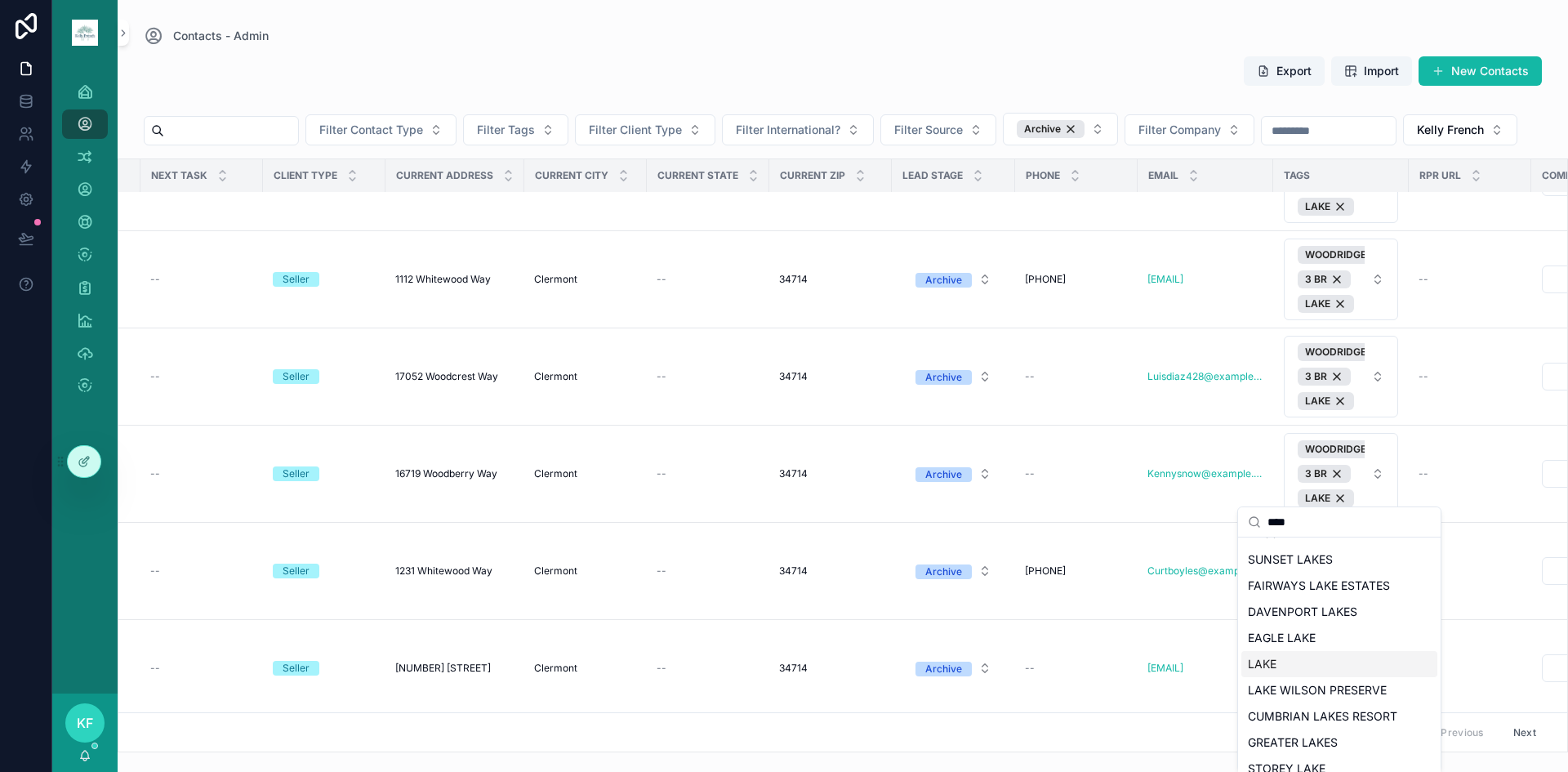 type on "****" 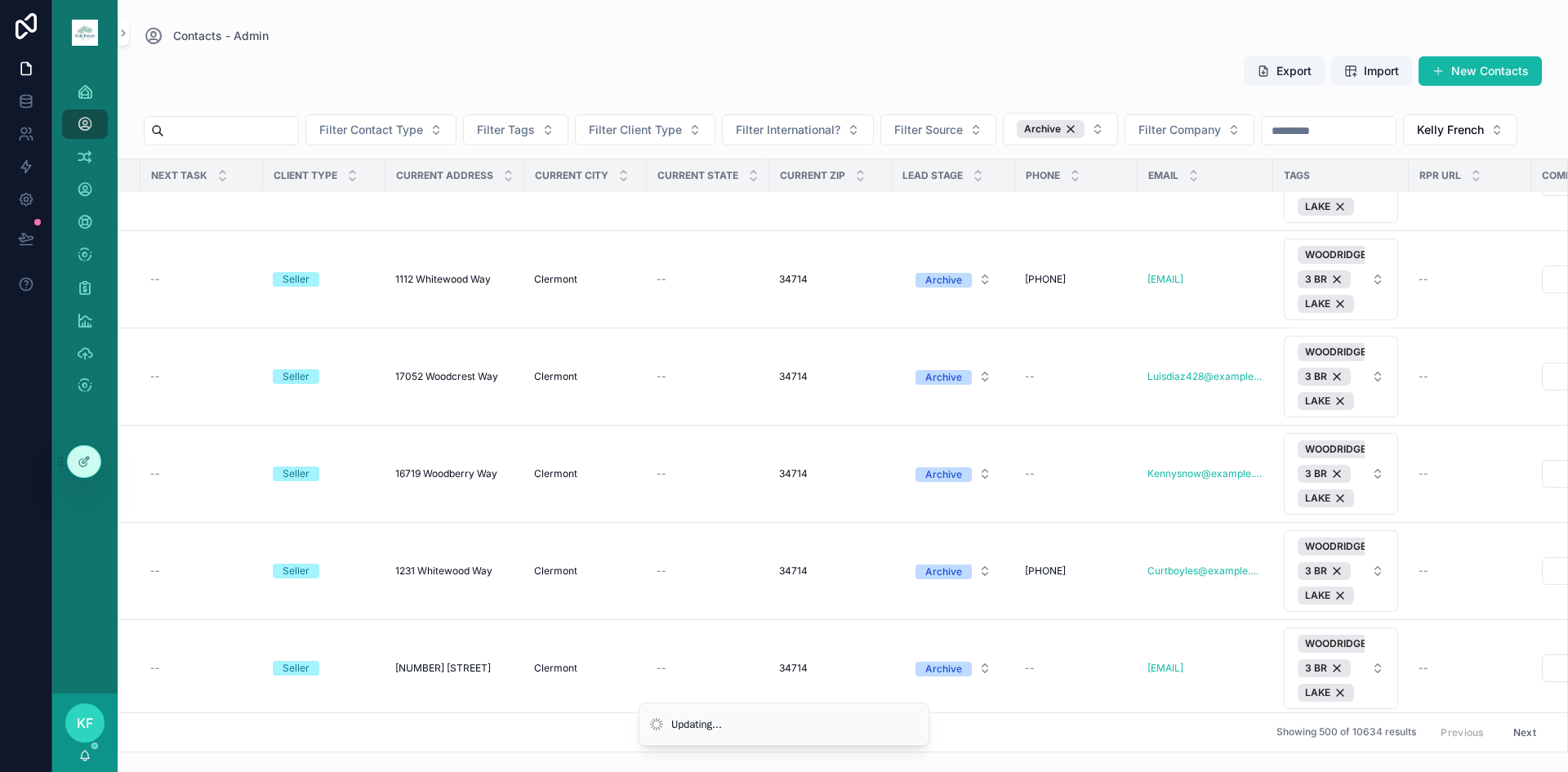 click on "WOODRIDGE 3 BR" at bounding box center [1331, 948] 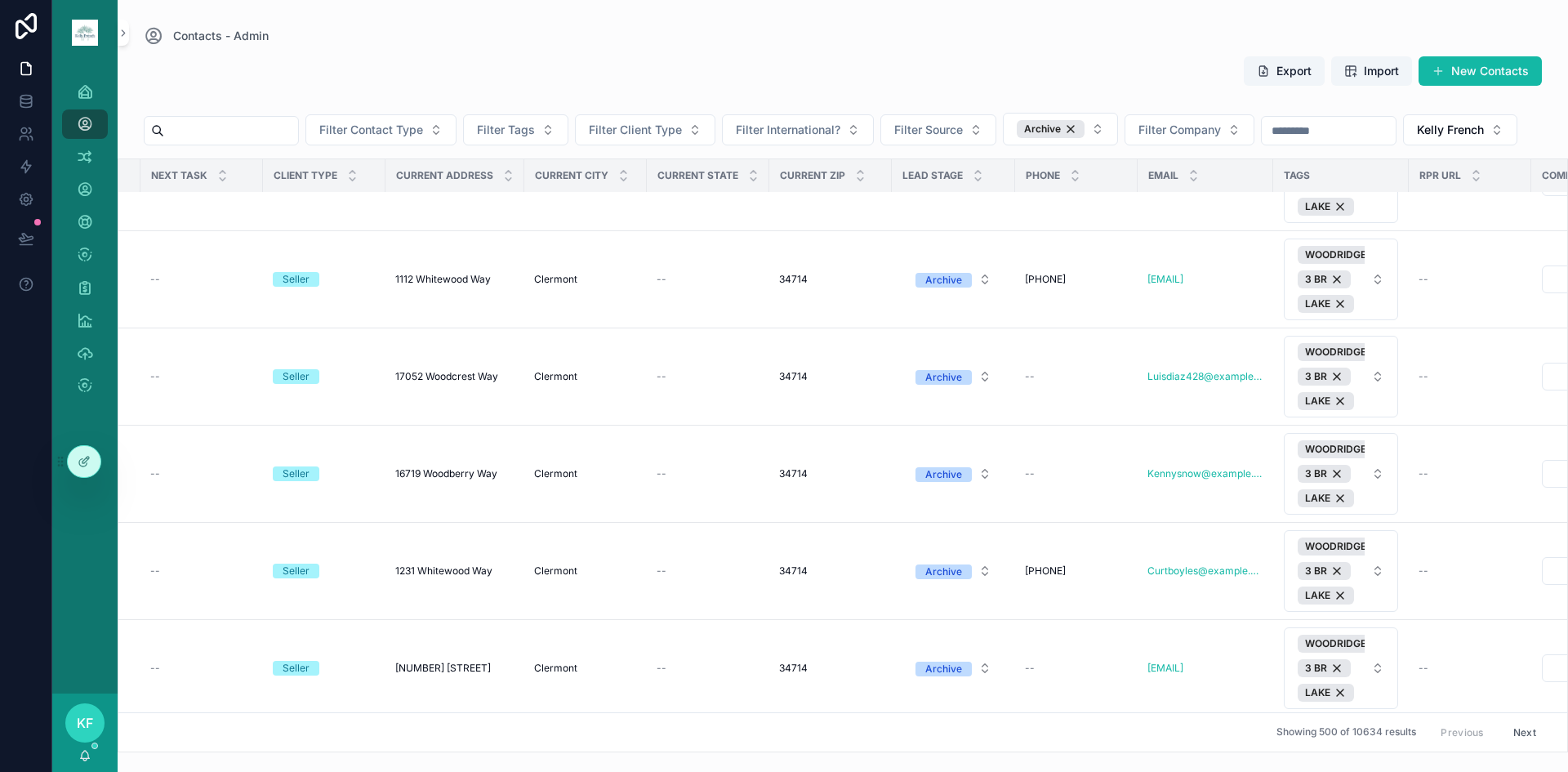 click on "WOODRIDGE 3 BR" at bounding box center [1331, 948] 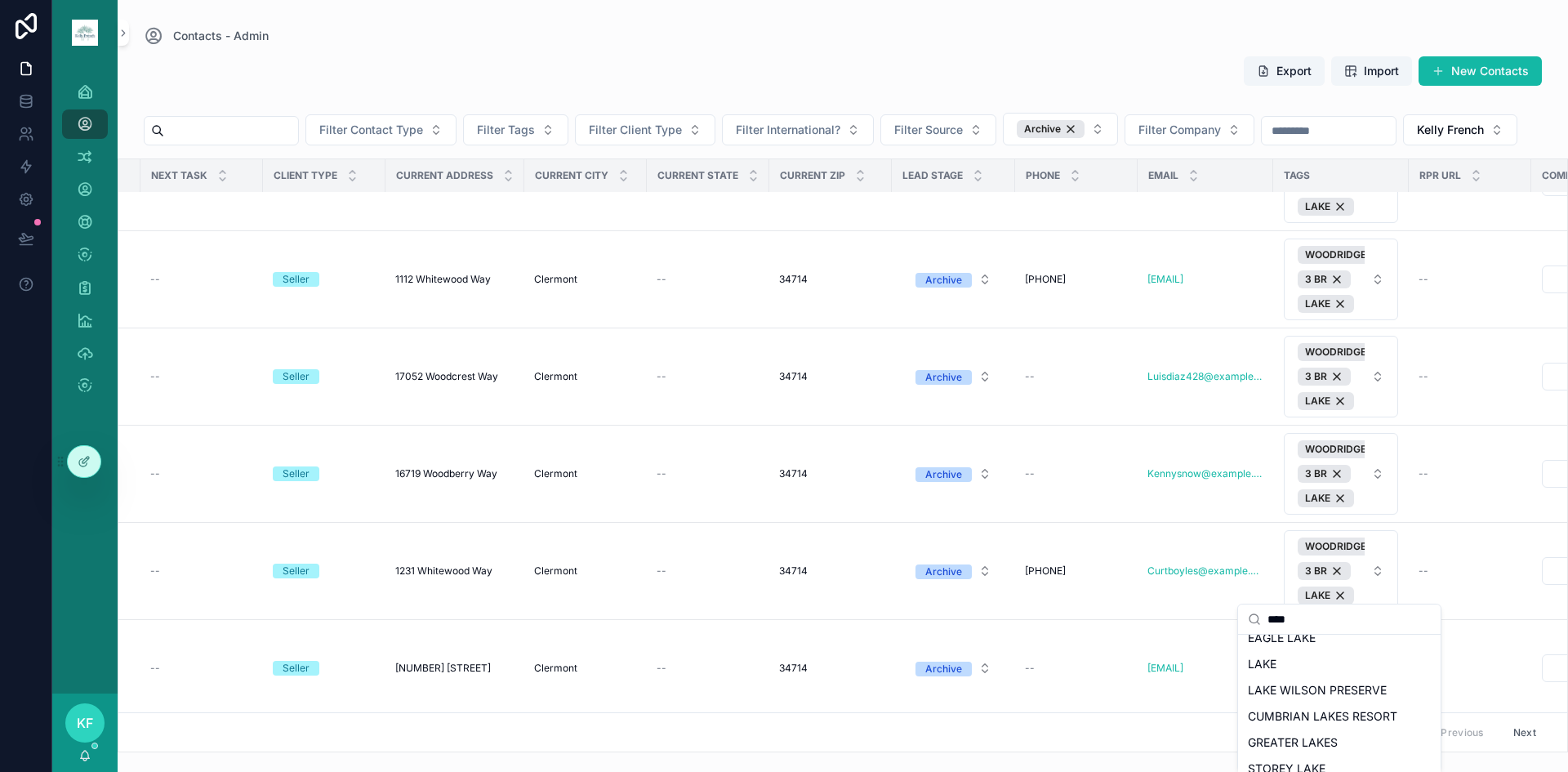scroll, scrollTop: 386, scrollLeft: 0, axis: vertical 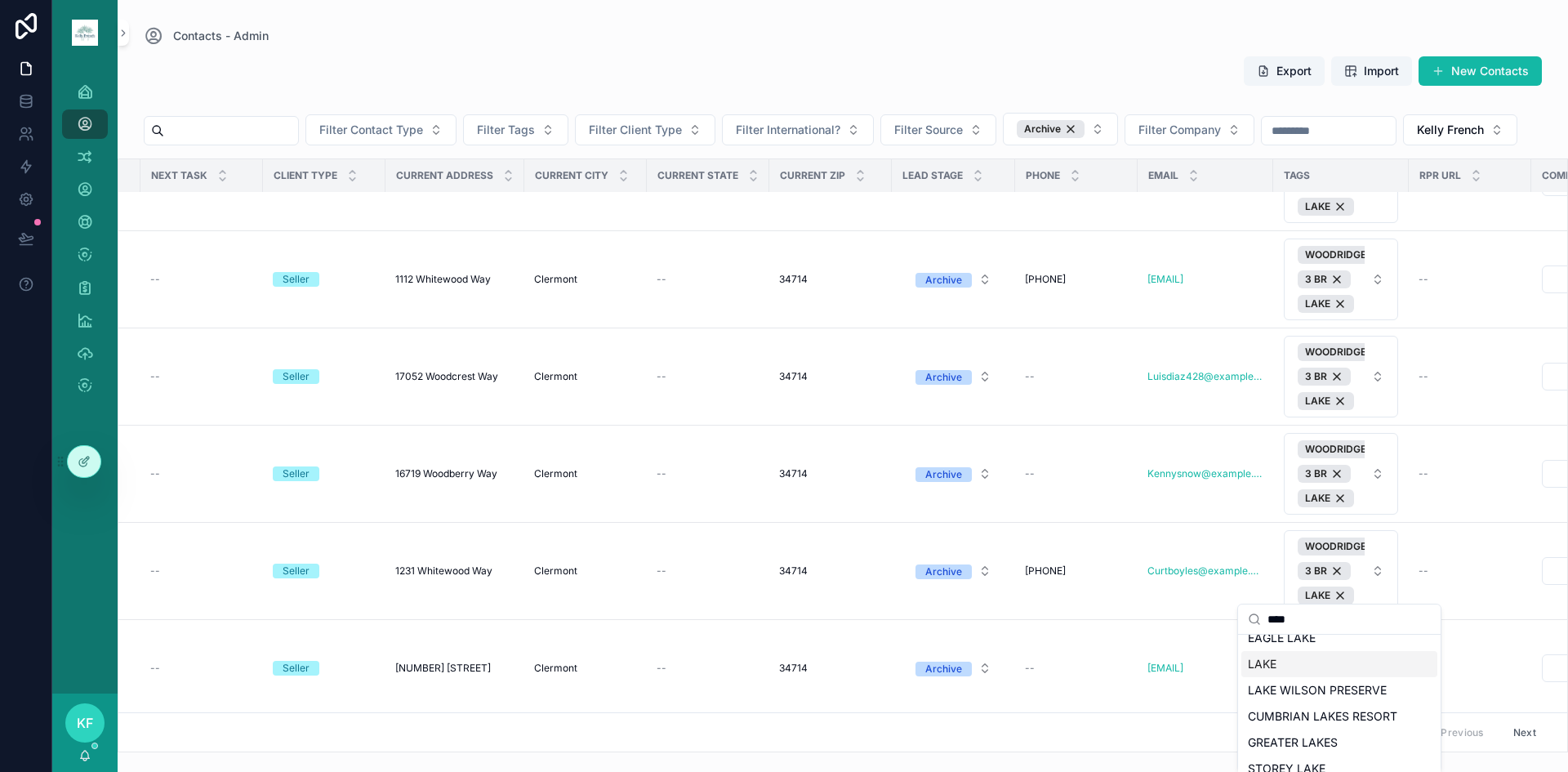 type on "****" 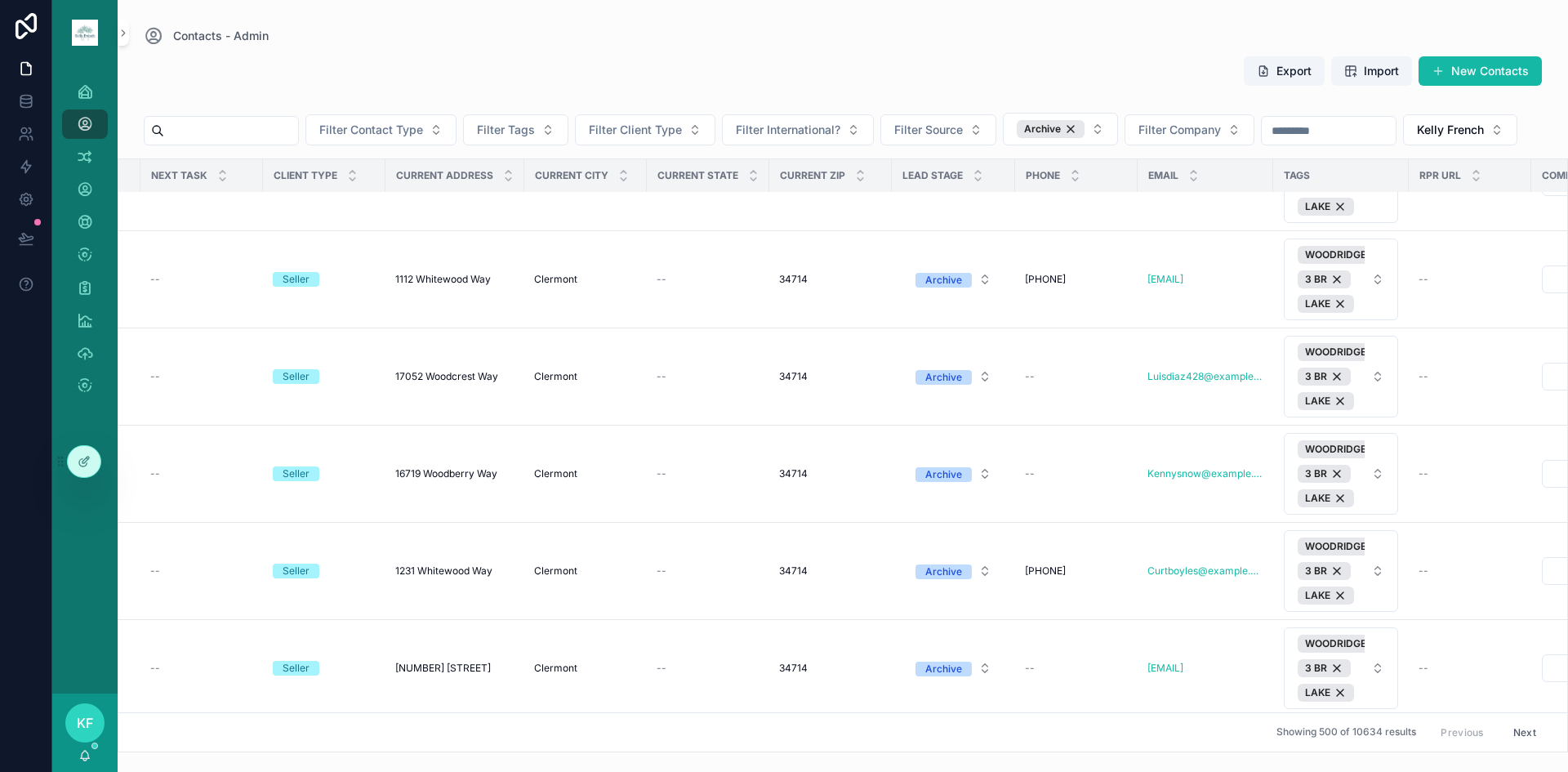 scroll, scrollTop: 1362, scrollLeft: 166, axis: both 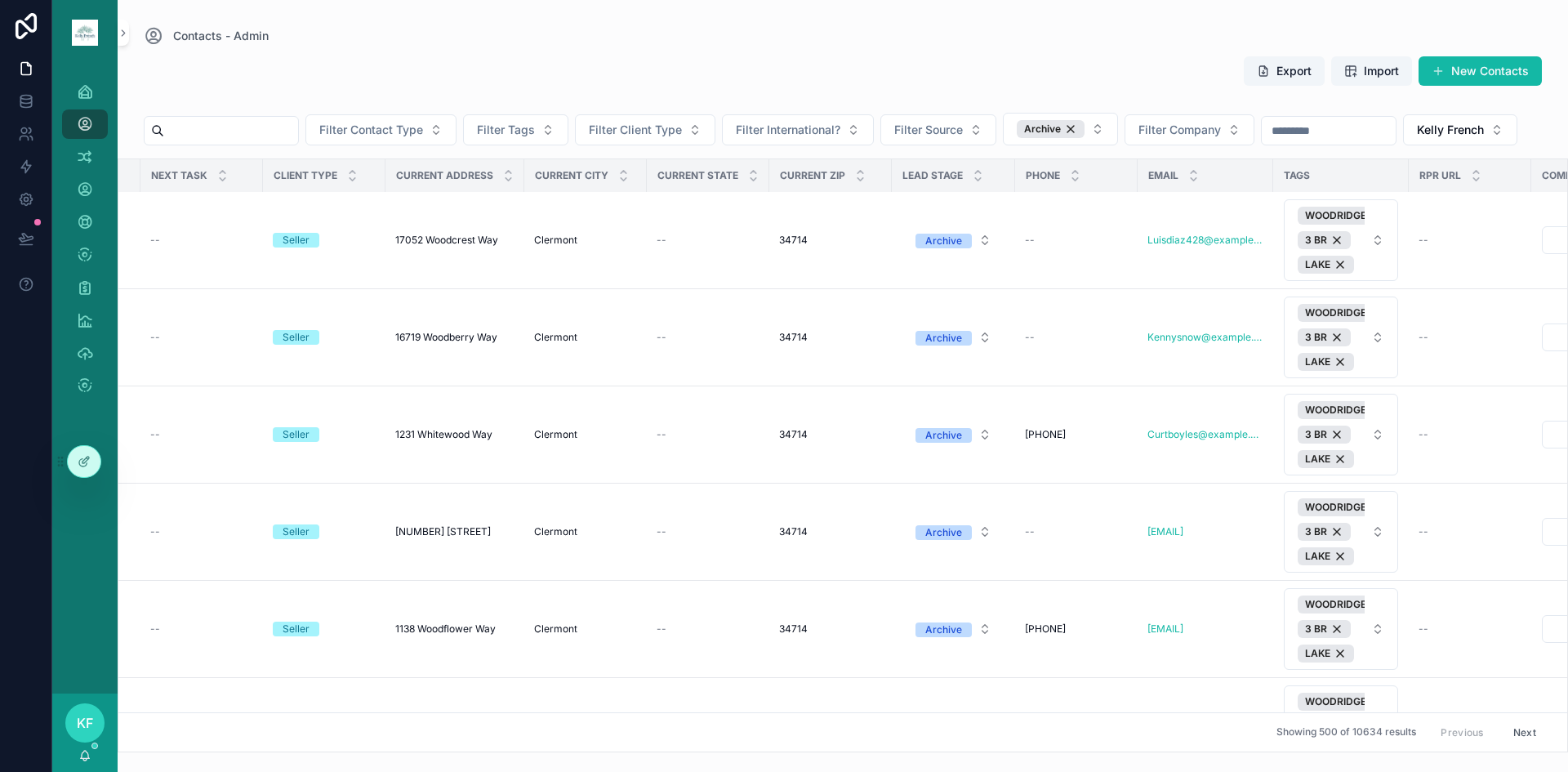 click on "WOODRIDGE 3 BR" at bounding box center (1331, 908) 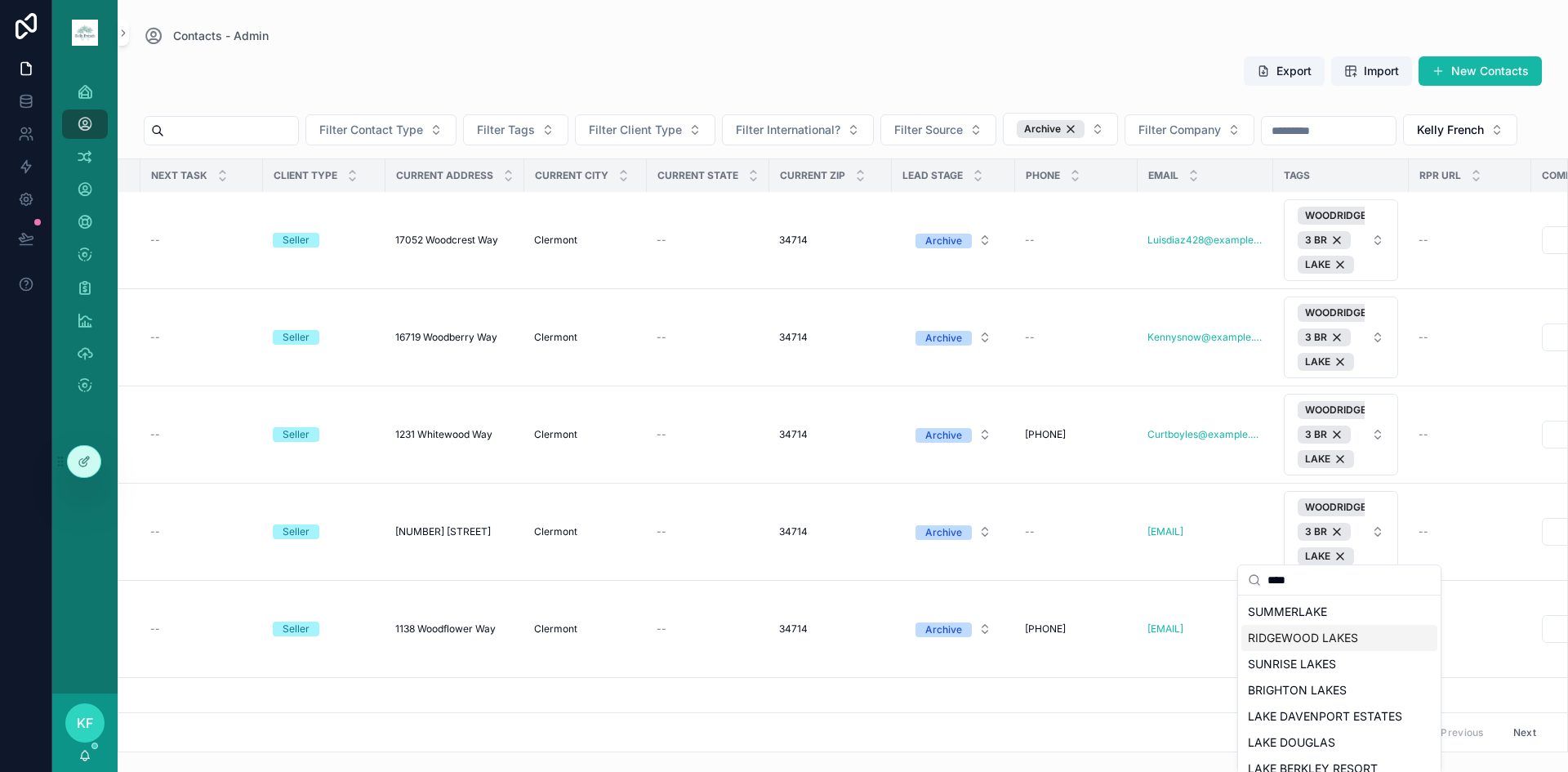 scroll, scrollTop: 272, scrollLeft: 0, axis: vertical 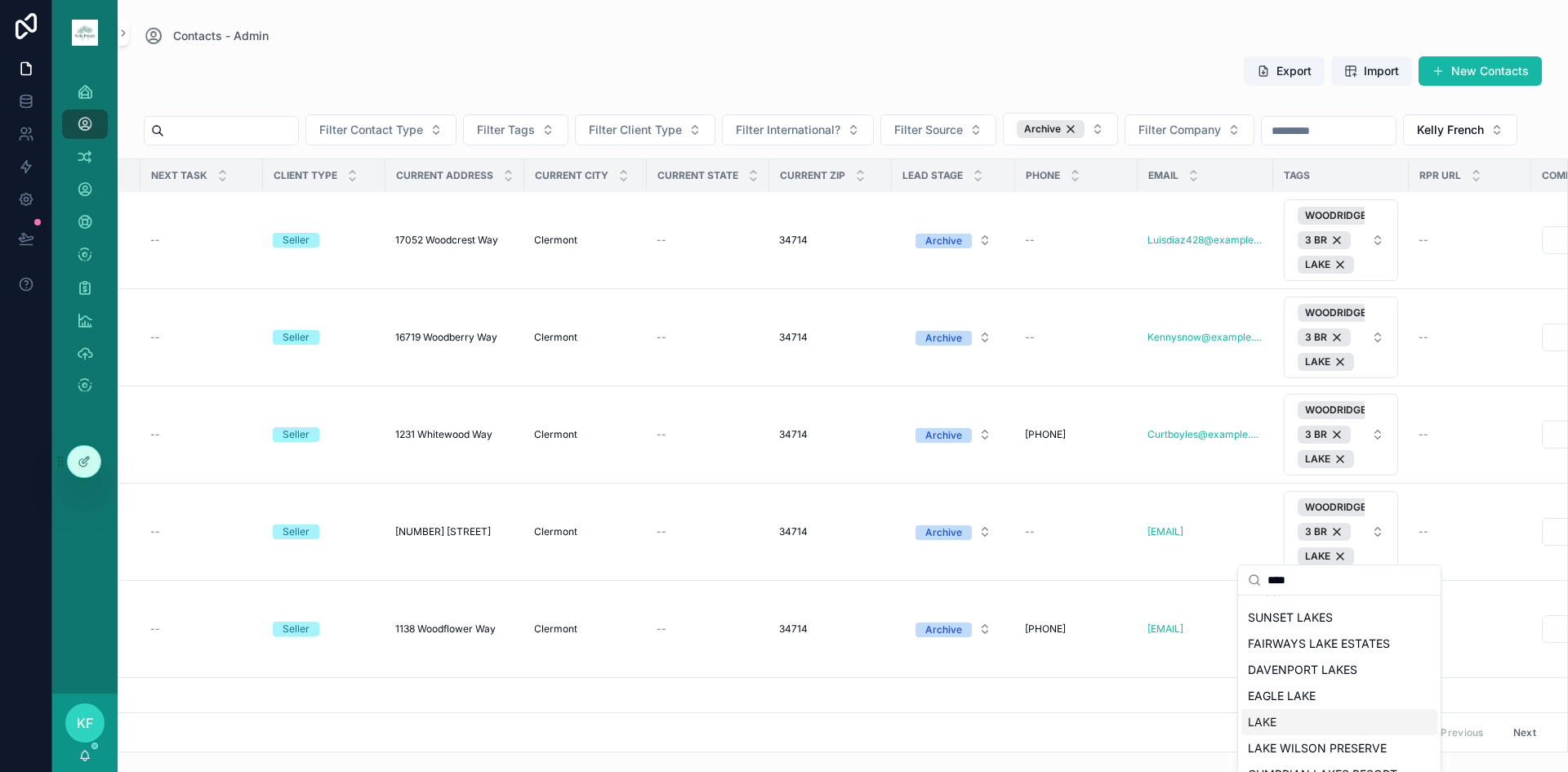 type on "****" 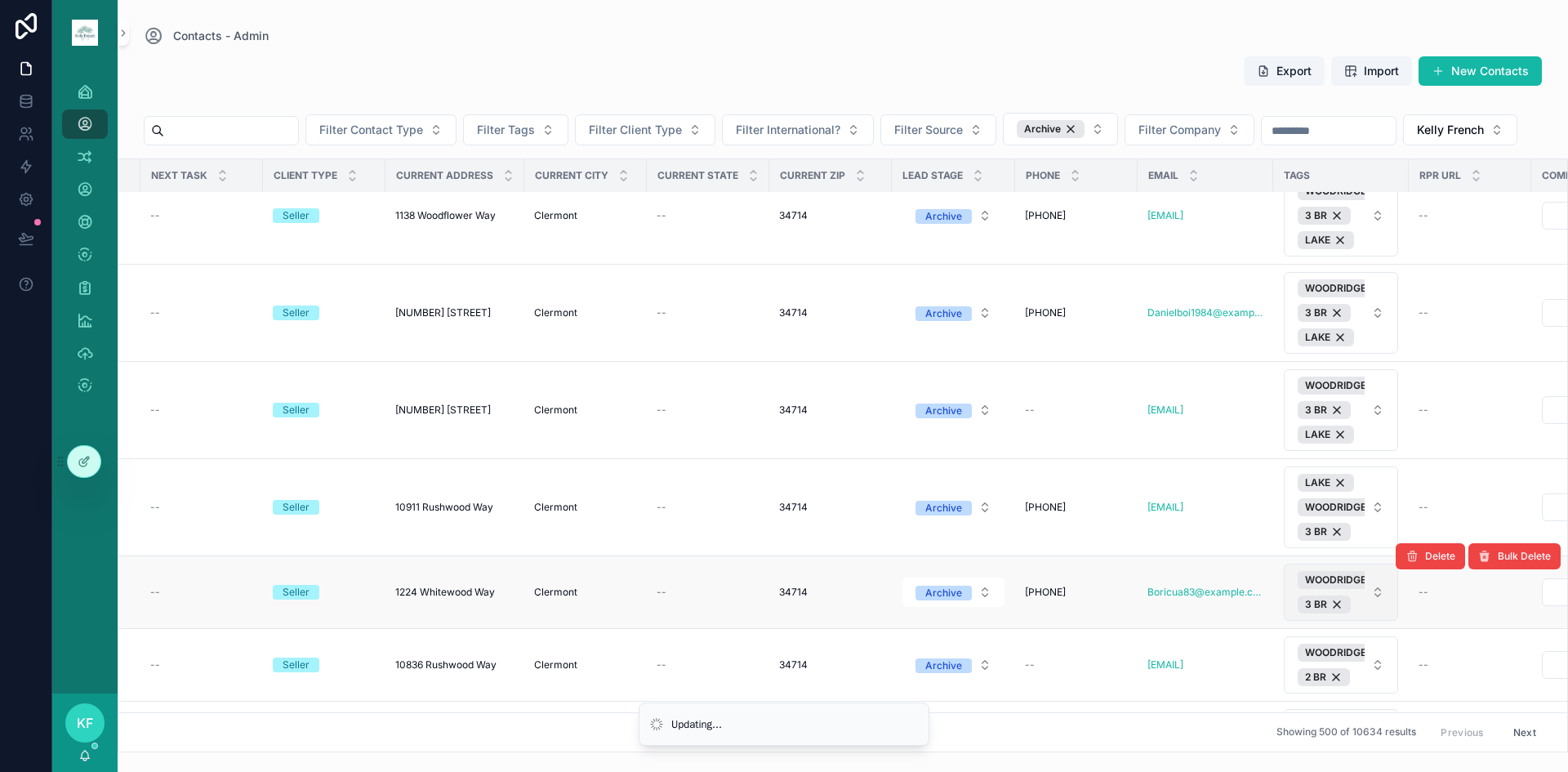 scroll, scrollTop: 1497, scrollLeft: 166, axis: both 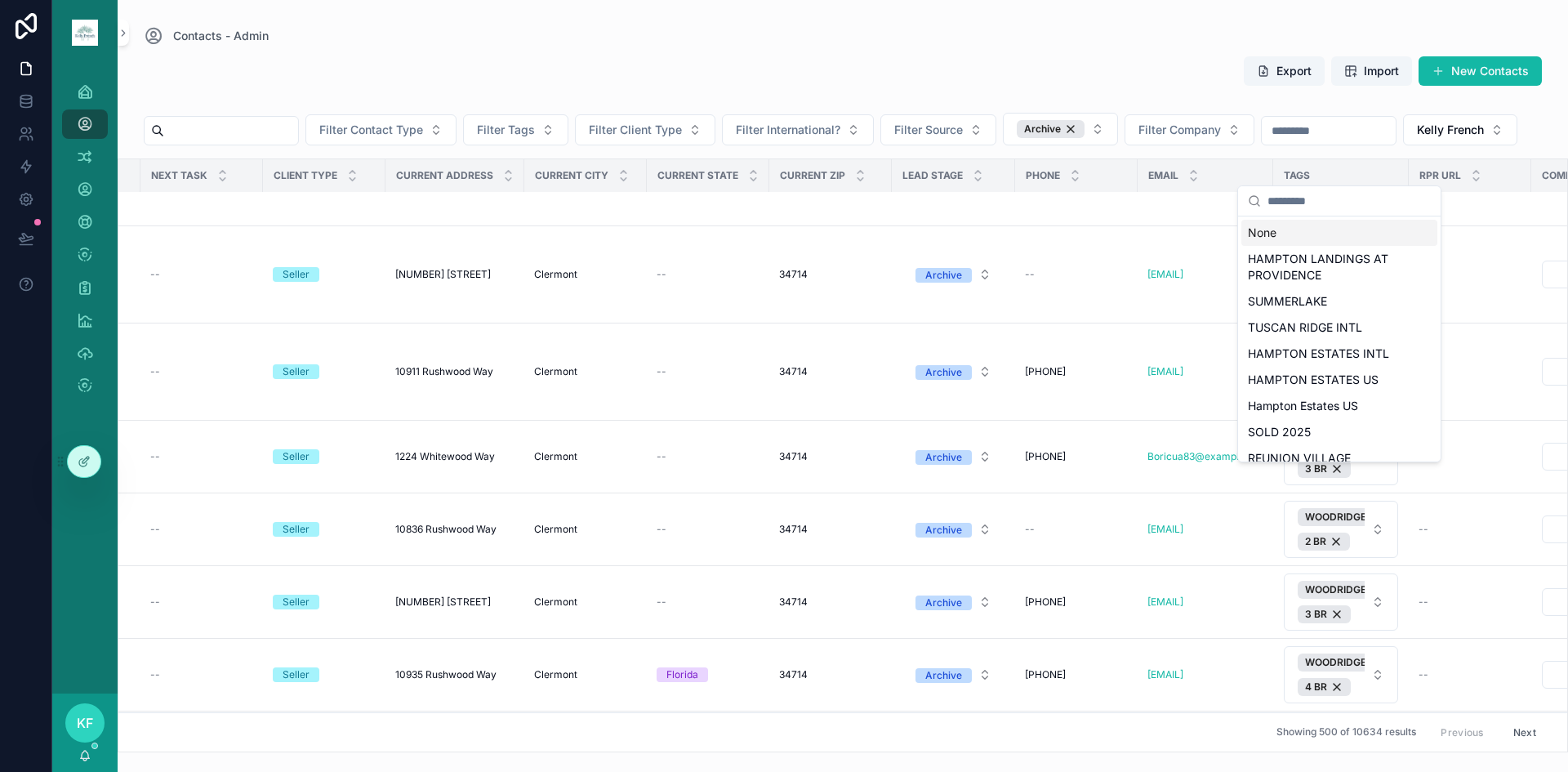 click at bounding box center (1349, 201) 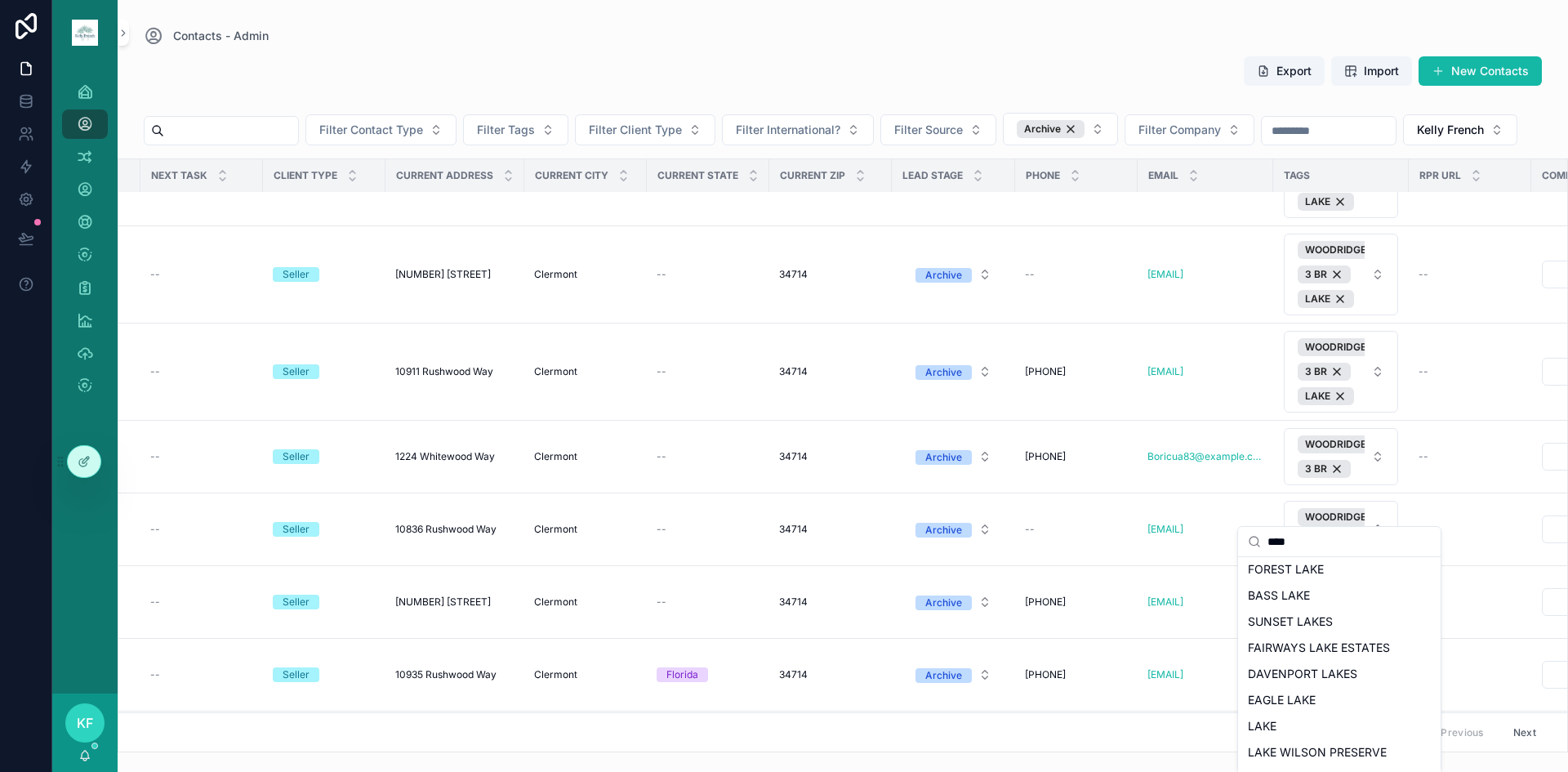 scroll, scrollTop: 272, scrollLeft: 0, axis: vertical 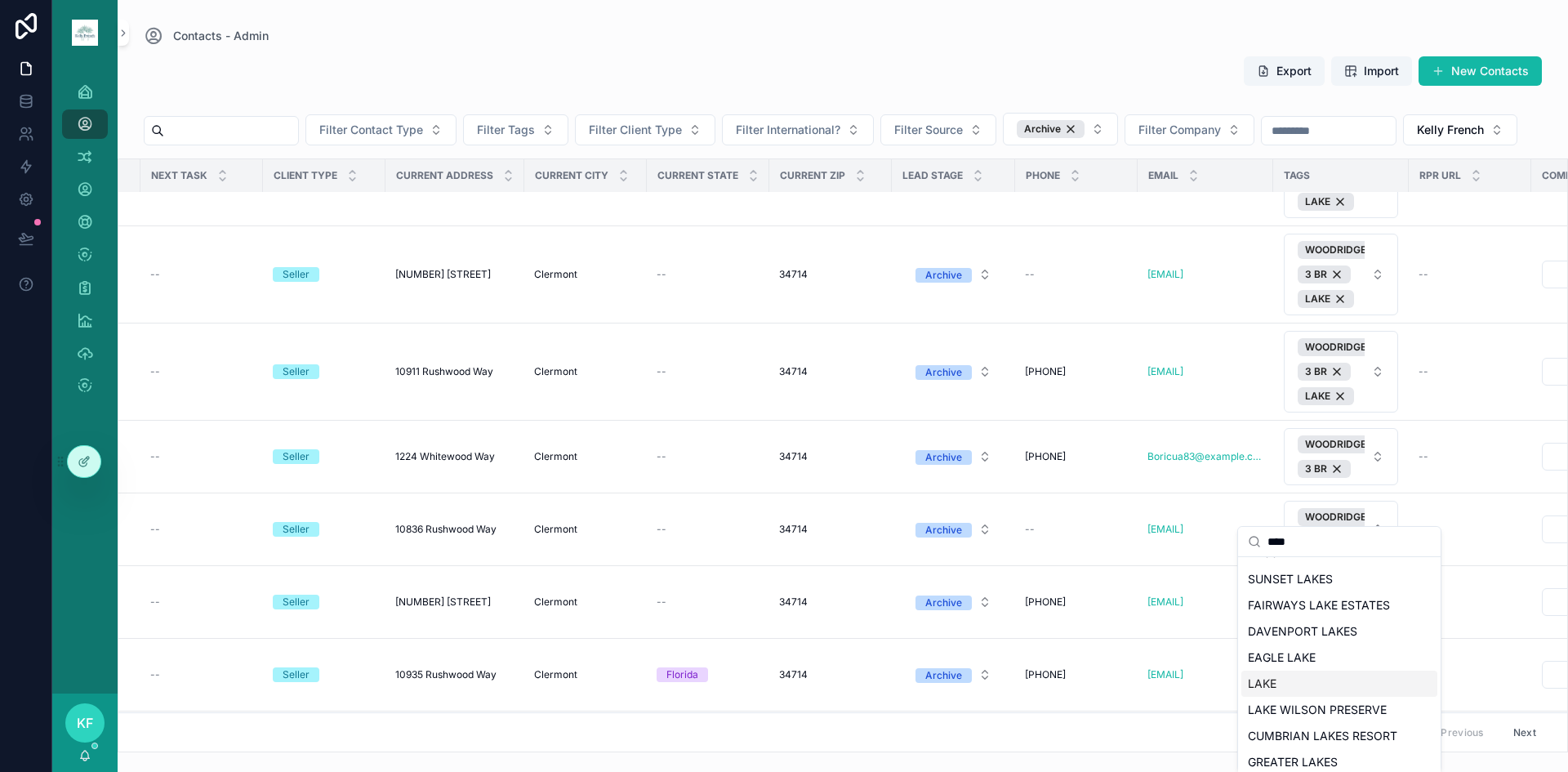 type on "****" 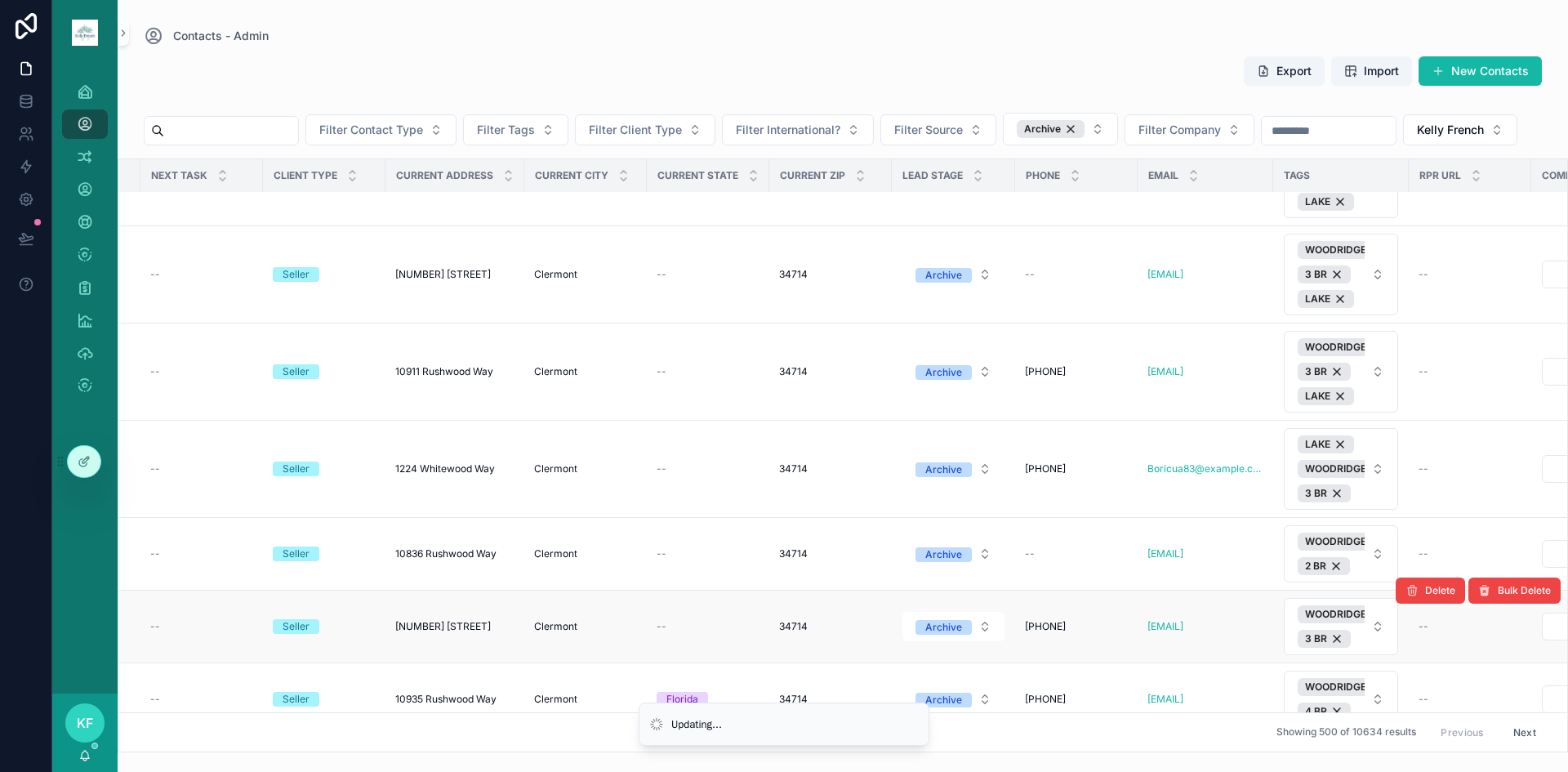 scroll, scrollTop: 1634, scrollLeft: 166, axis: both 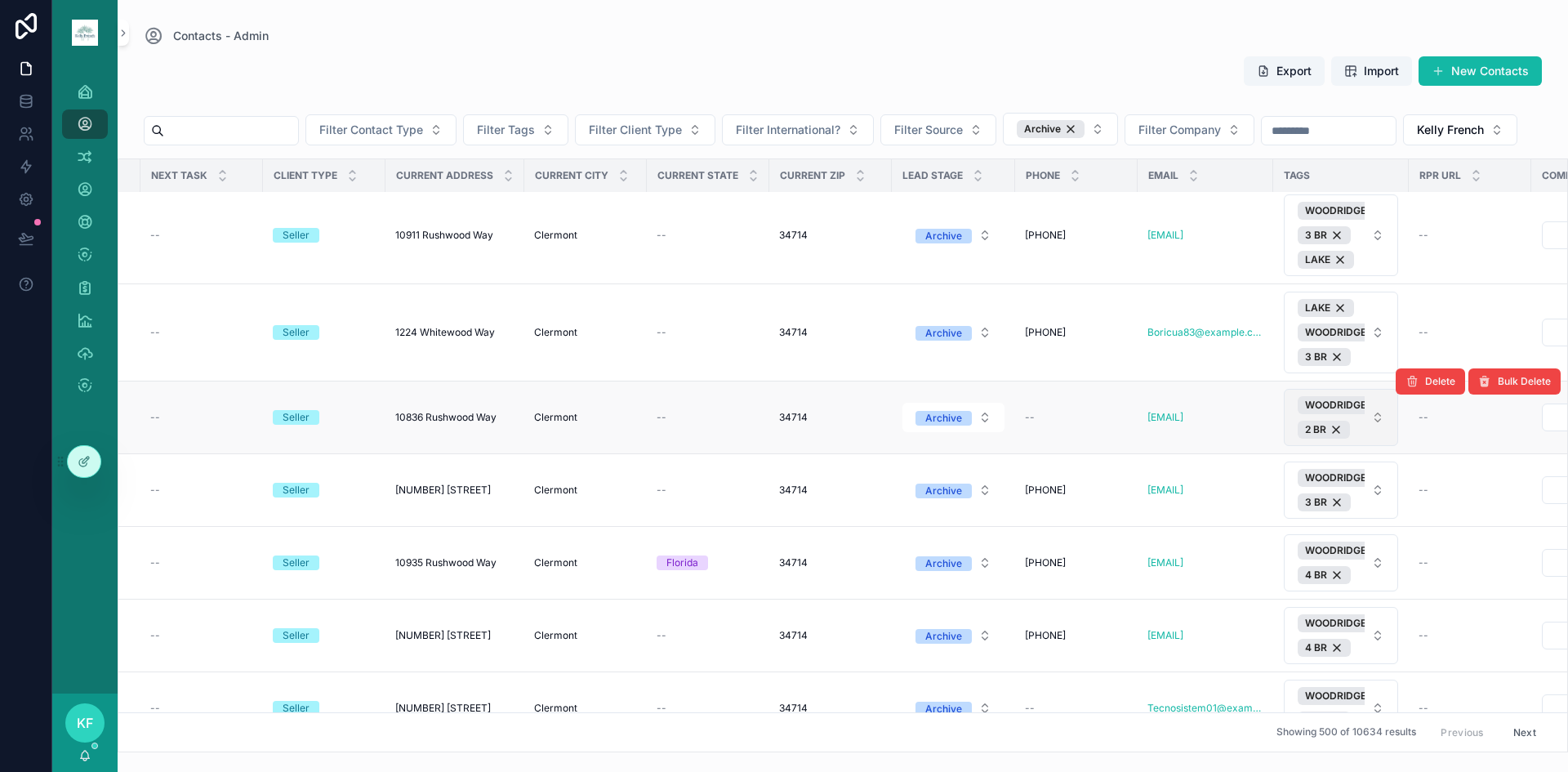 click on "WOODRIDGE 2 BR" at bounding box center [1331, 417] 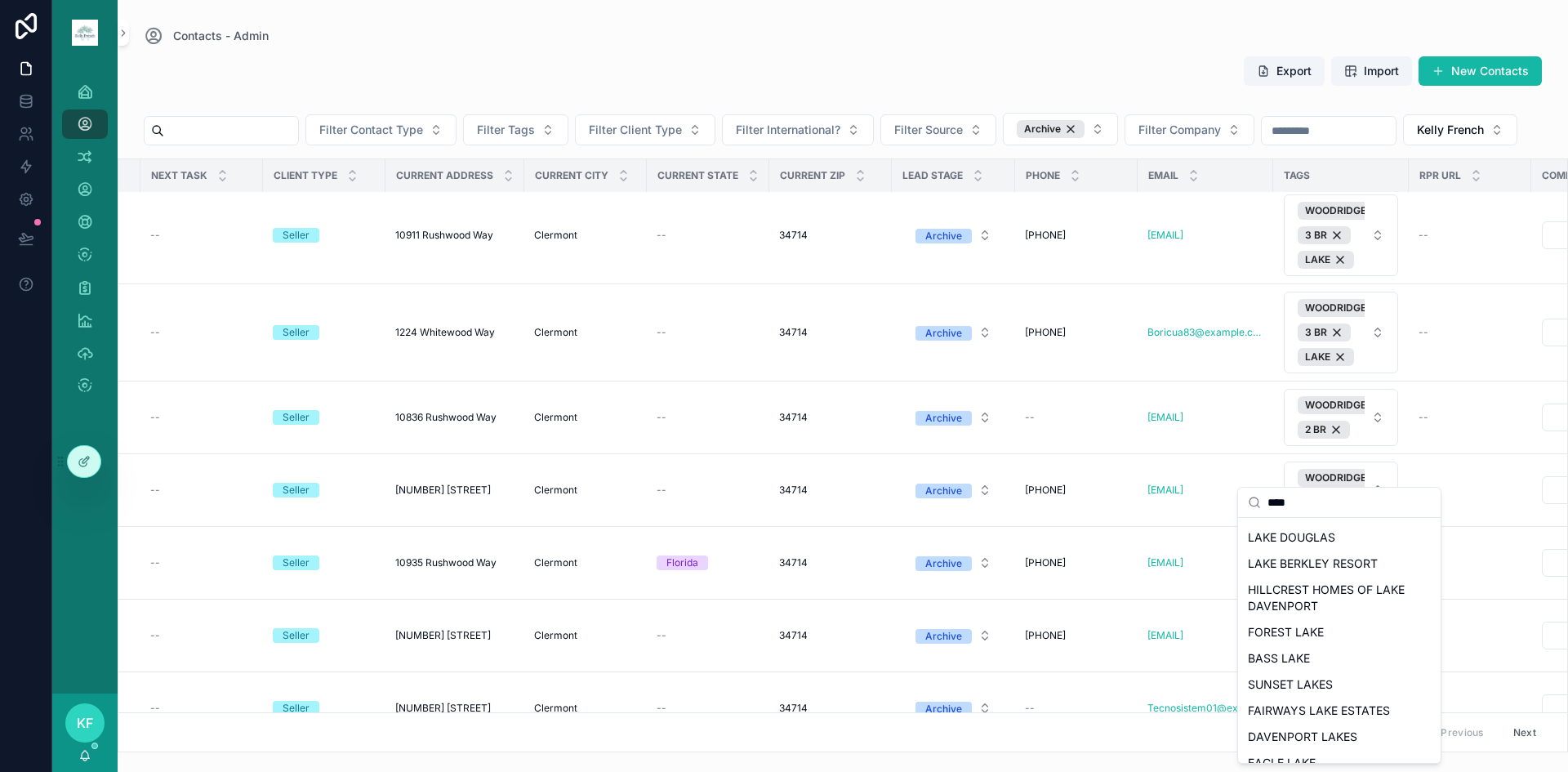 scroll, scrollTop: 386, scrollLeft: 0, axis: vertical 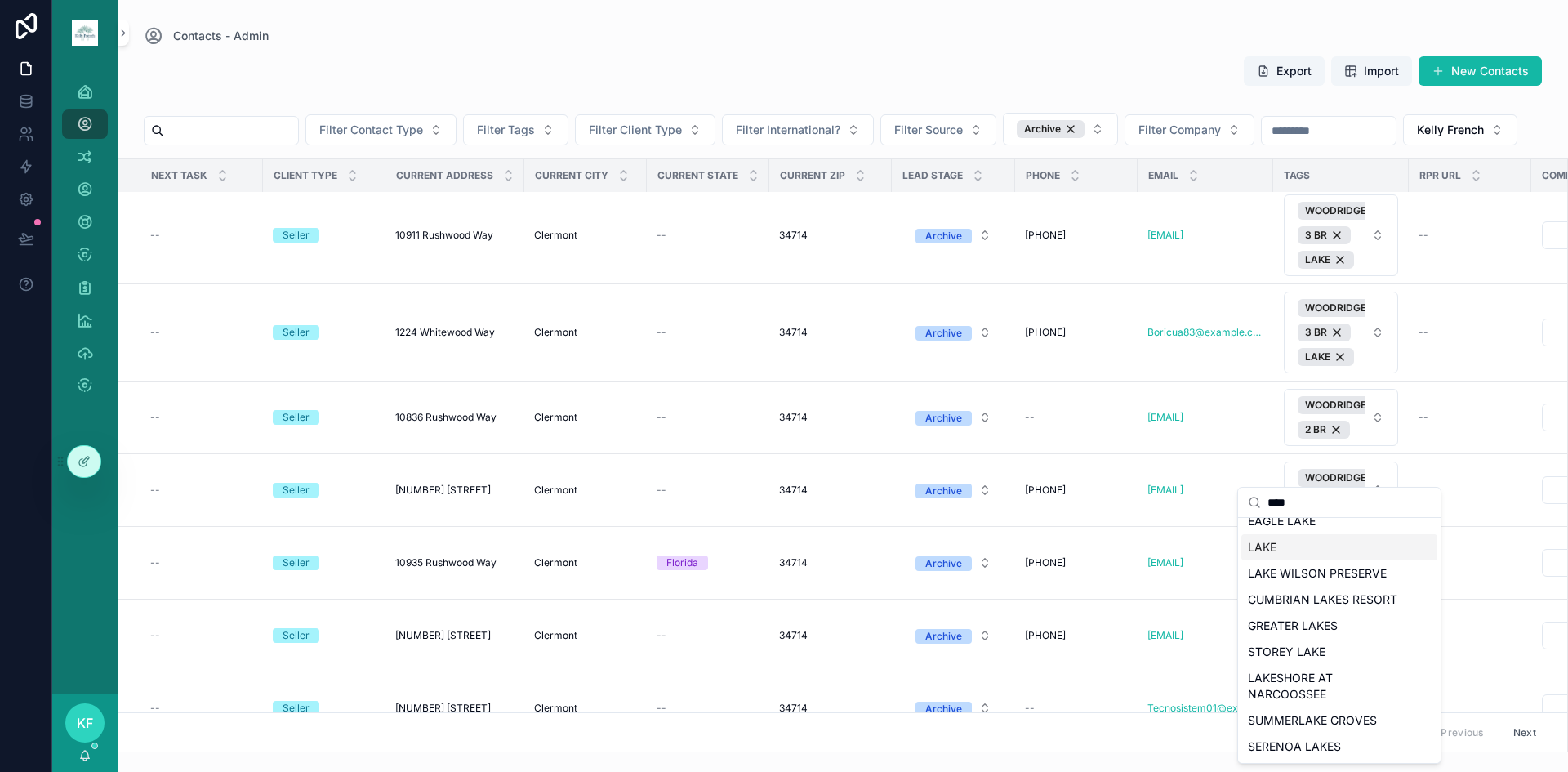 type on "****" 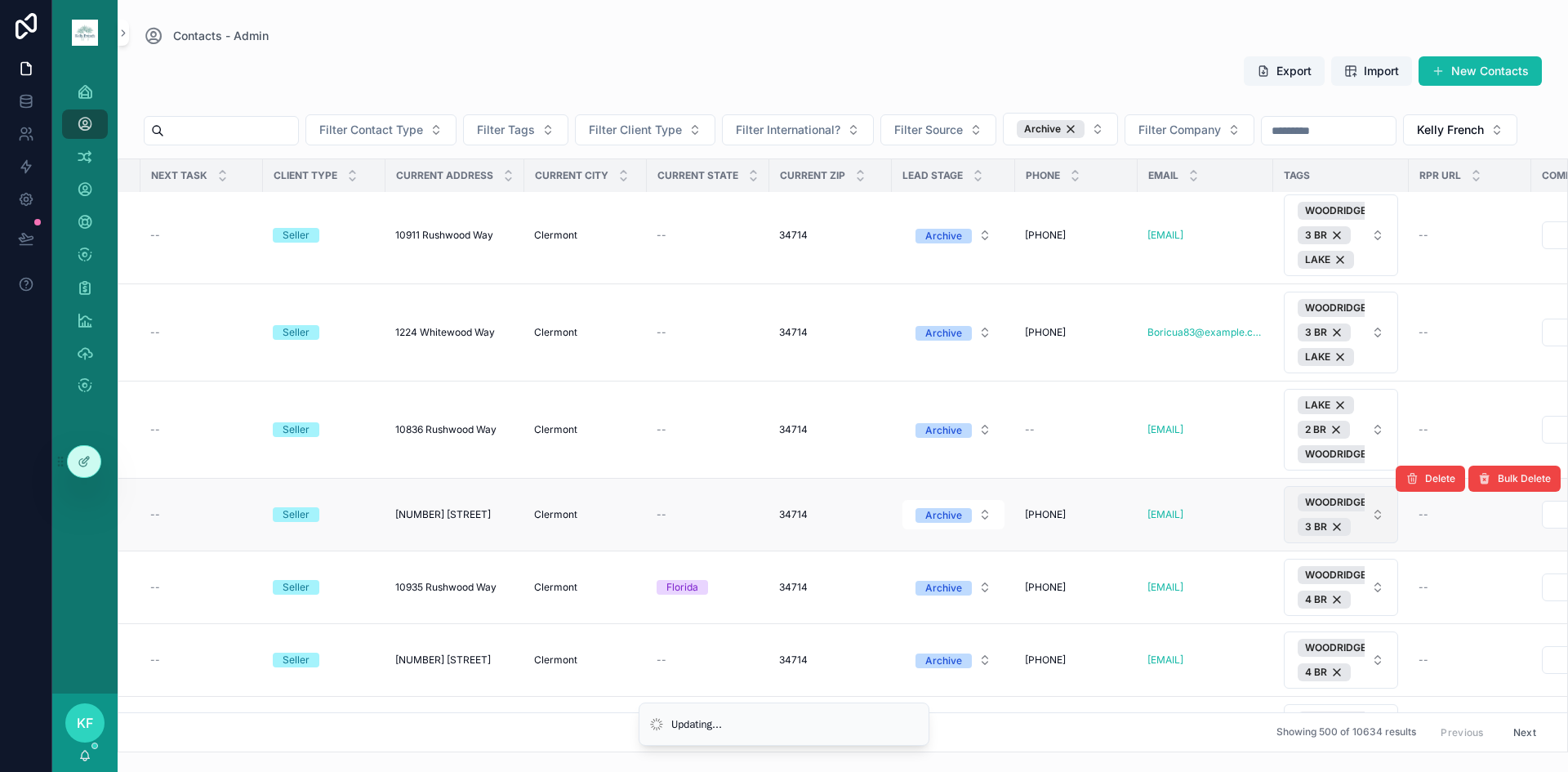 click on "WOODRIDGE 3 BR" at bounding box center [1341, 515] 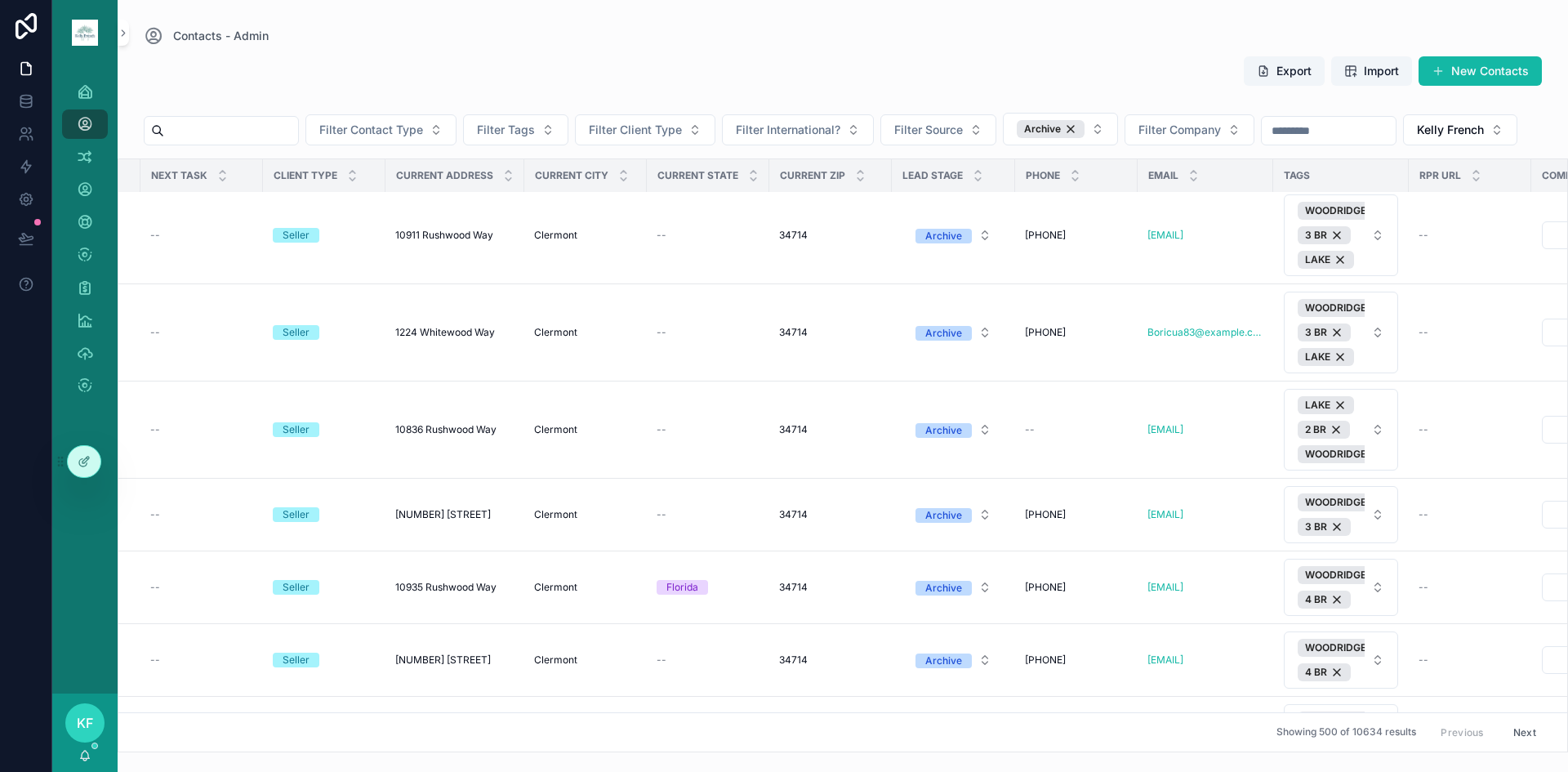 click on "WOODRIDGE 3 BR" at bounding box center [1341, 515] 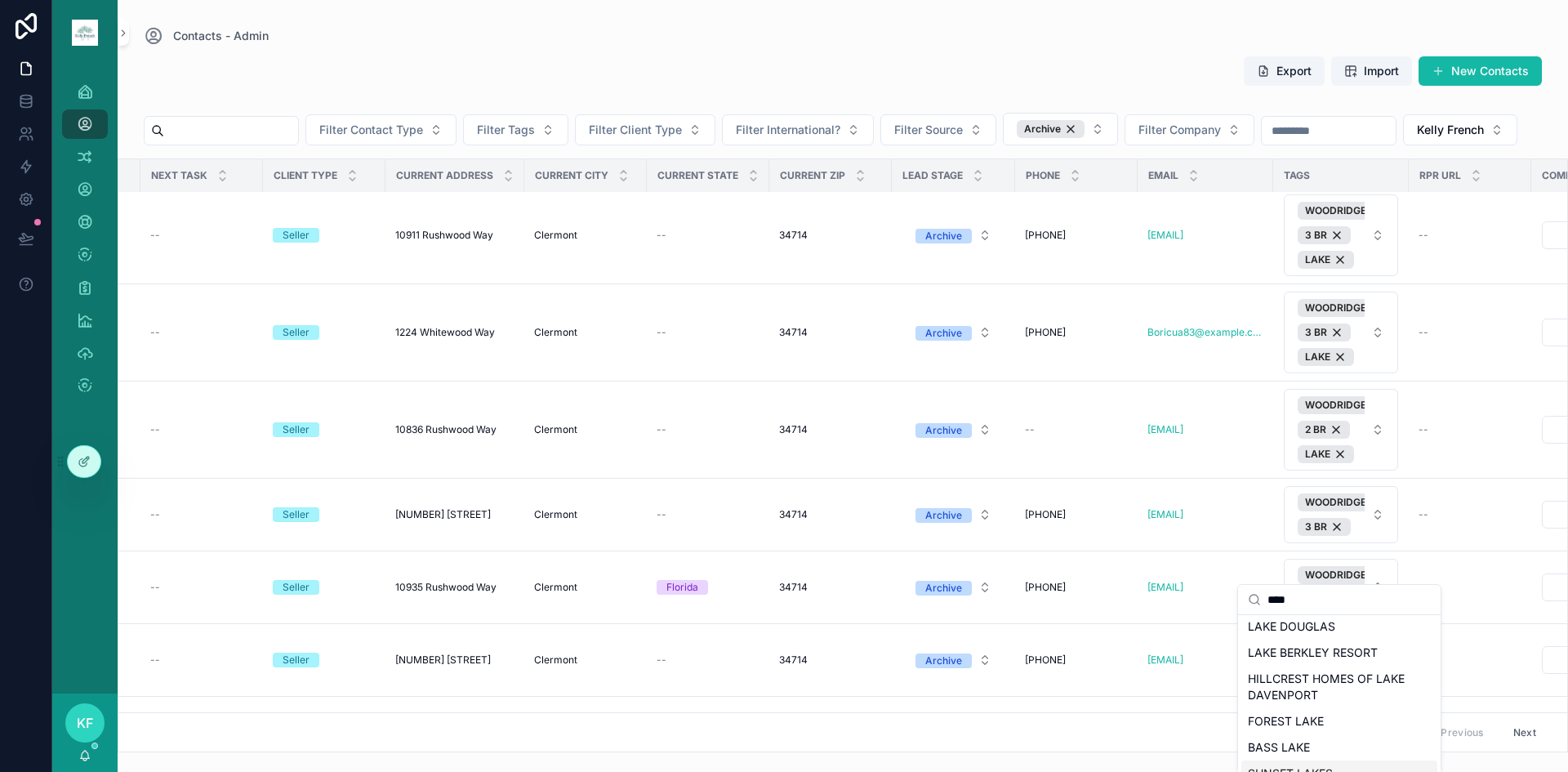 scroll, scrollTop: 386, scrollLeft: 0, axis: vertical 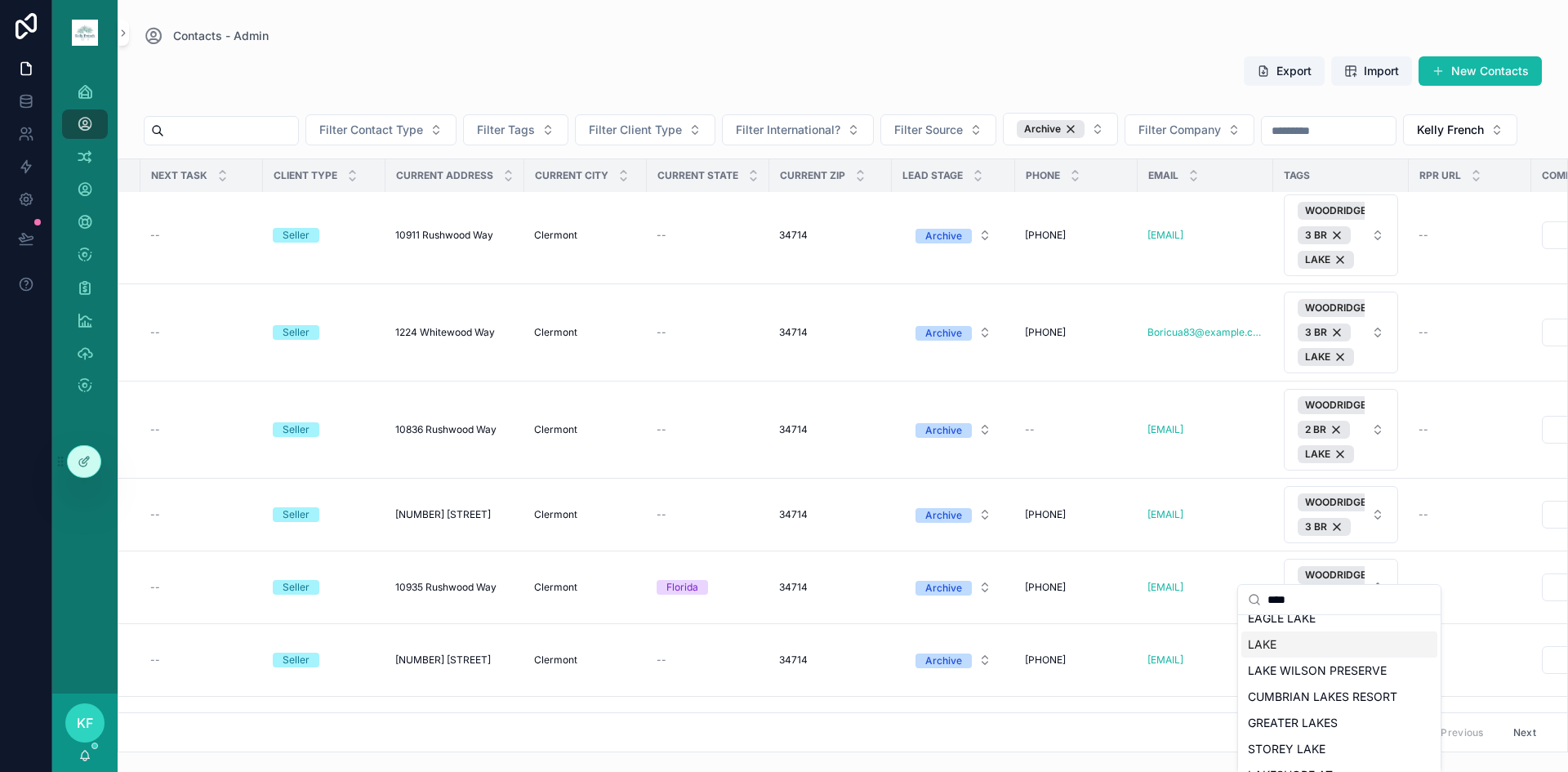 type on "****" 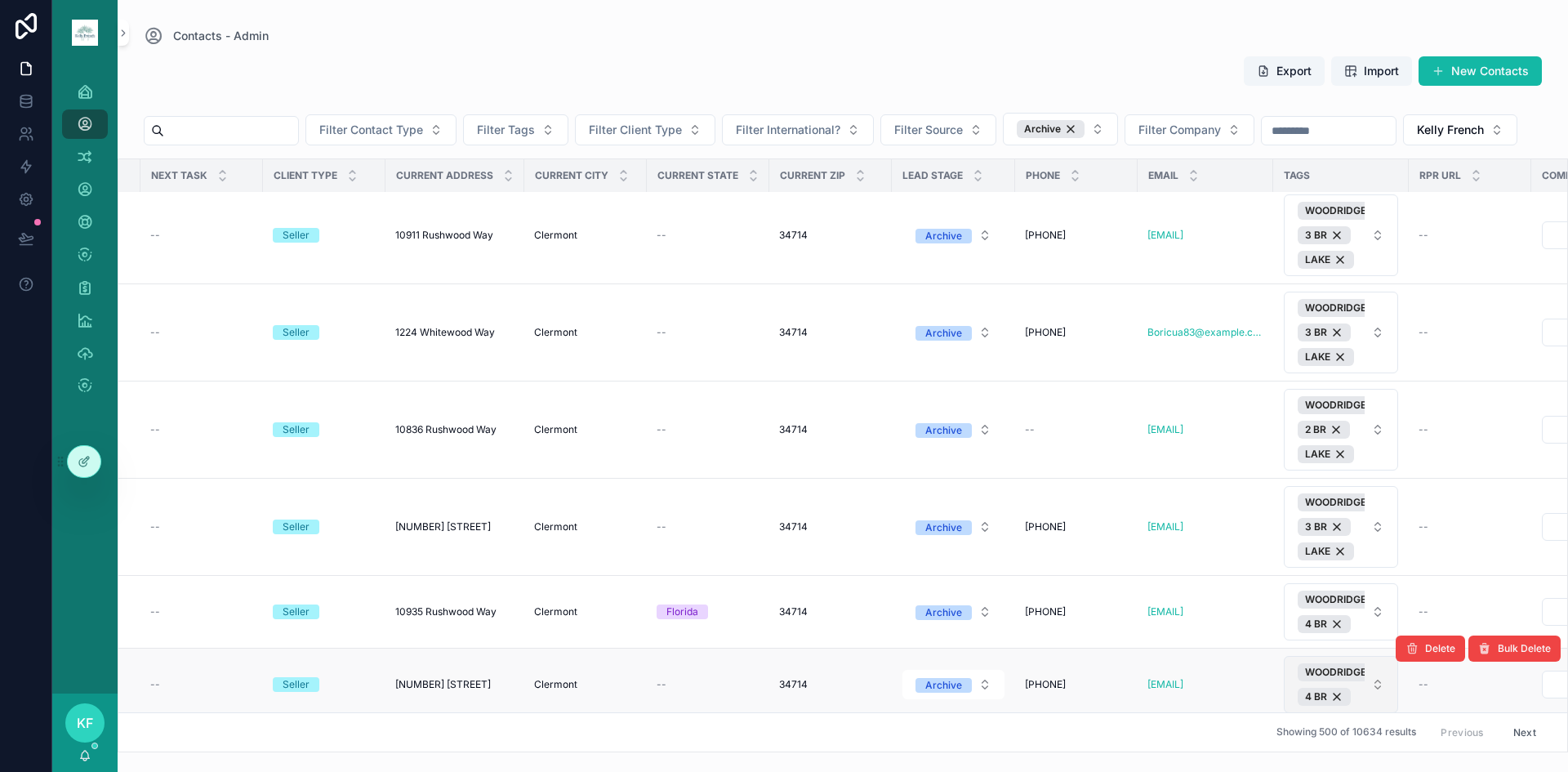 scroll, scrollTop: 1770, scrollLeft: 166, axis: both 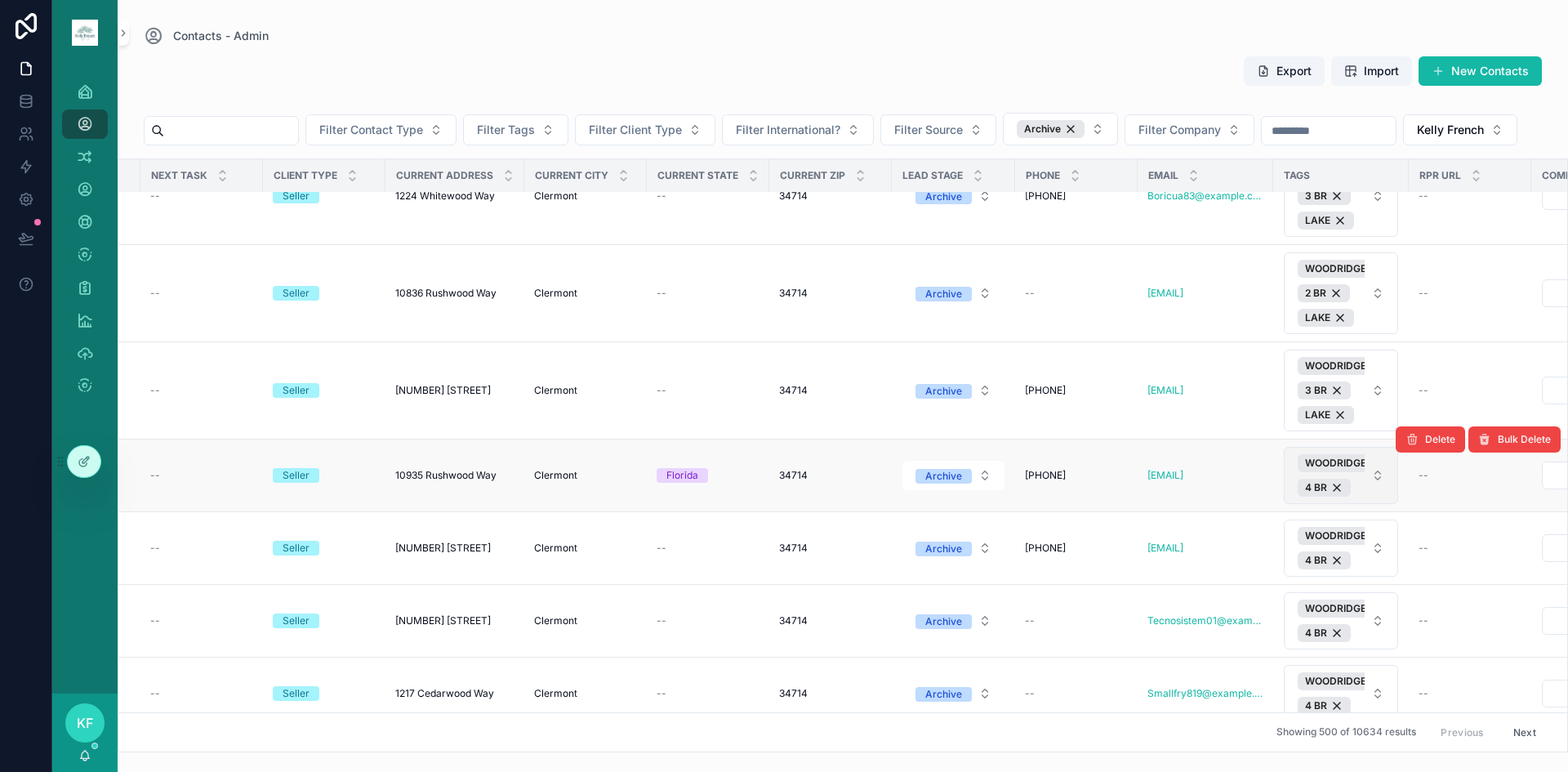 click on "WOODRIDGE 4 BR" at bounding box center [1331, 475] 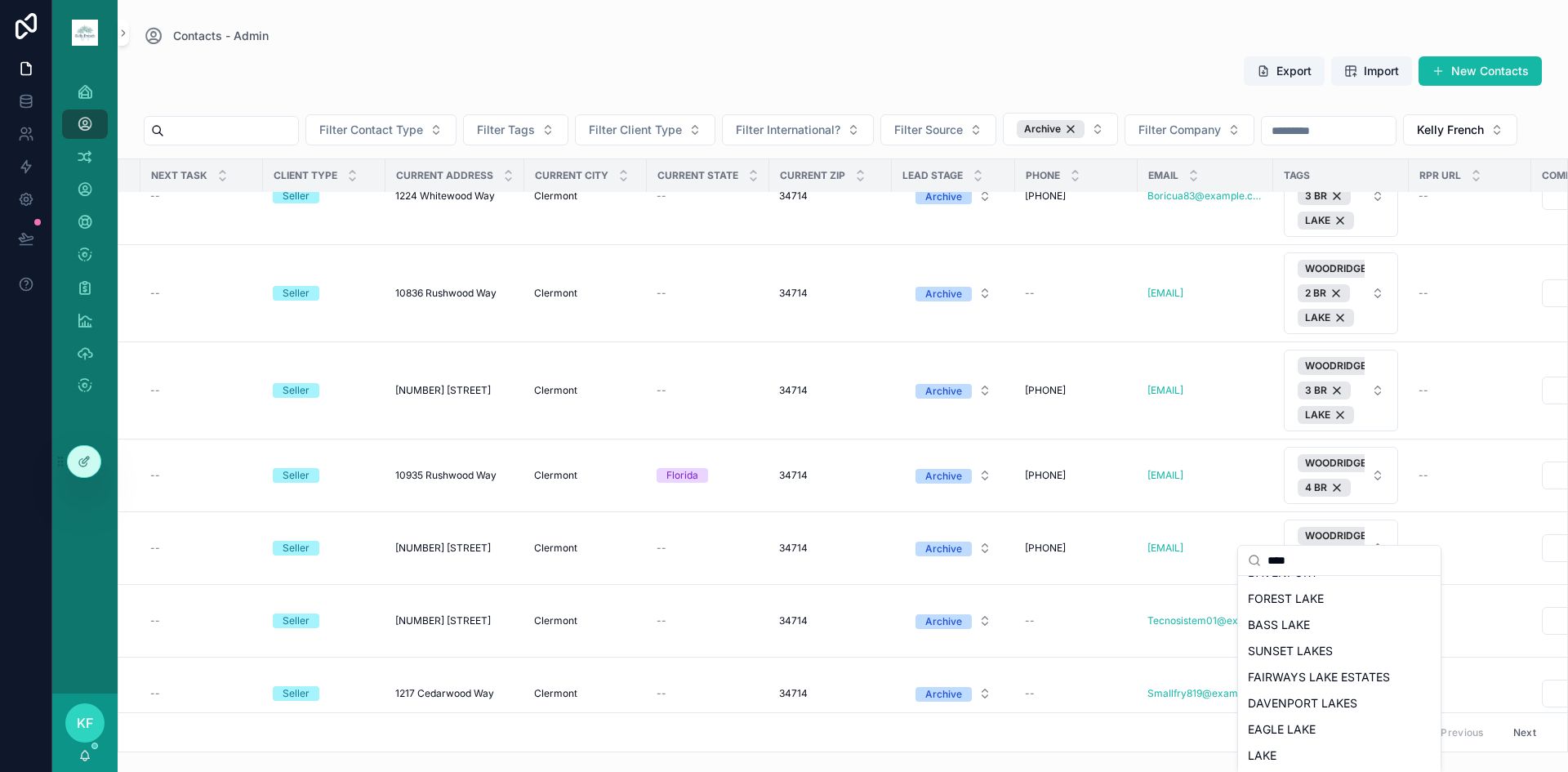 scroll, scrollTop: 272, scrollLeft: 0, axis: vertical 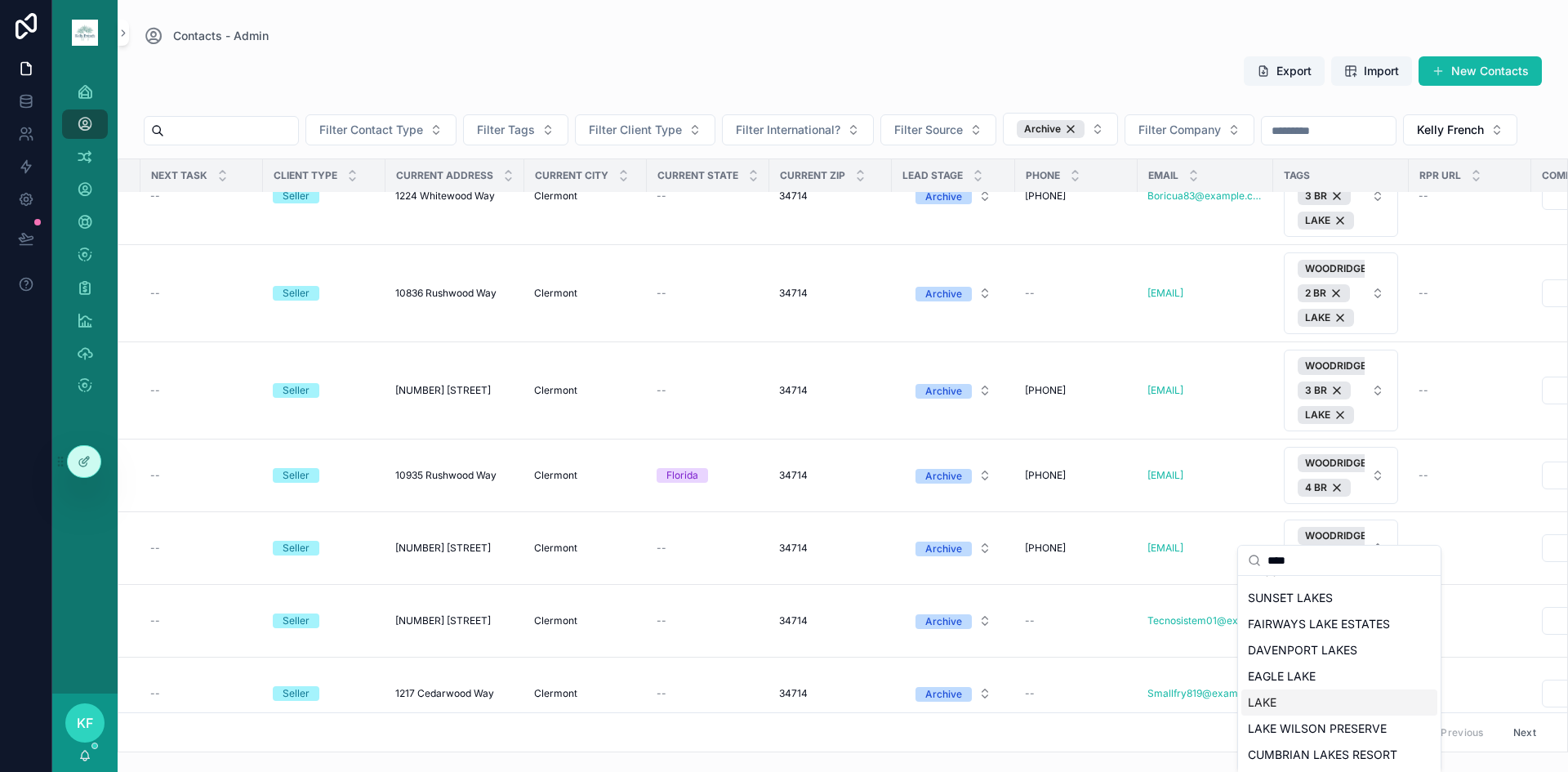 type on "****" 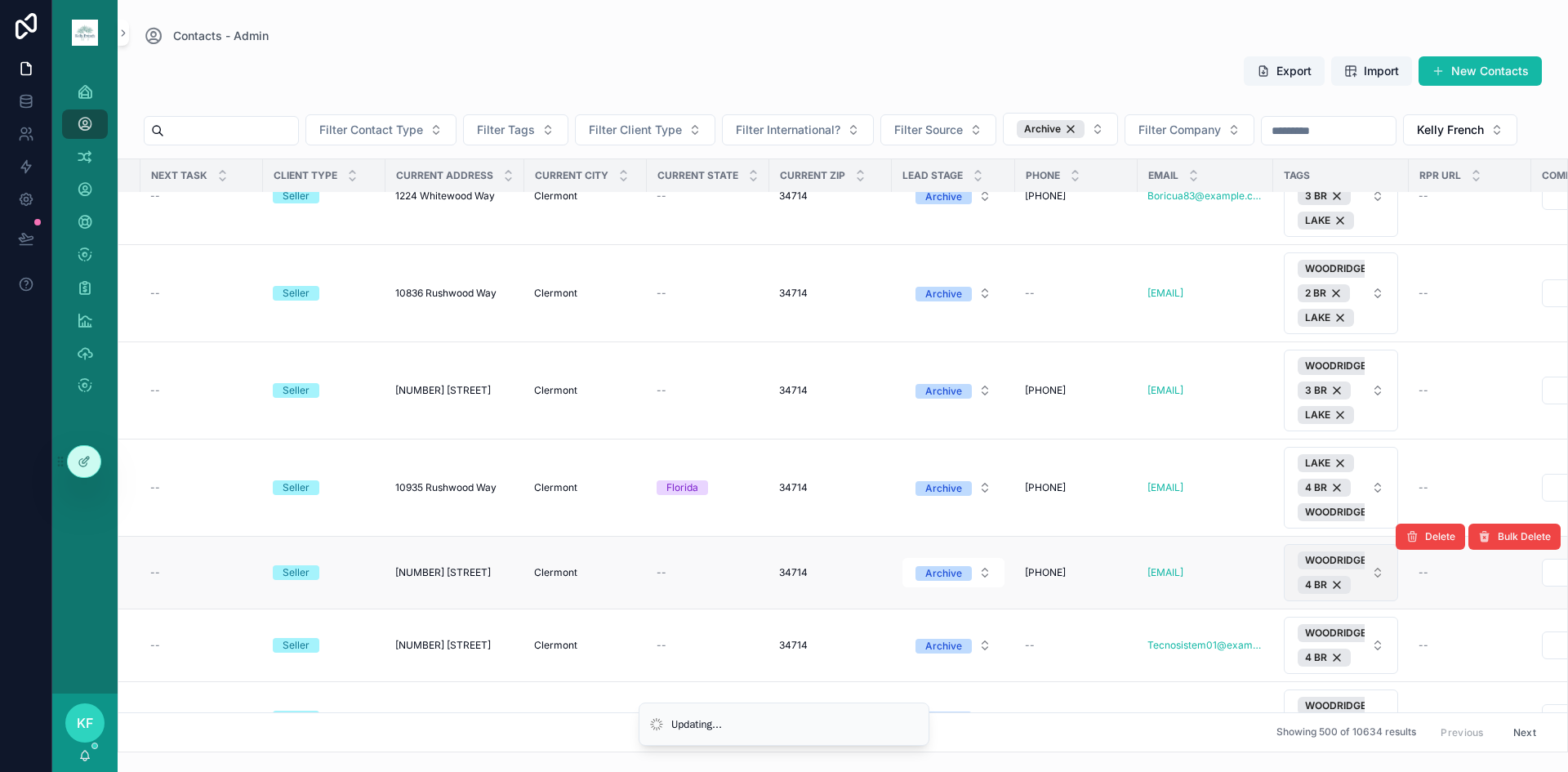 click on "WOODRIDGE 4 BR" at bounding box center [1341, 573] 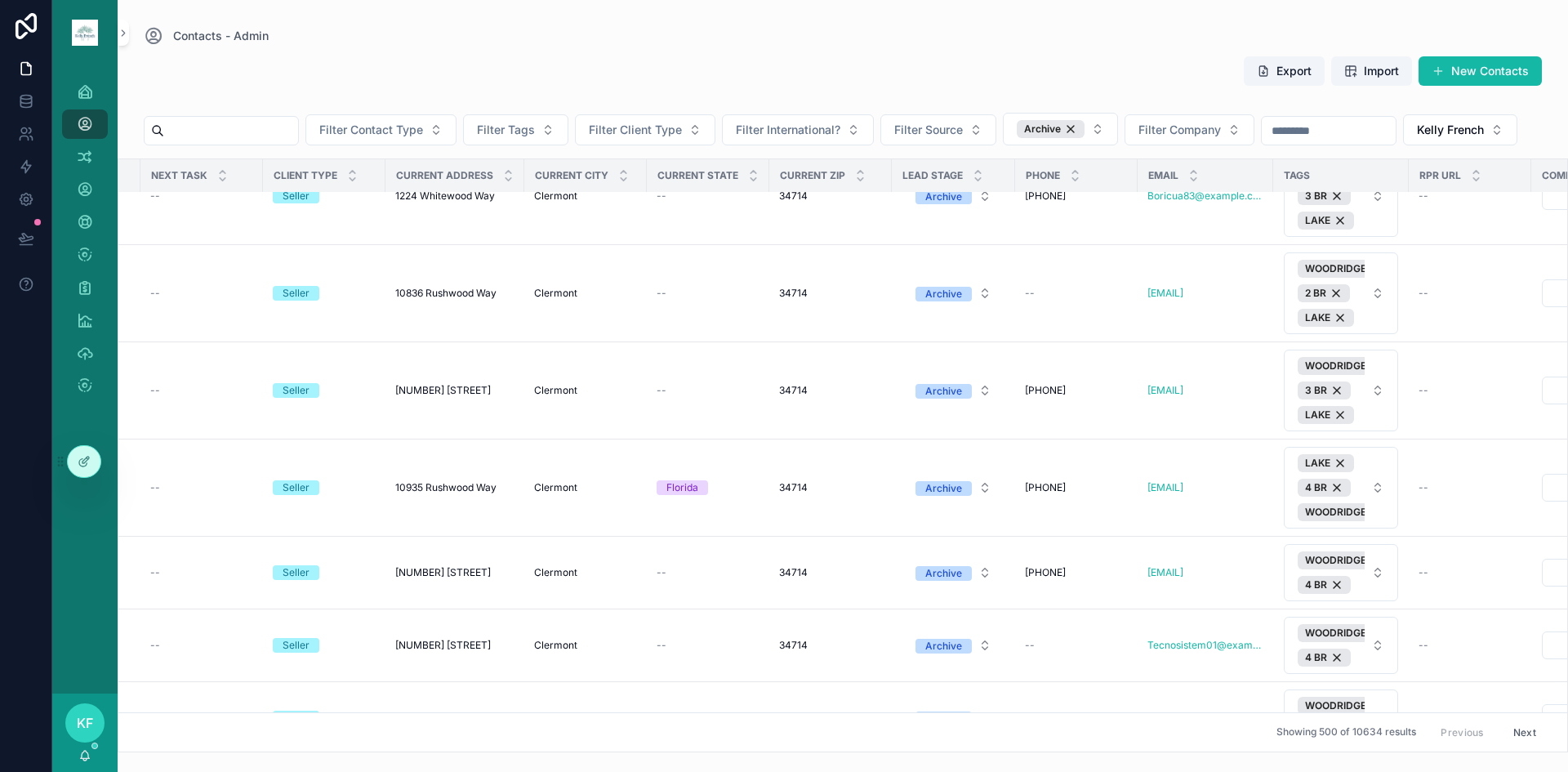 click on "WOODRIDGE 4 BR" at bounding box center [1341, 573] 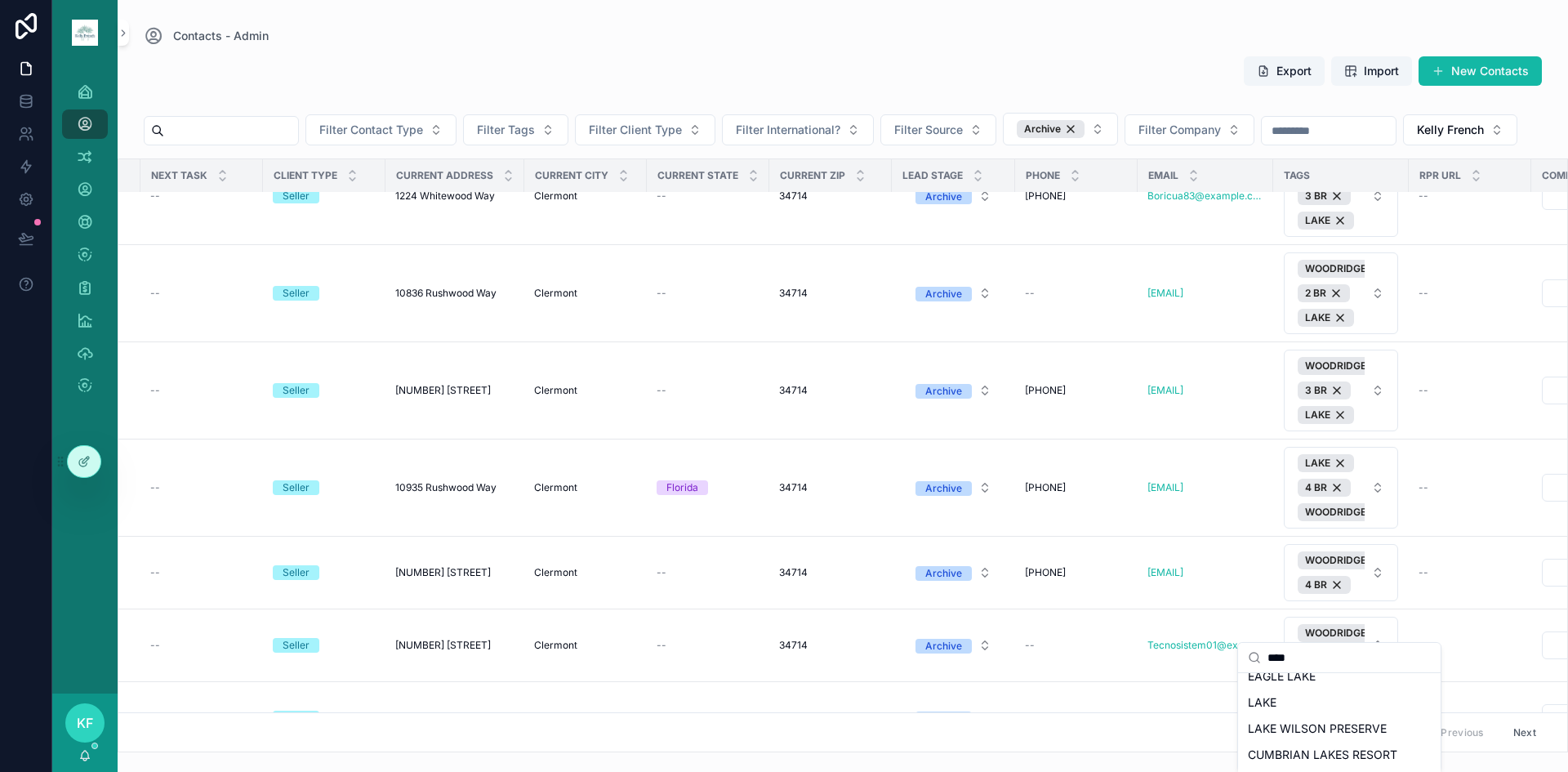 scroll, scrollTop: 386, scrollLeft: 0, axis: vertical 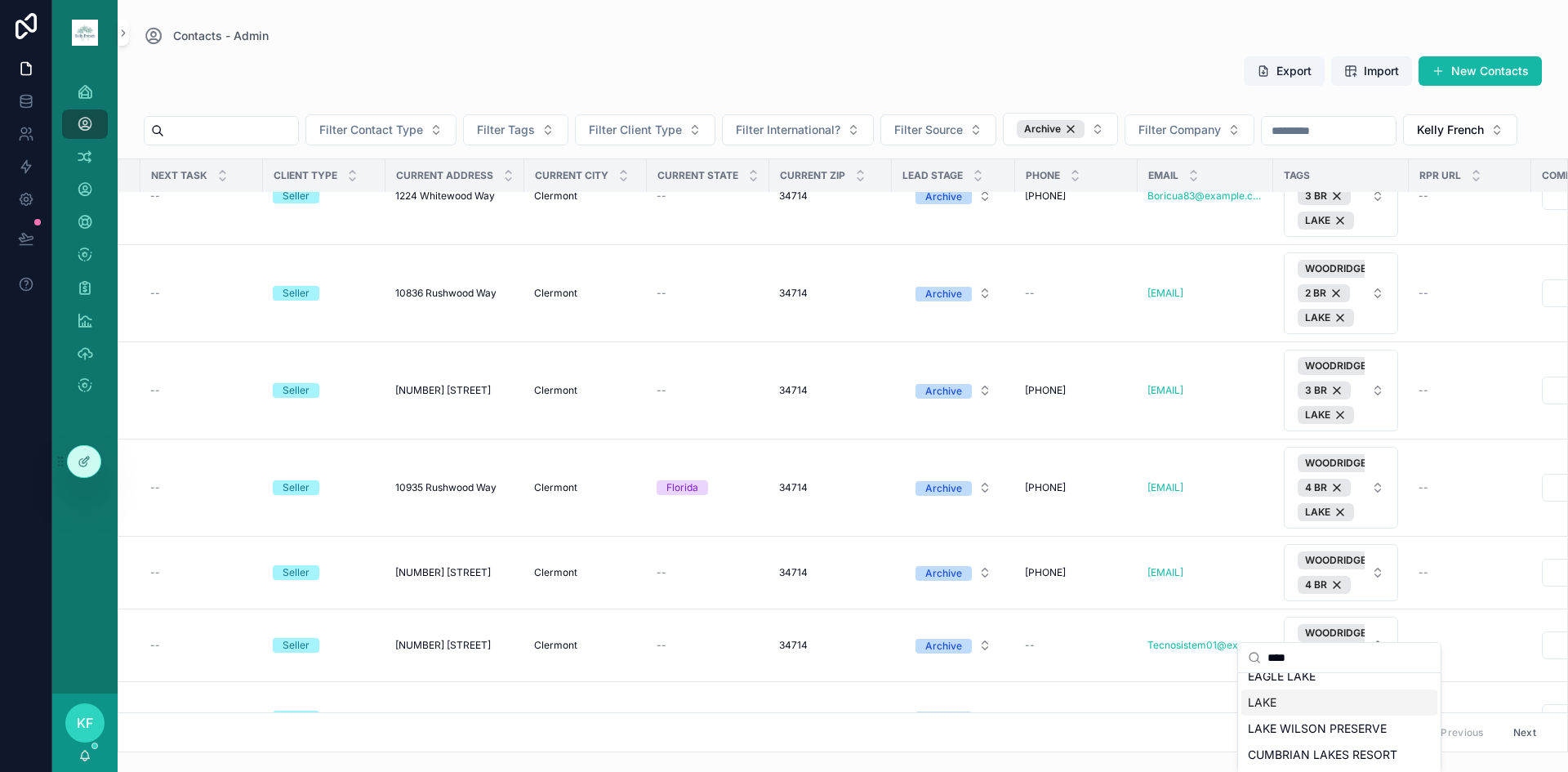 type on "****" 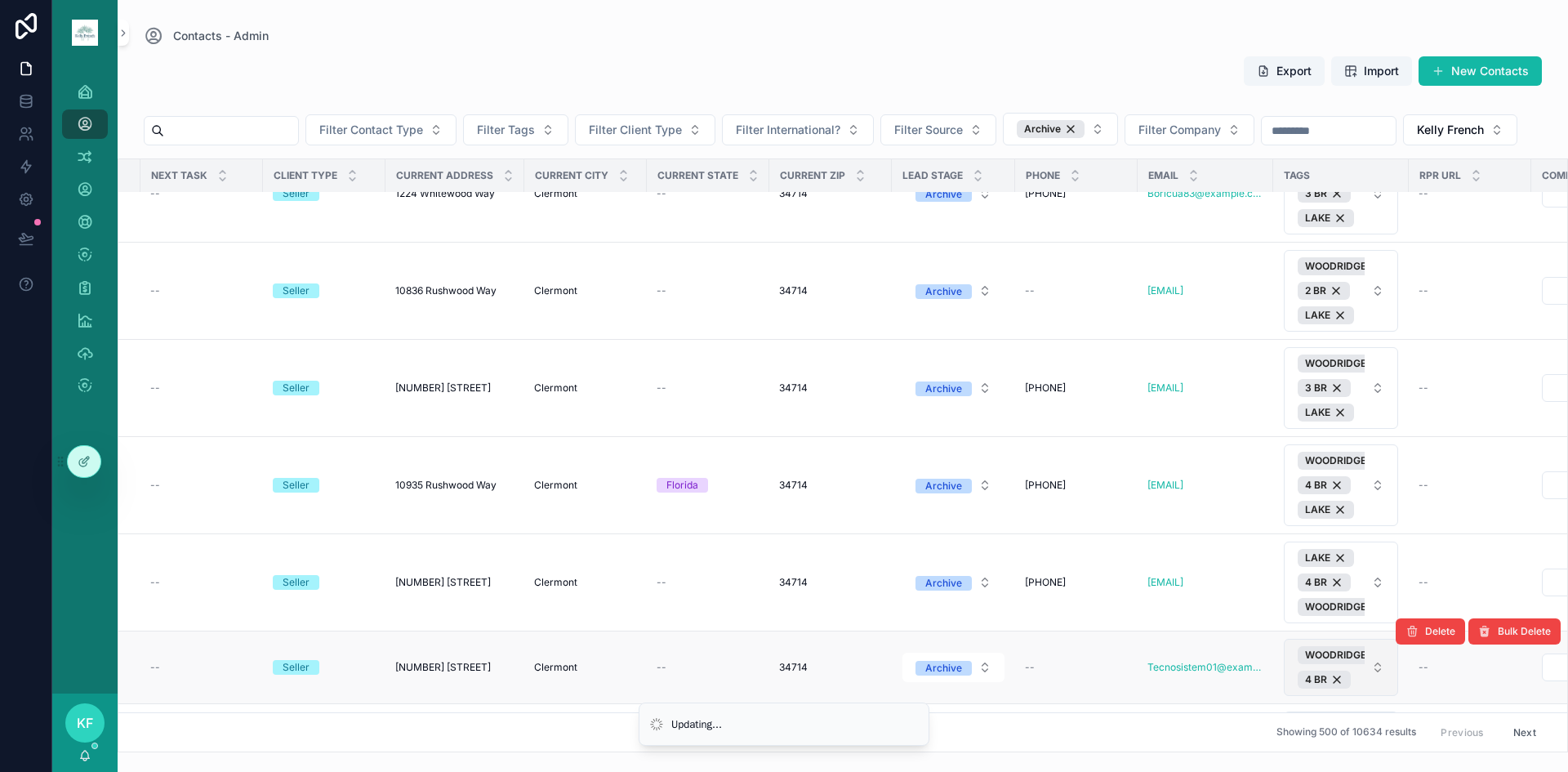 scroll, scrollTop: 1906, scrollLeft: 166, axis: both 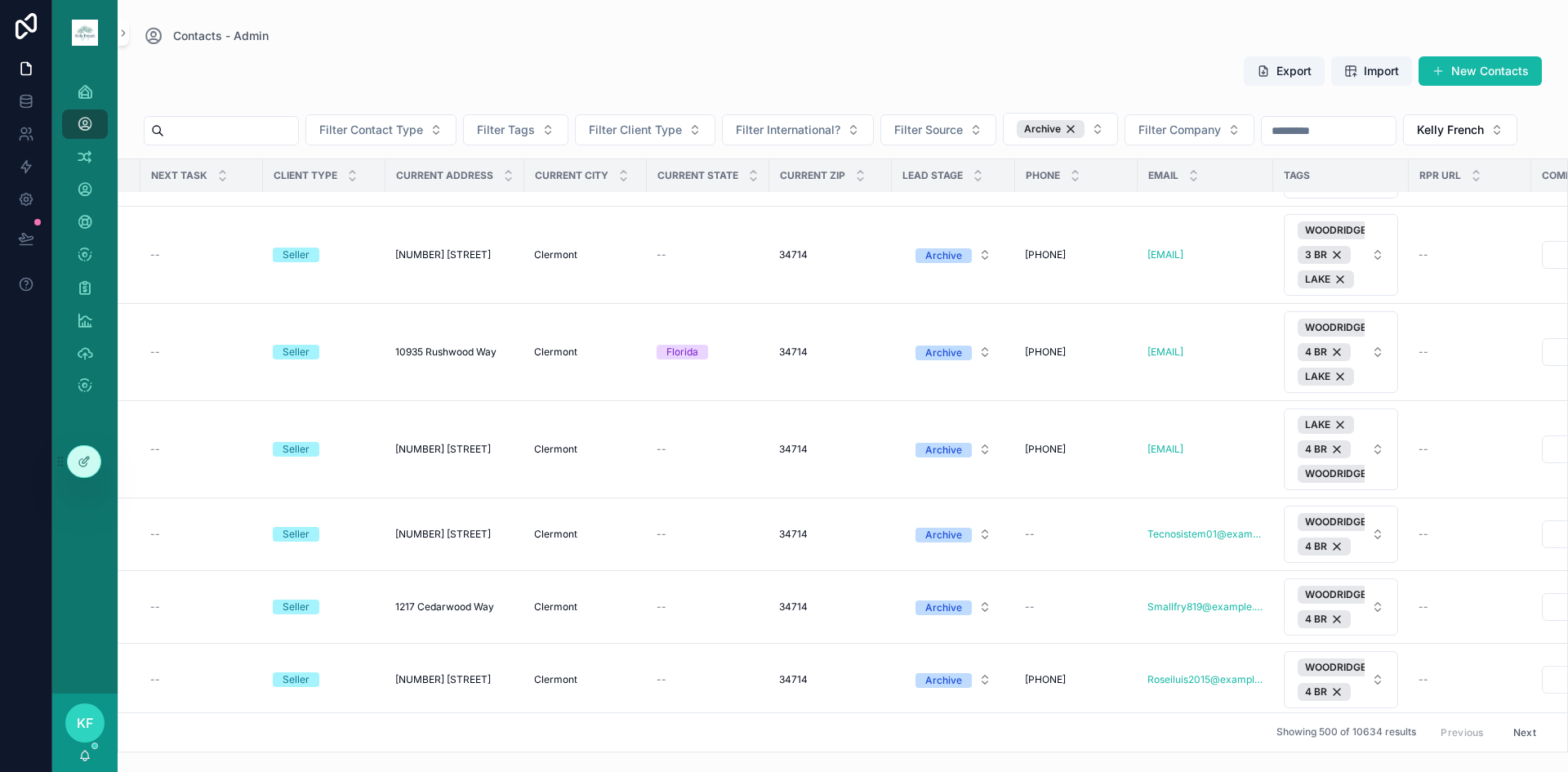 click on "WOODRIDGE 4 BR" at bounding box center [1341, 534] 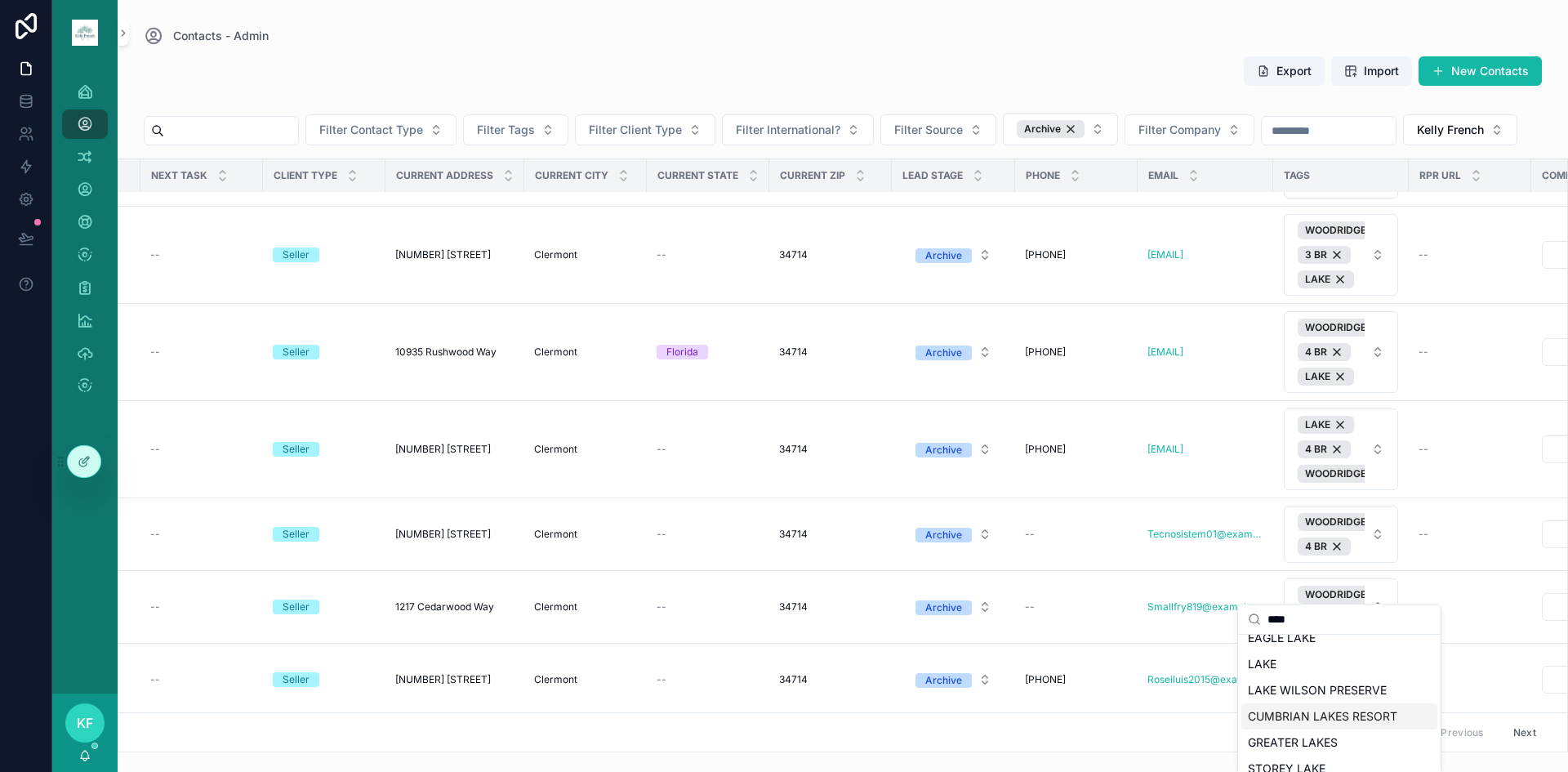 scroll, scrollTop: 386, scrollLeft: 0, axis: vertical 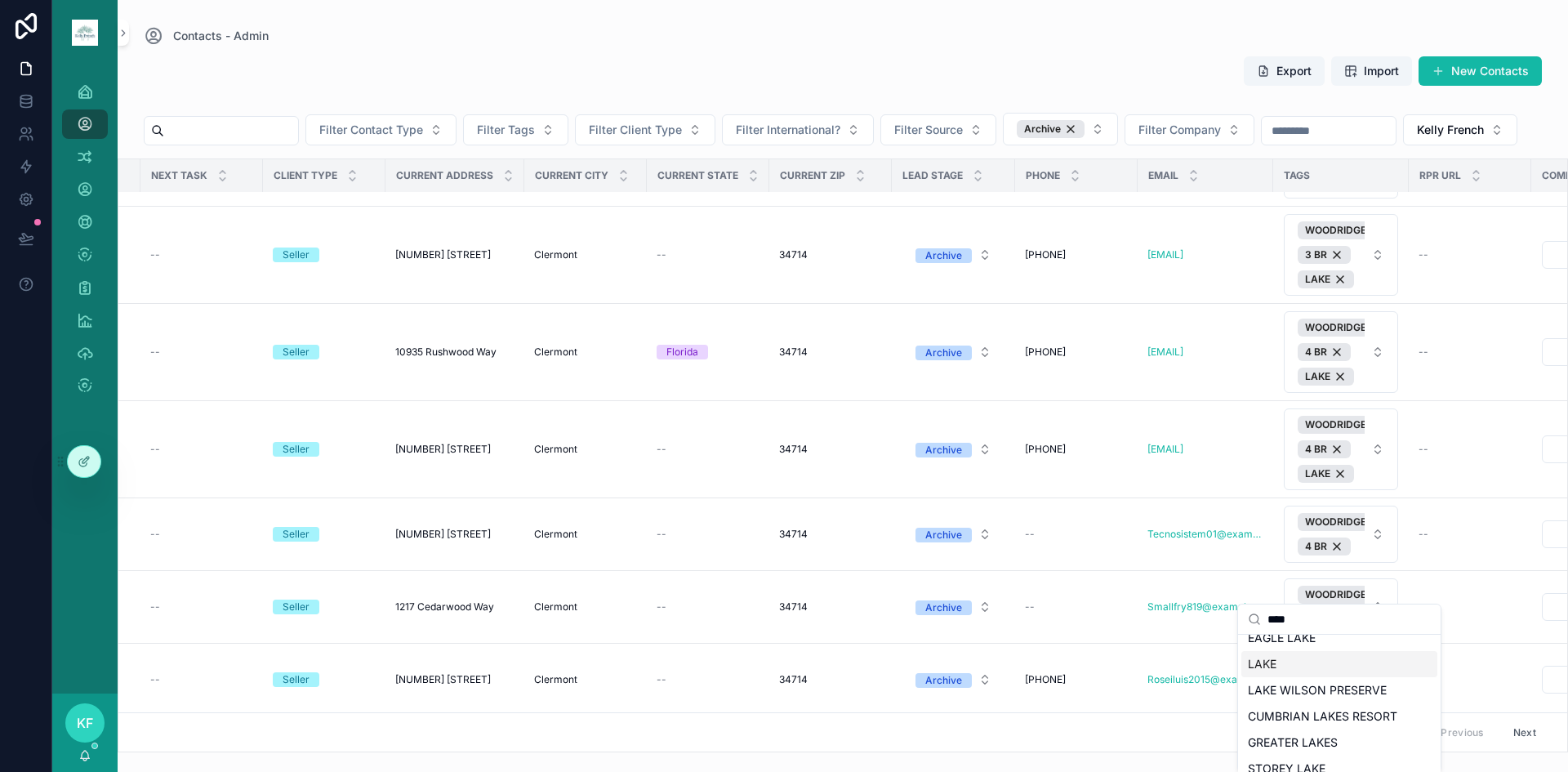 type on "****" 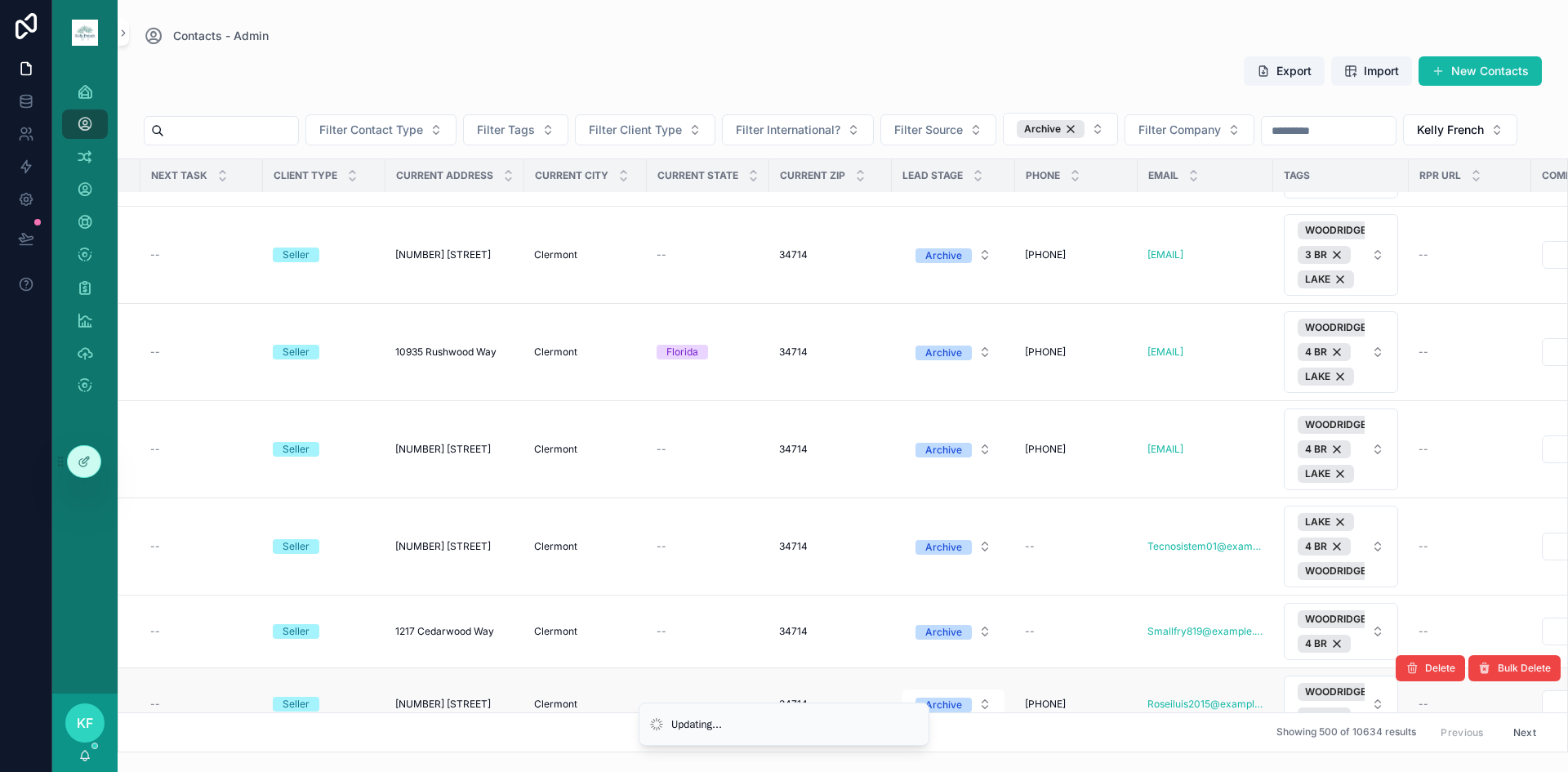 scroll, scrollTop: 2042, scrollLeft: 166, axis: both 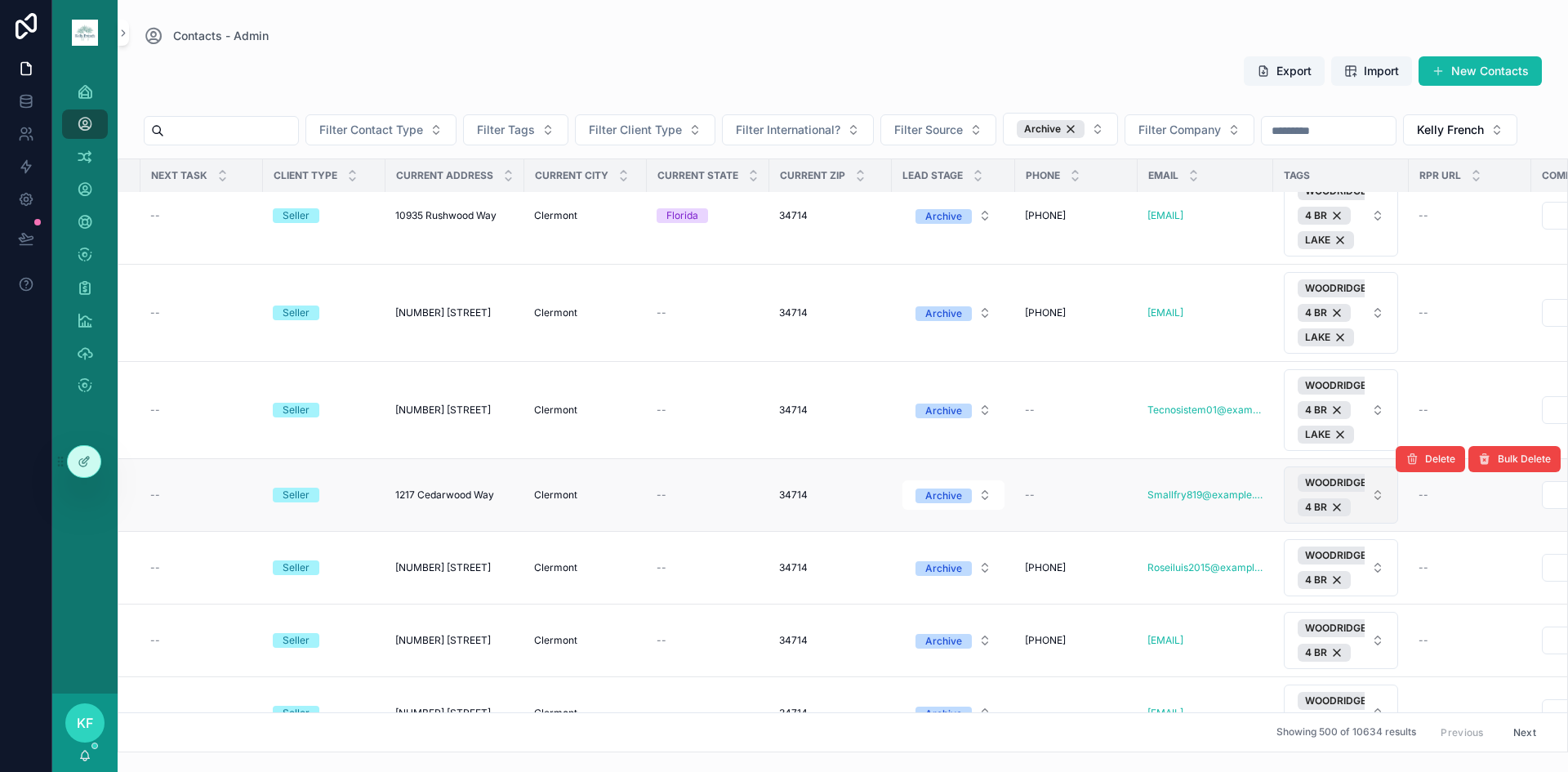 click on "WOODRIDGE 4 BR" at bounding box center (1341, 495) 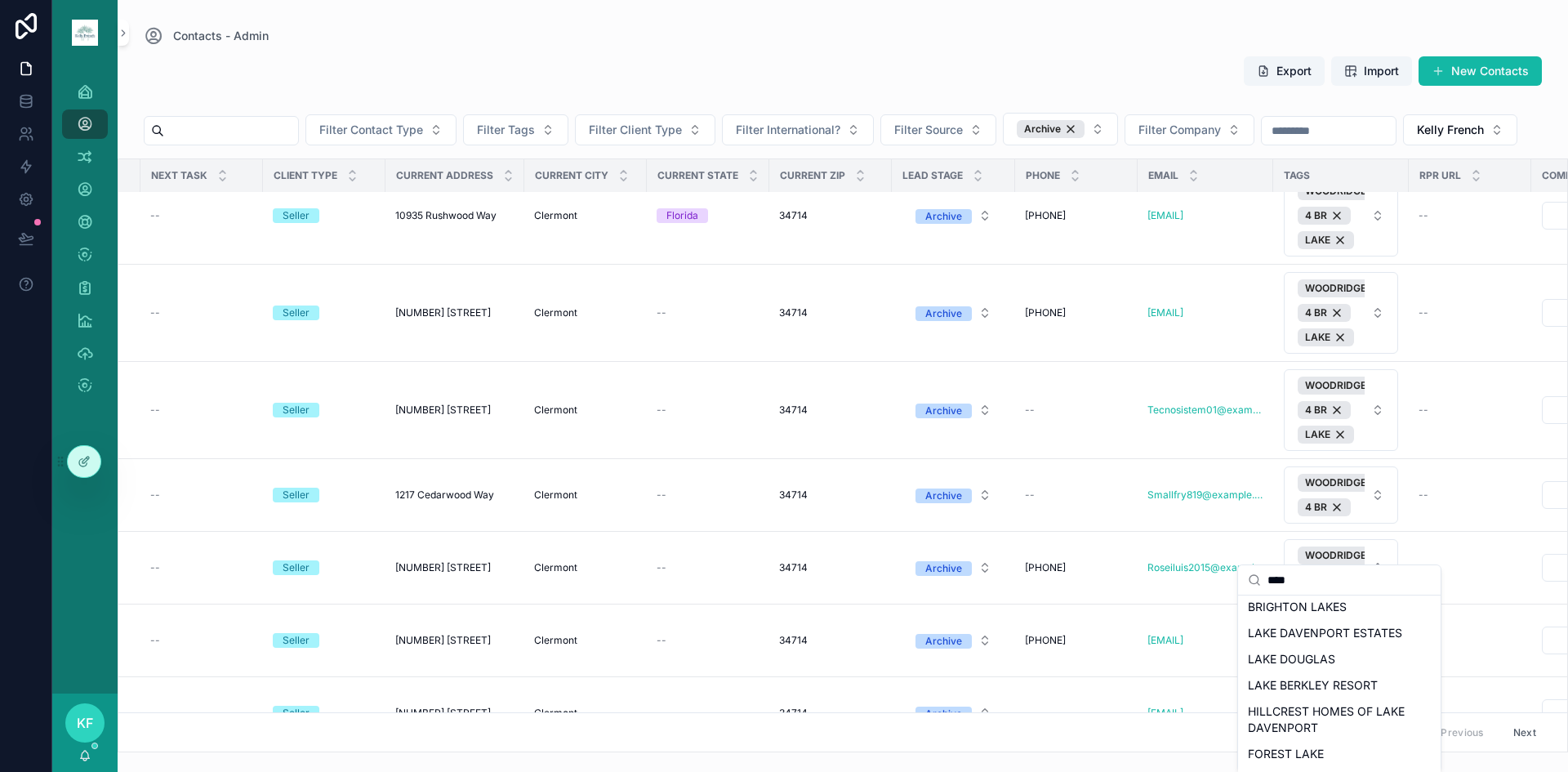 scroll, scrollTop: 272, scrollLeft: 0, axis: vertical 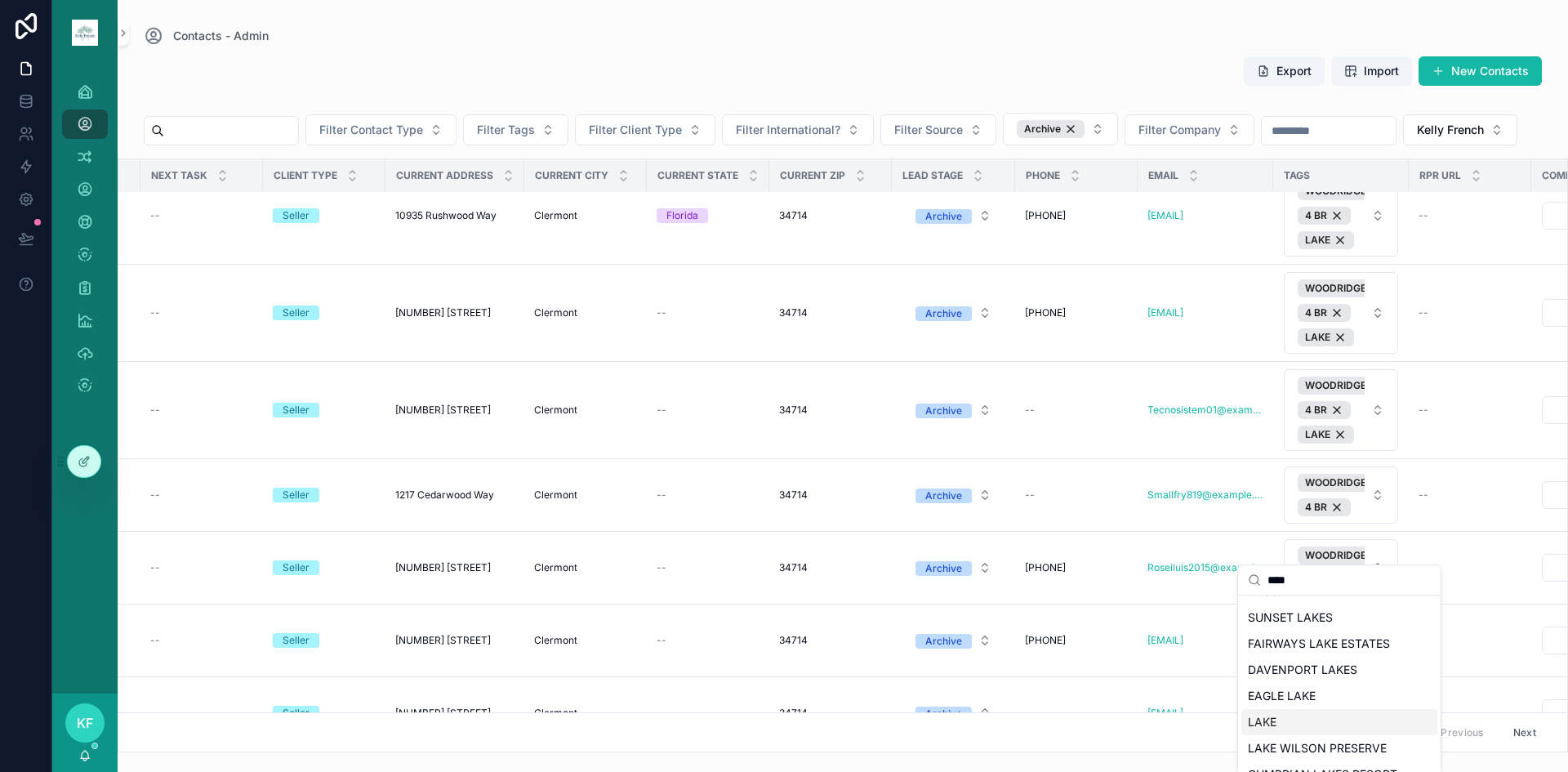 type on "****" 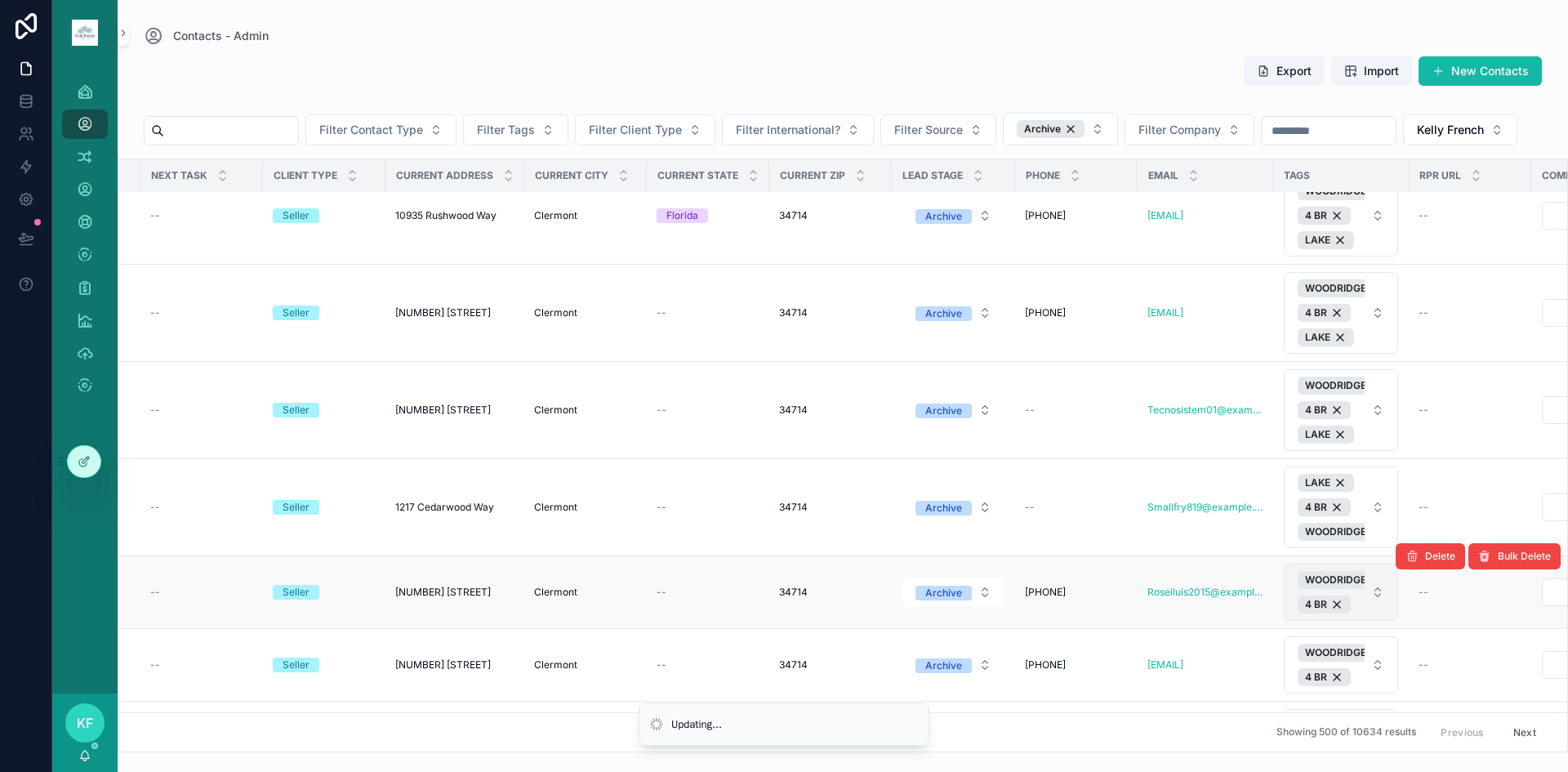 scroll, scrollTop: 2179, scrollLeft: 166, axis: both 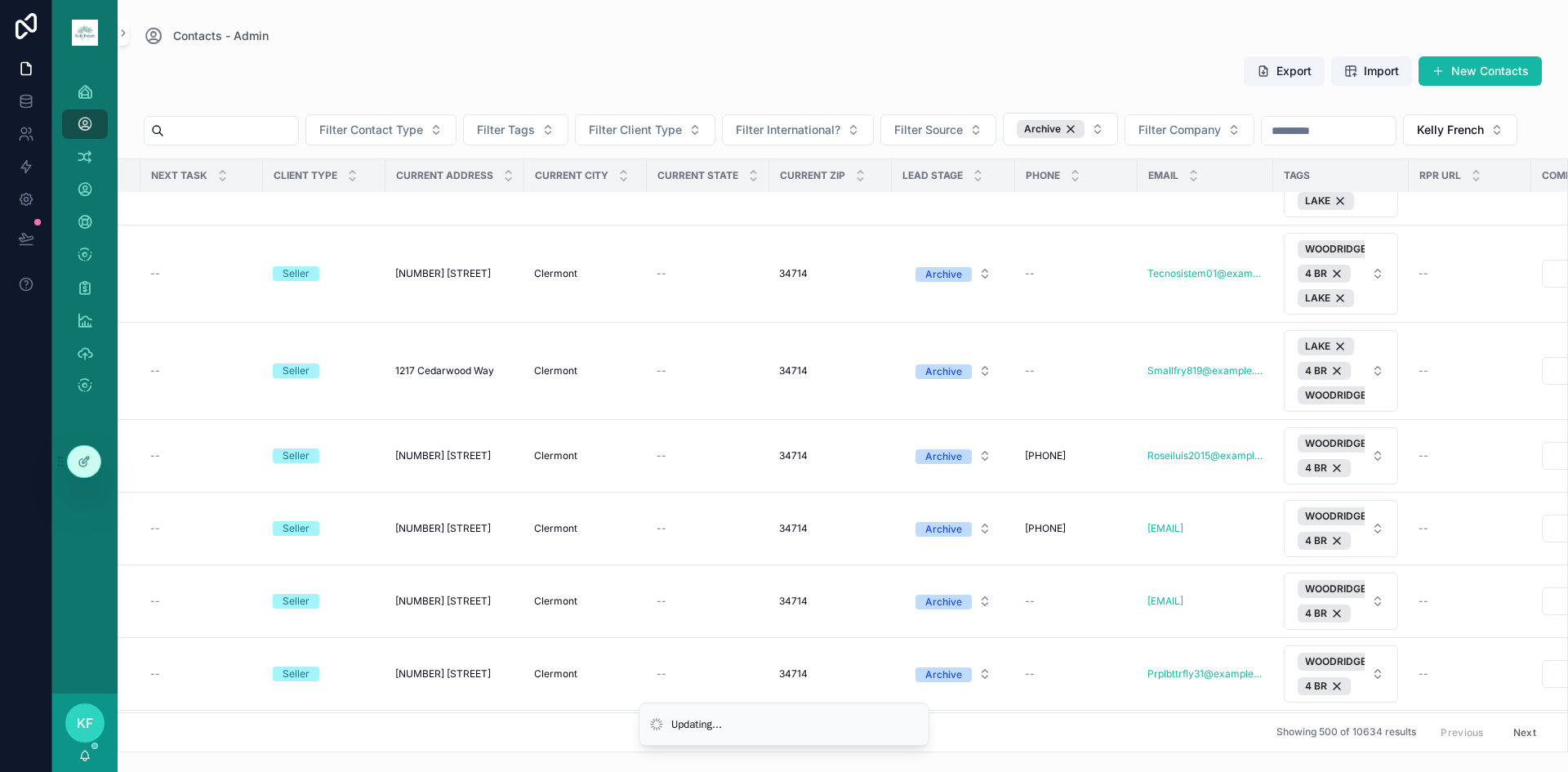 click on "WOODRIDGE 4 BR" at bounding box center (1341, 456) 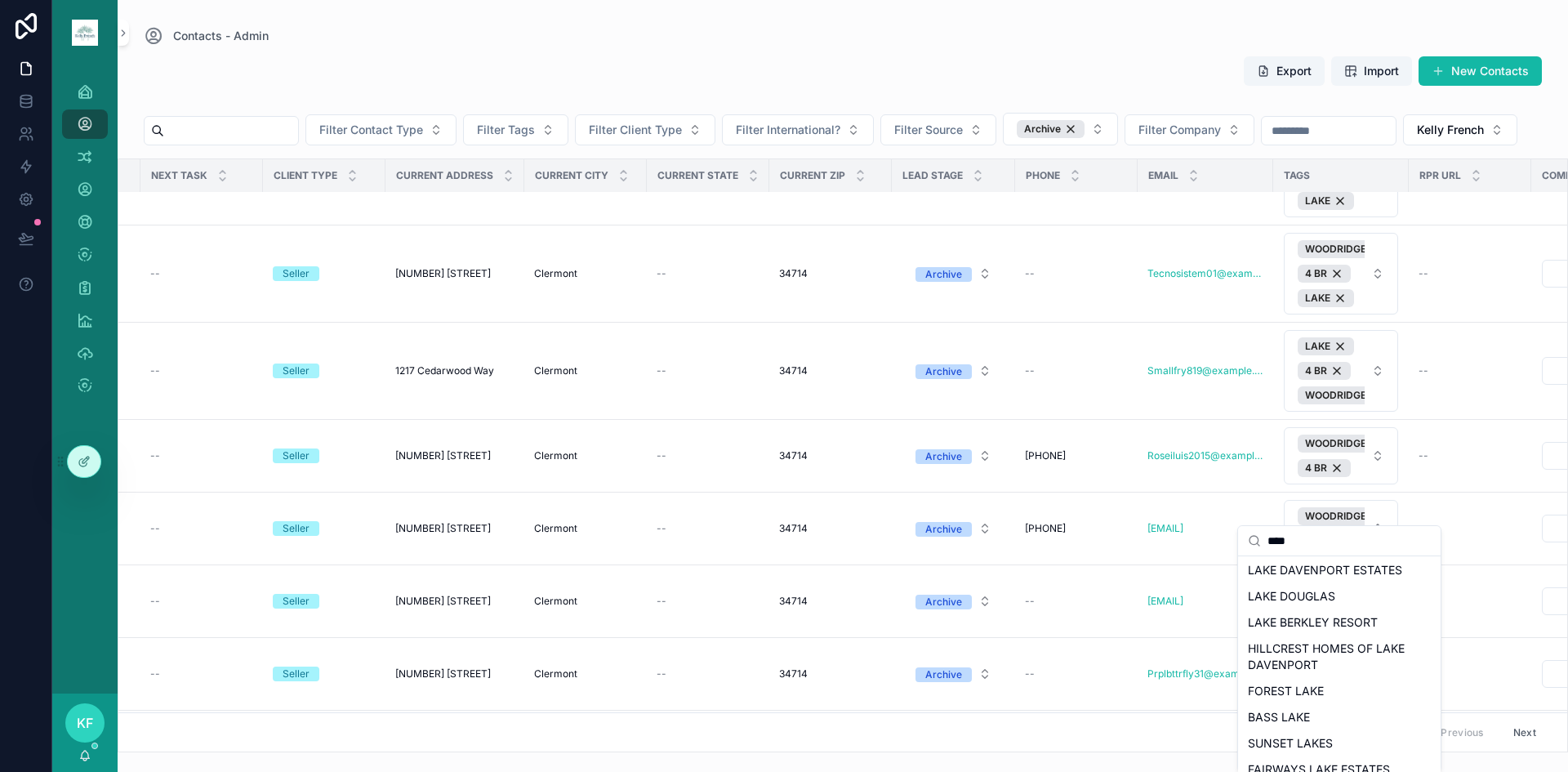 scroll, scrollTop: 272, scrollLeft: 0, axis: vertical 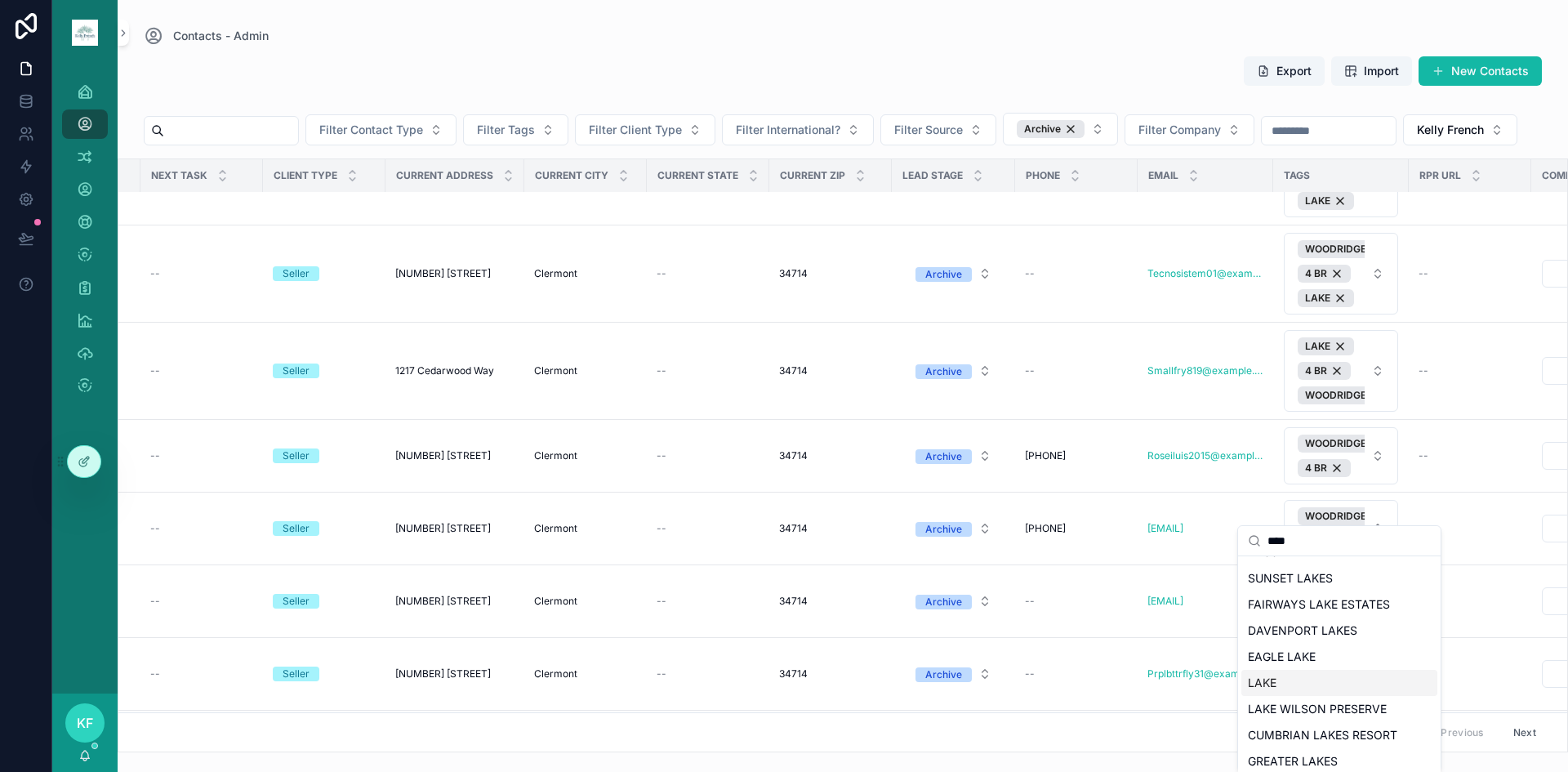 type on "****" 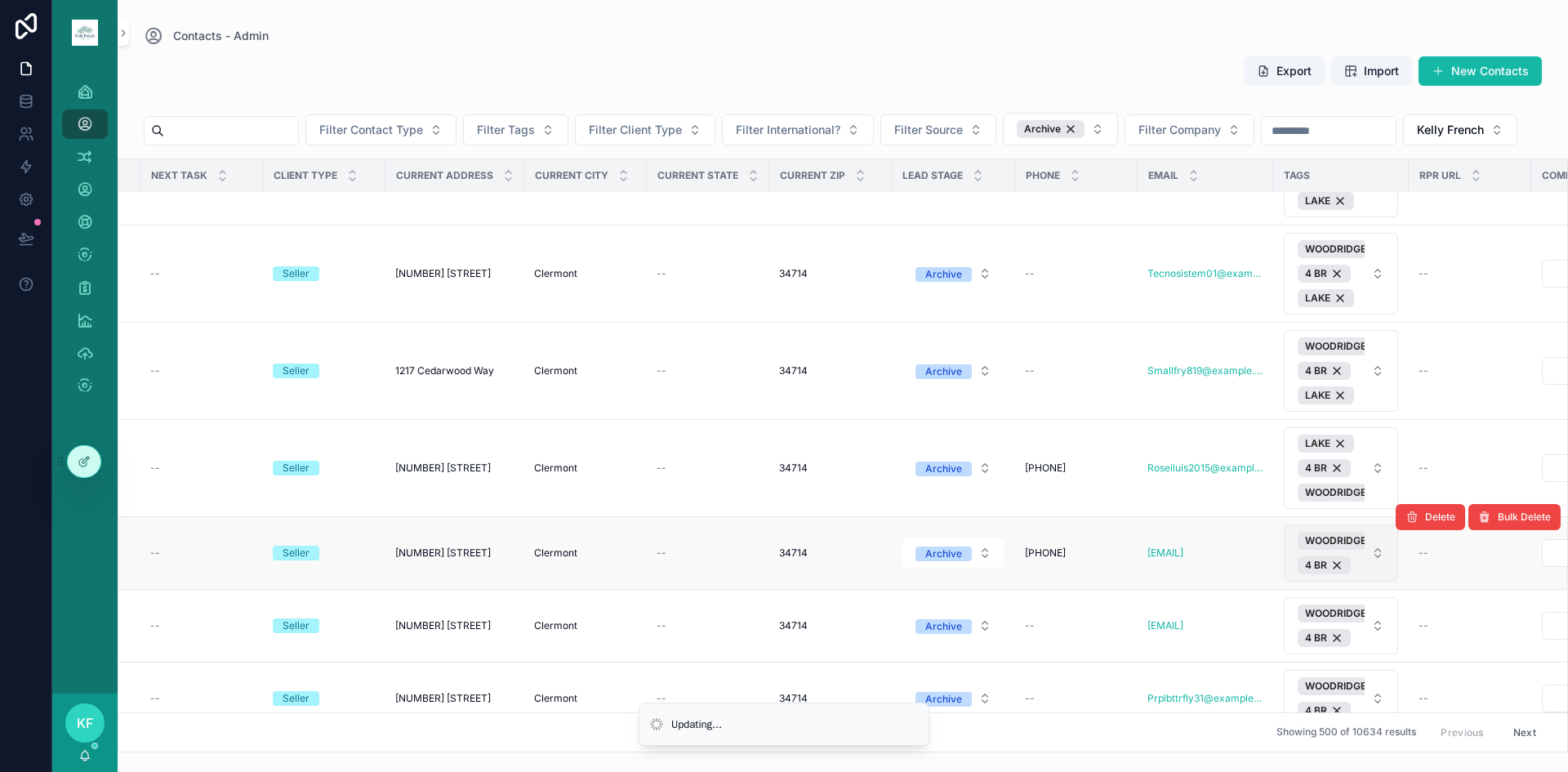 scroll, scrollTop: 2314, scrollLeft: 166, axis: both 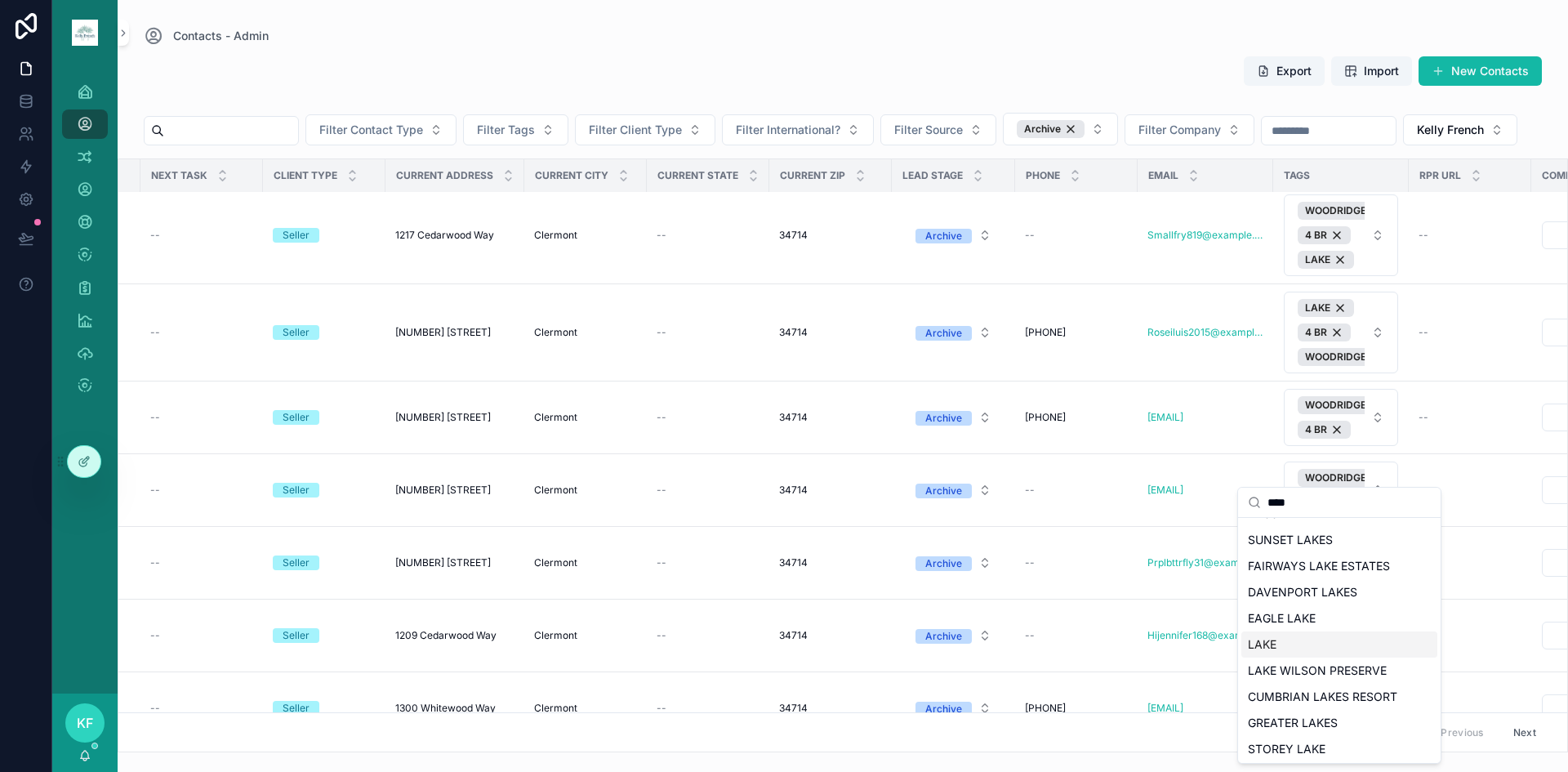 type on "****" 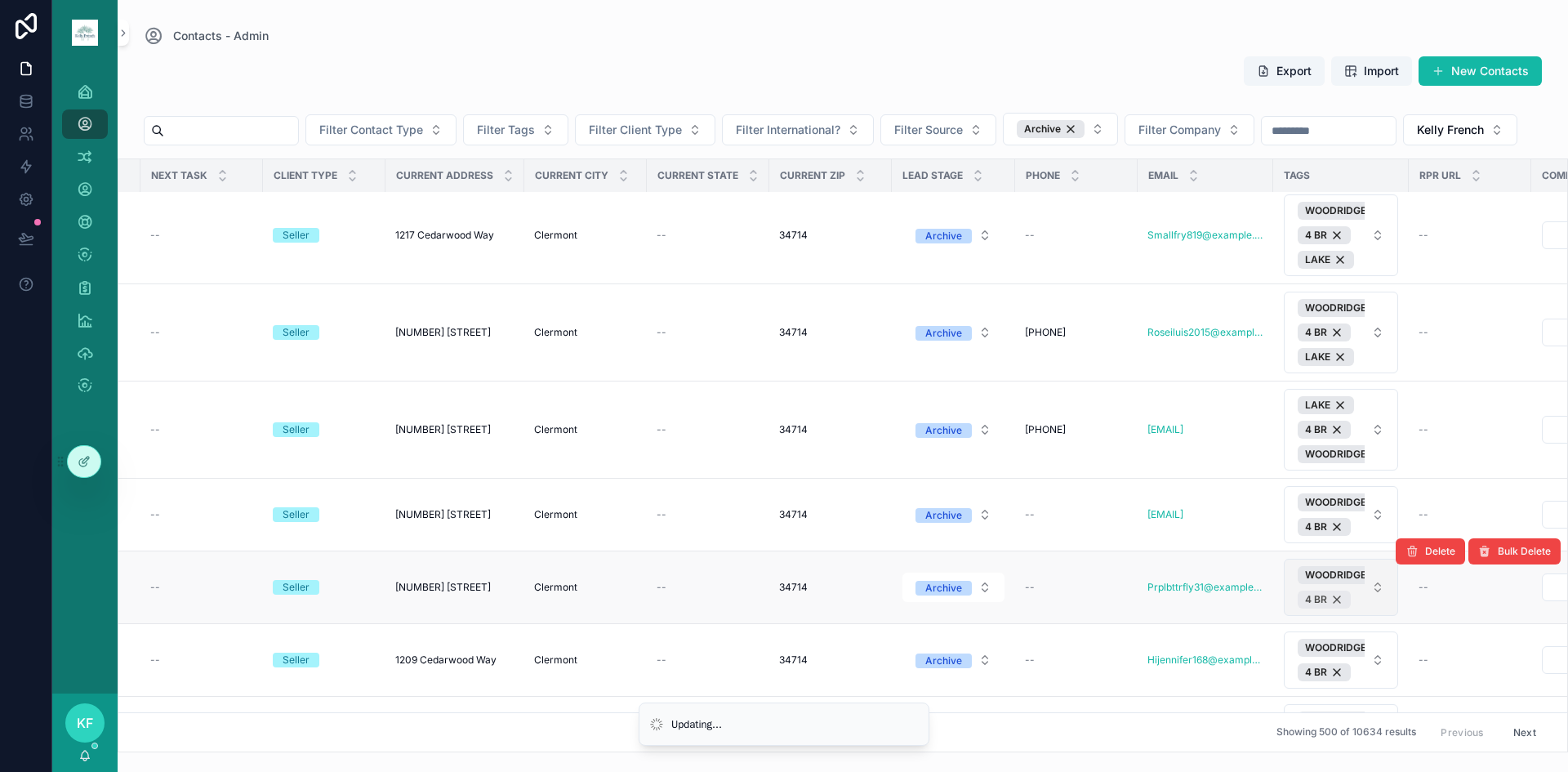 scroll, scrollTop: 2451, scrollLeft: 166, axis: both 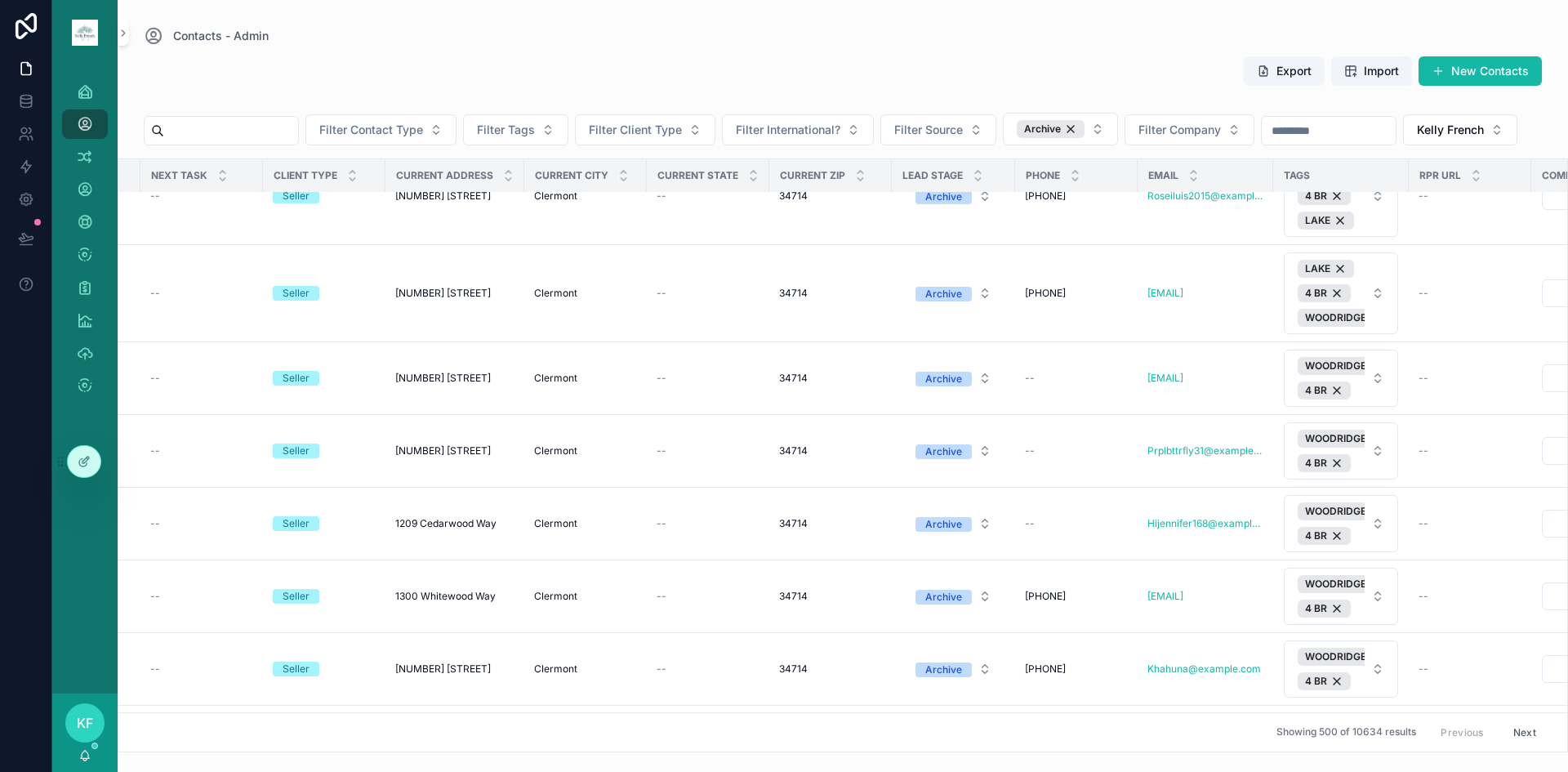 click on "WOODRIDGE 4 BR" at bounding box center (1341, 451) 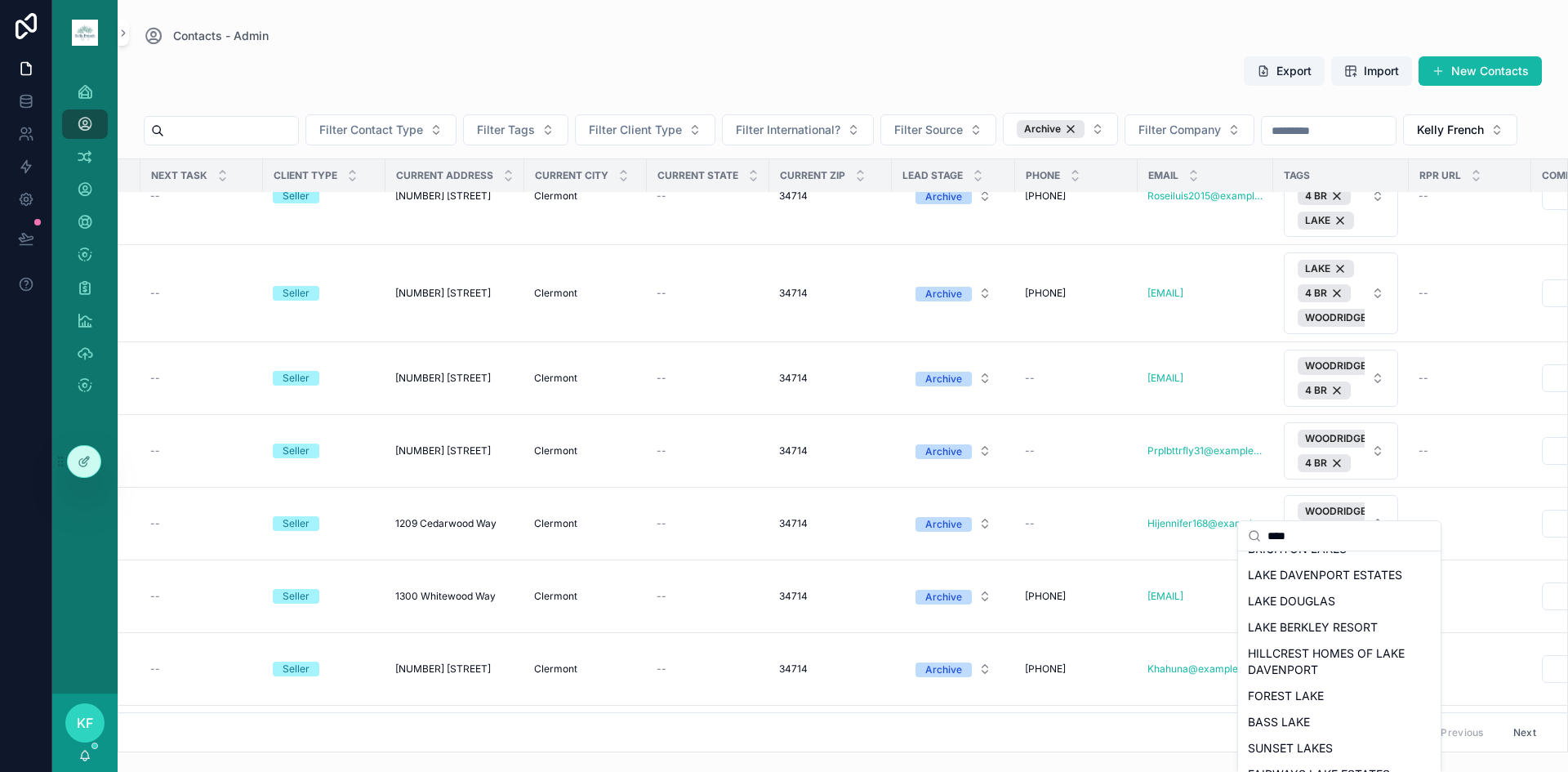 scroll, scrollTop: 272, scrollLeft: 0, axis: vertical 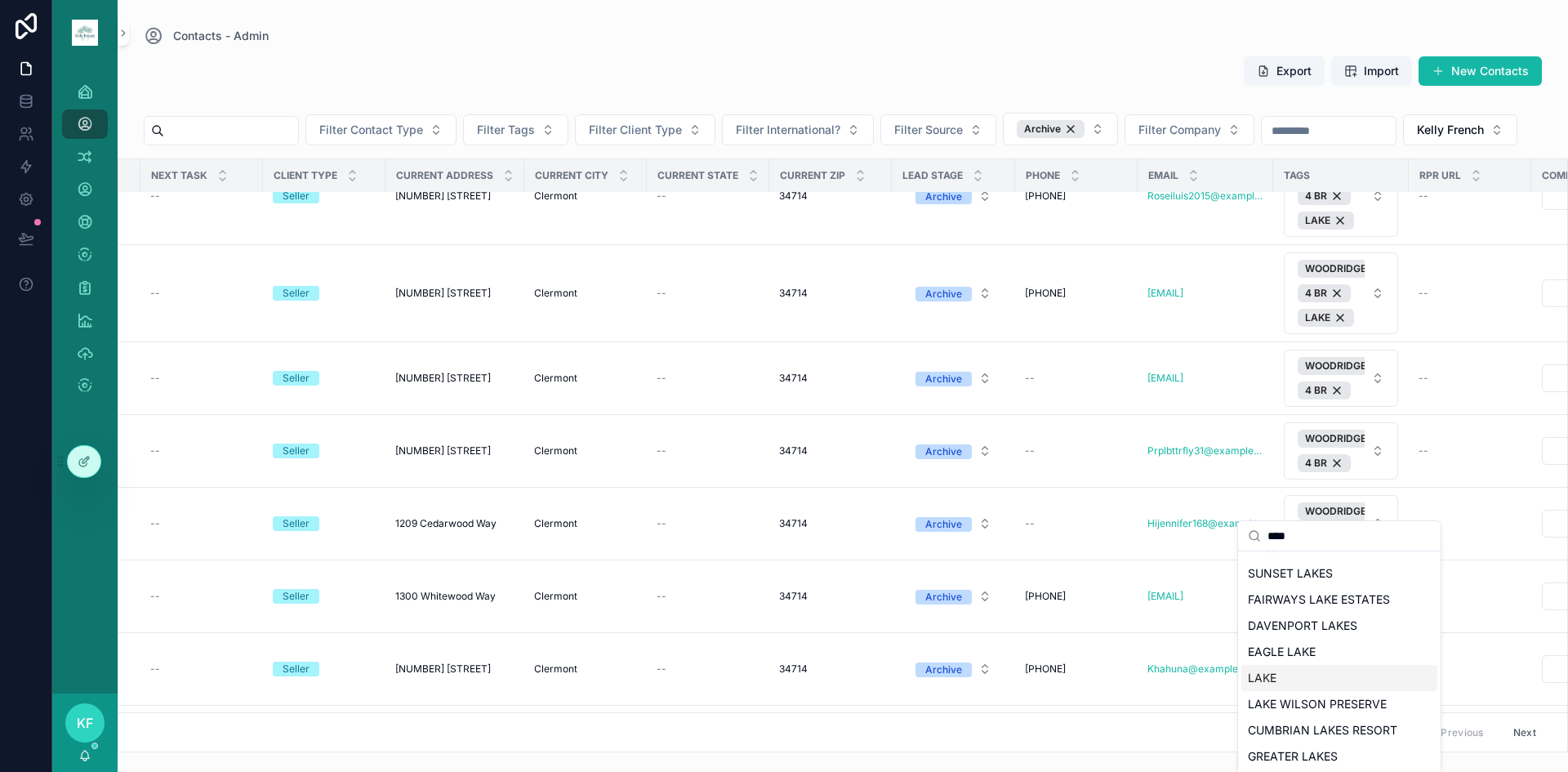 type on "****" 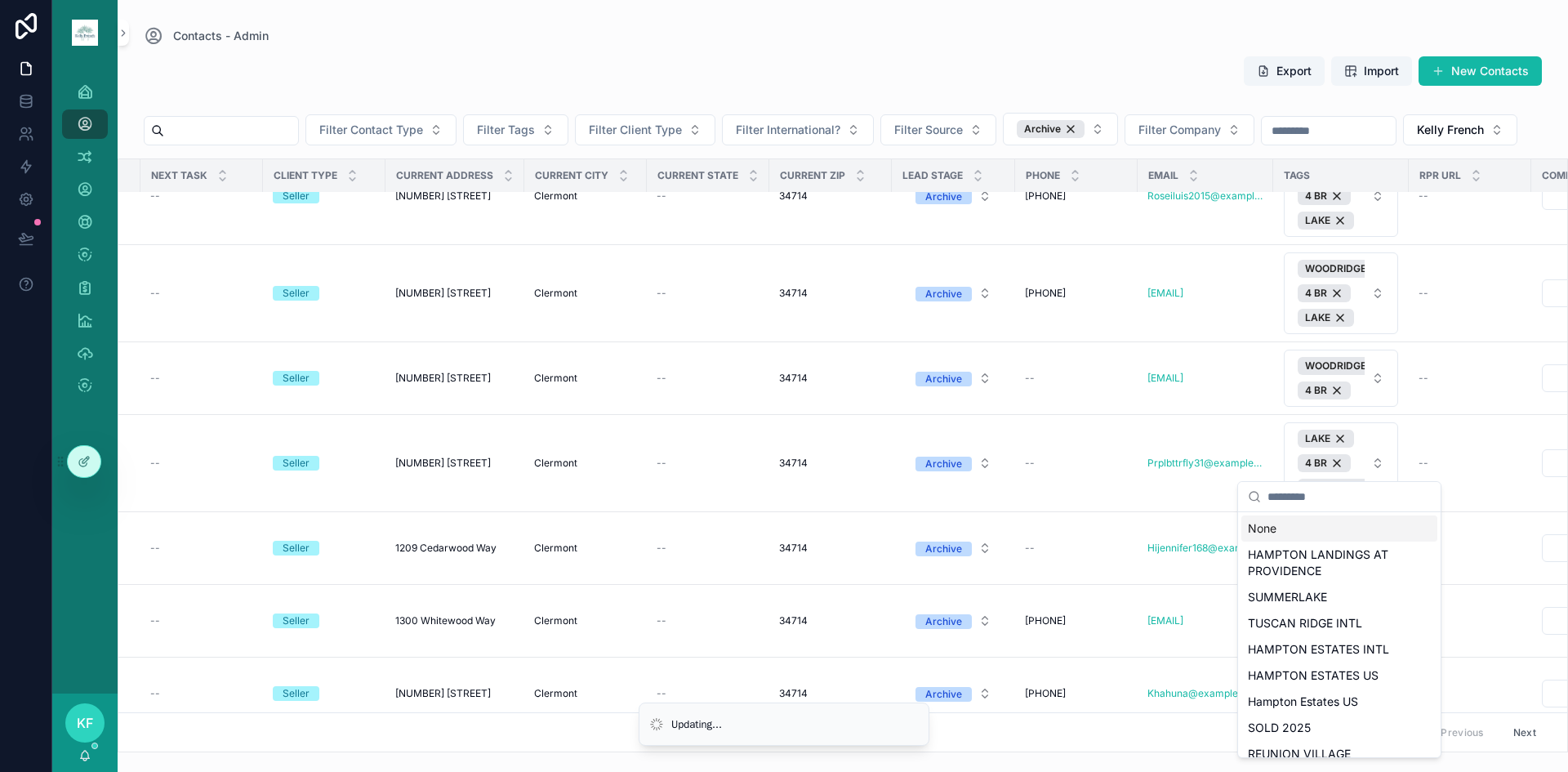 scroll, scrollTop: 2587, scrollLeft: 166, axis: both 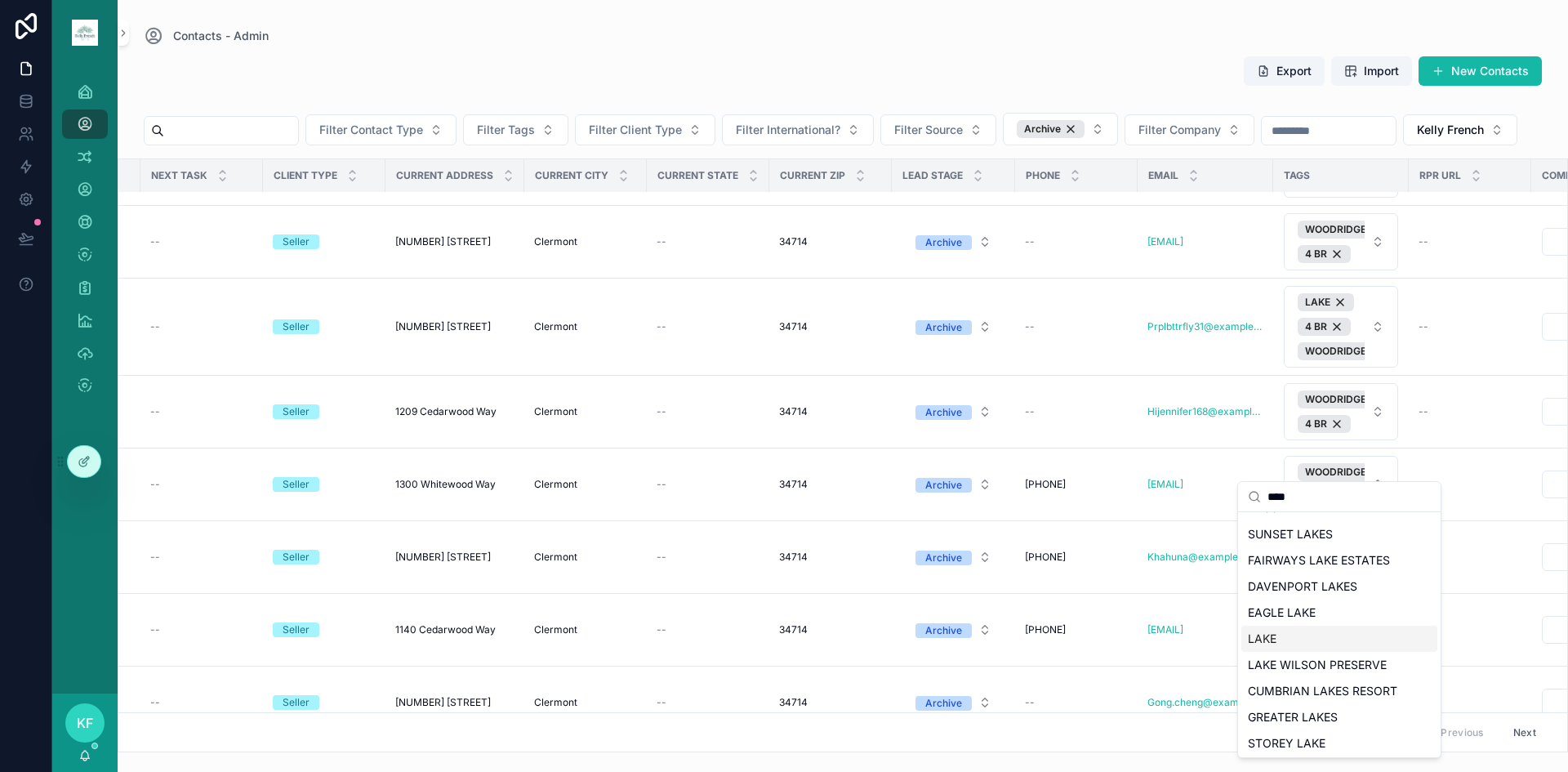 type on "****" 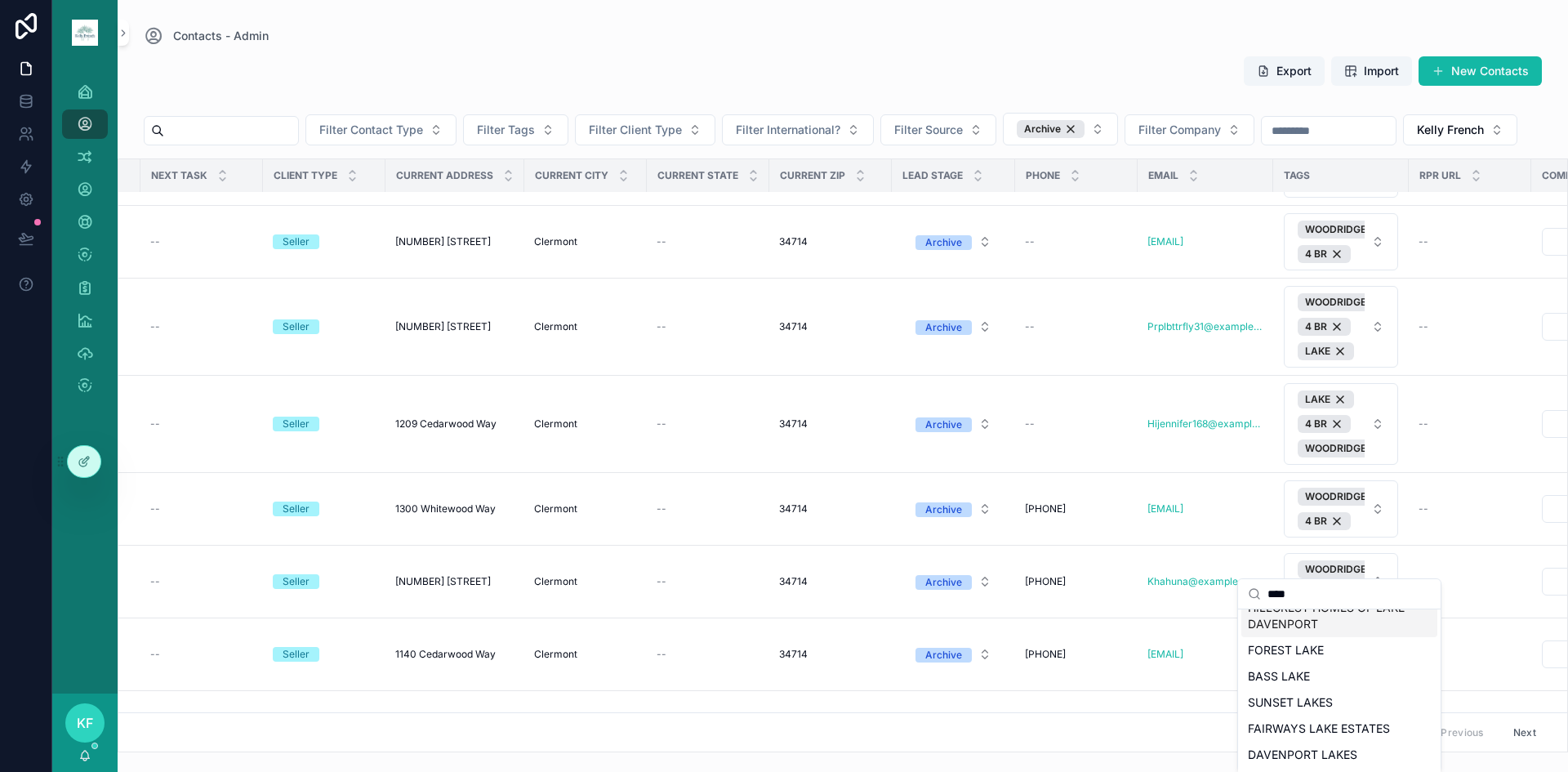 scroll, scrollTop: 272, scrollLeft: 0, axis: vertical 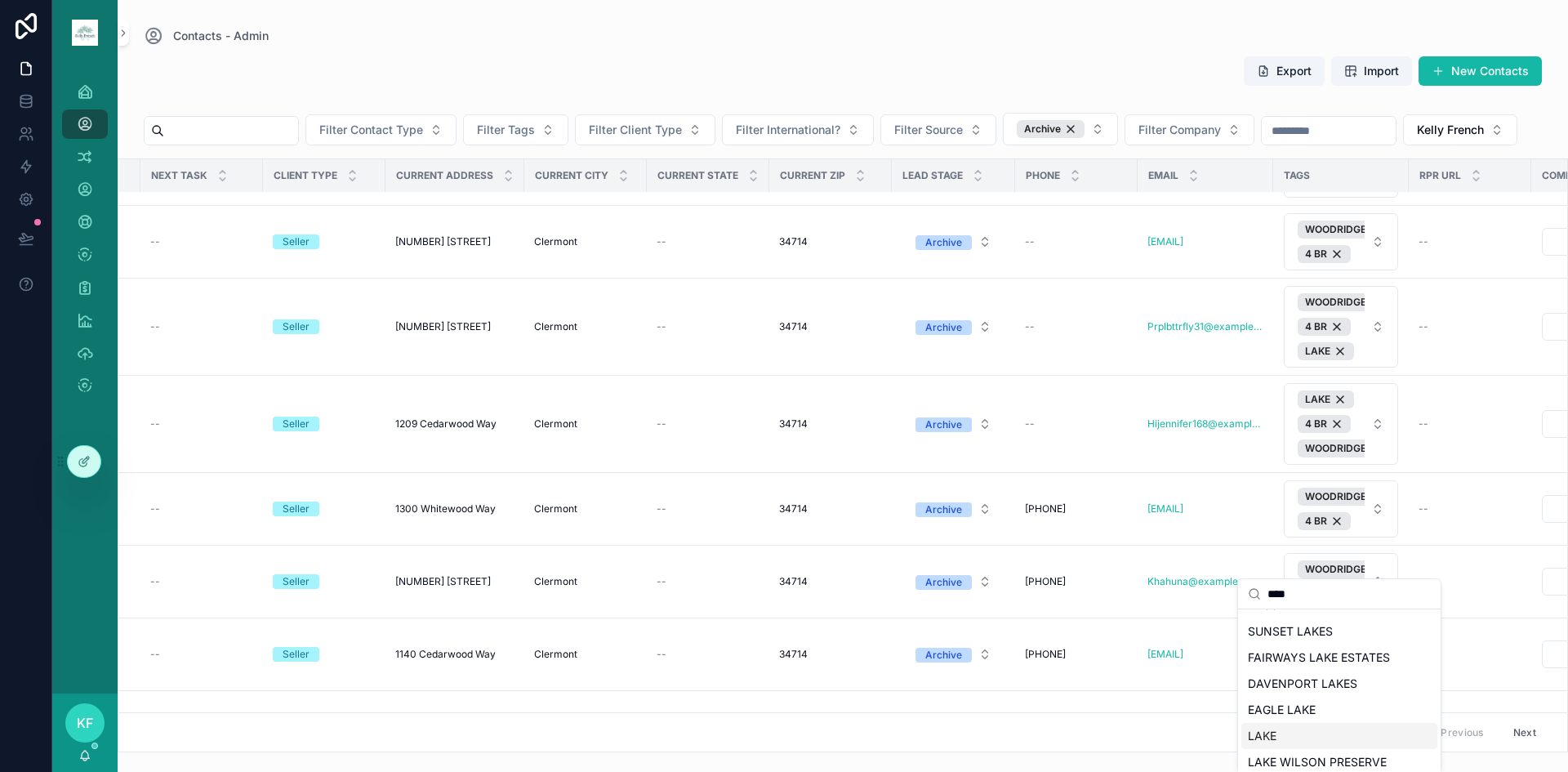 type on "****" 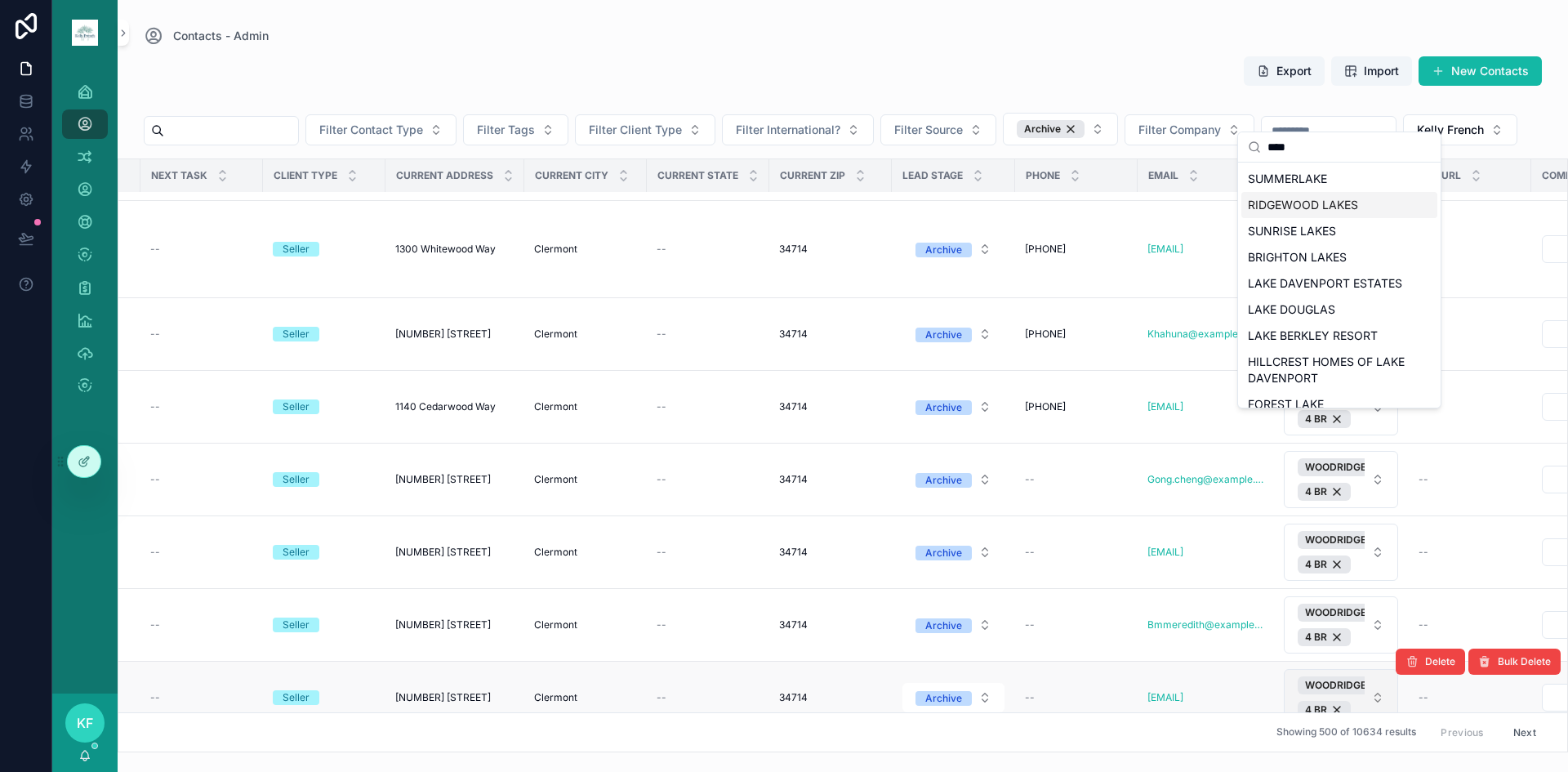 scroll, scrollTop: 3131, scrollLeft: 166, axis: both 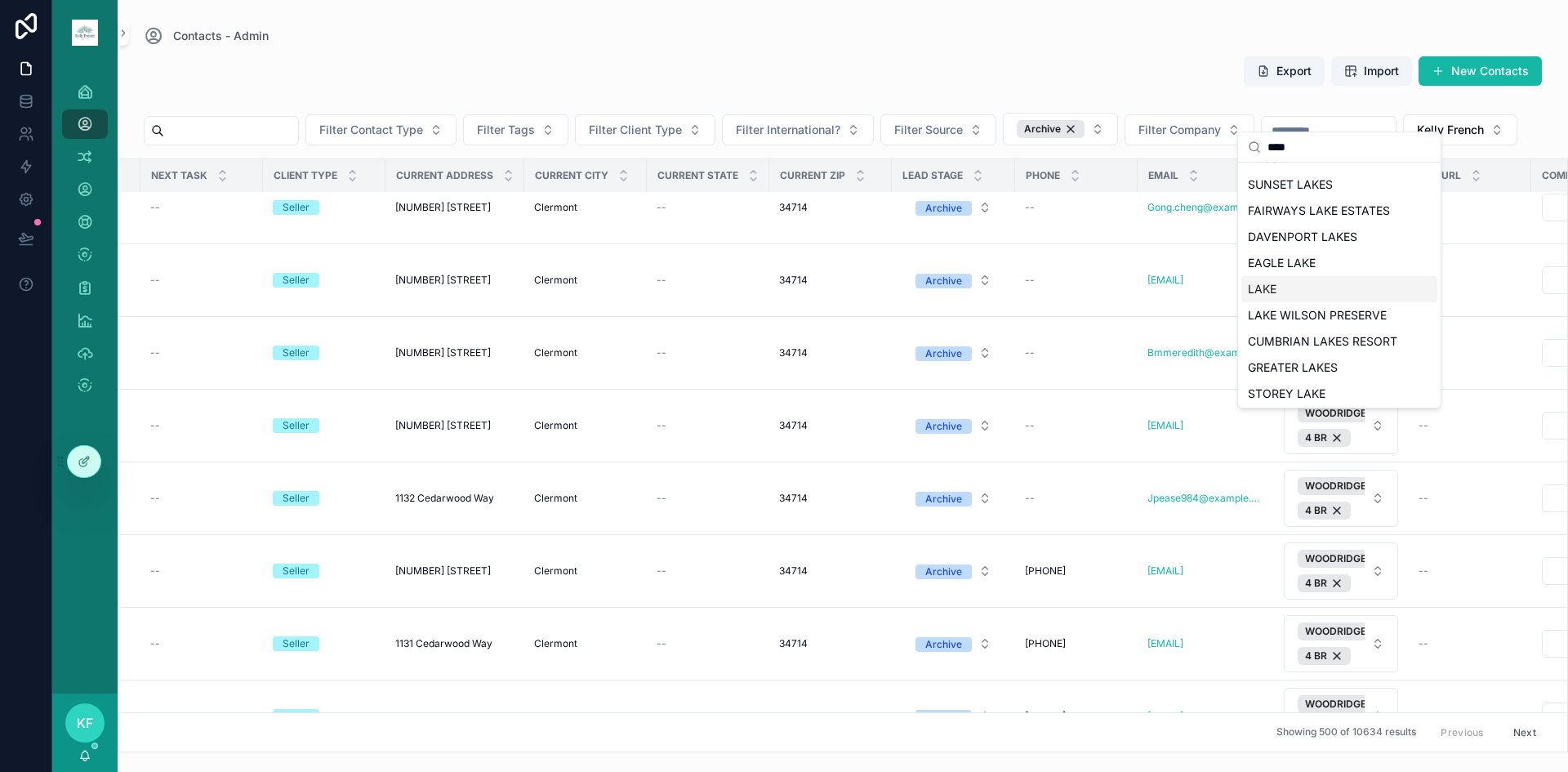 type on "****" 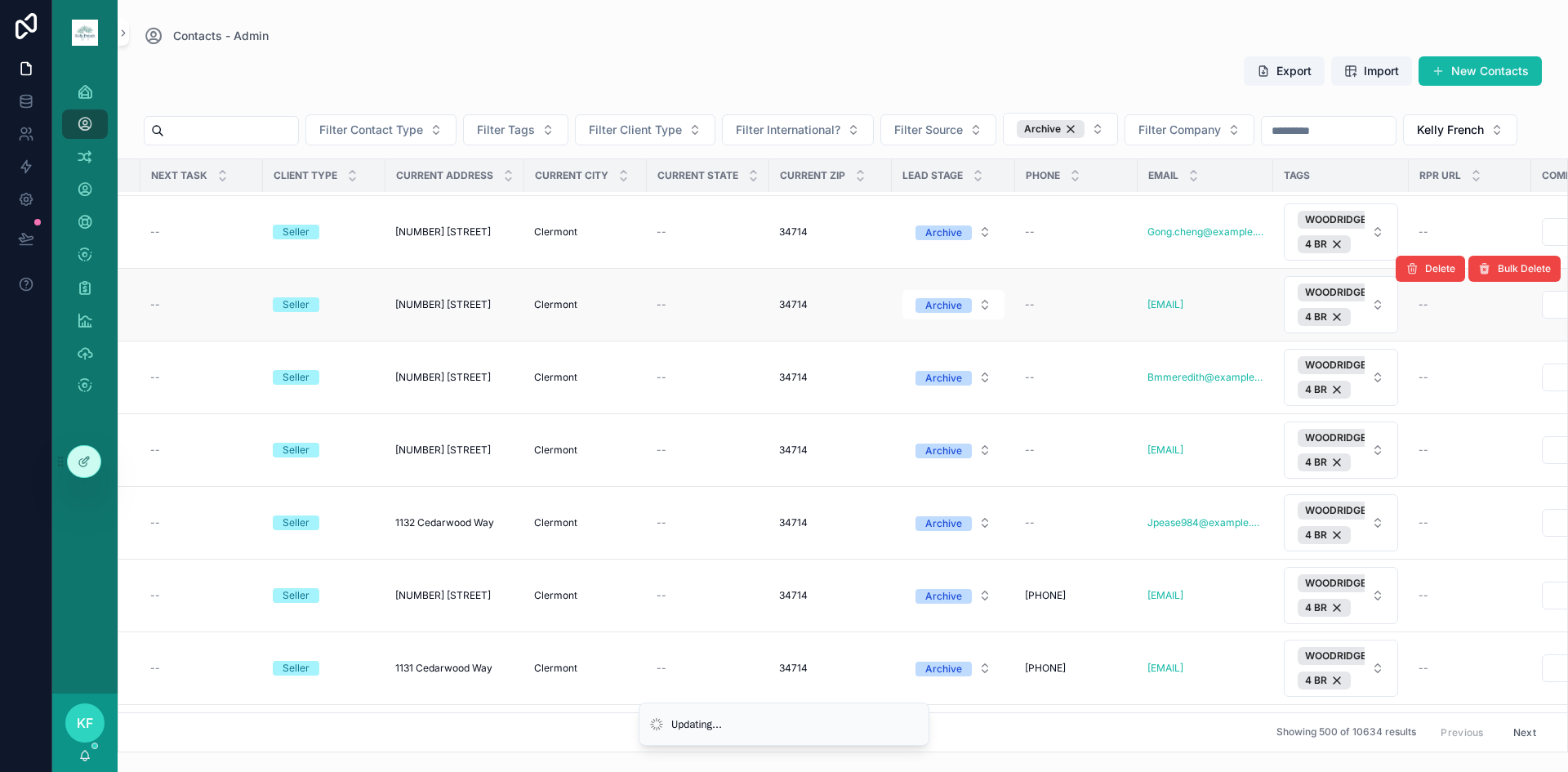 scroll, scrollTop: 3156, scrollLeft: 166, axis: both 